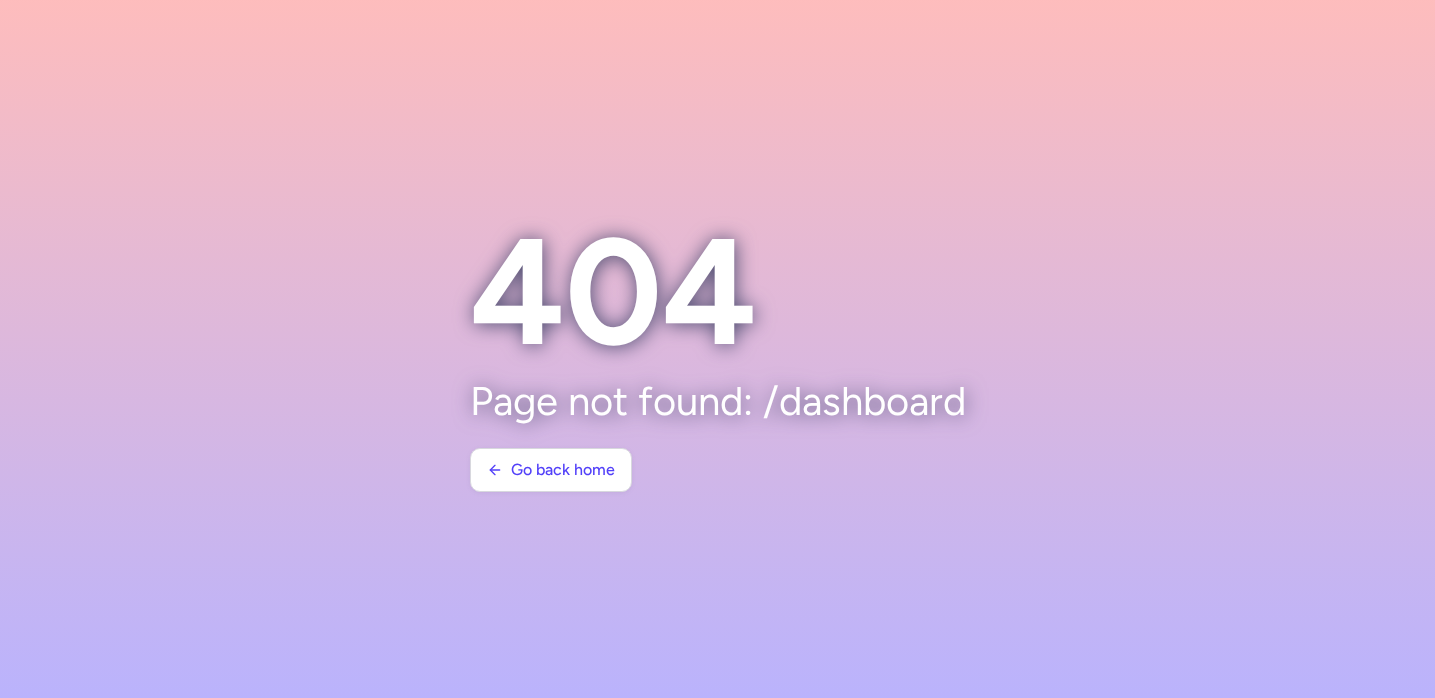 scroll, scrollTop: 0, scrollLeft: 0, axis: both 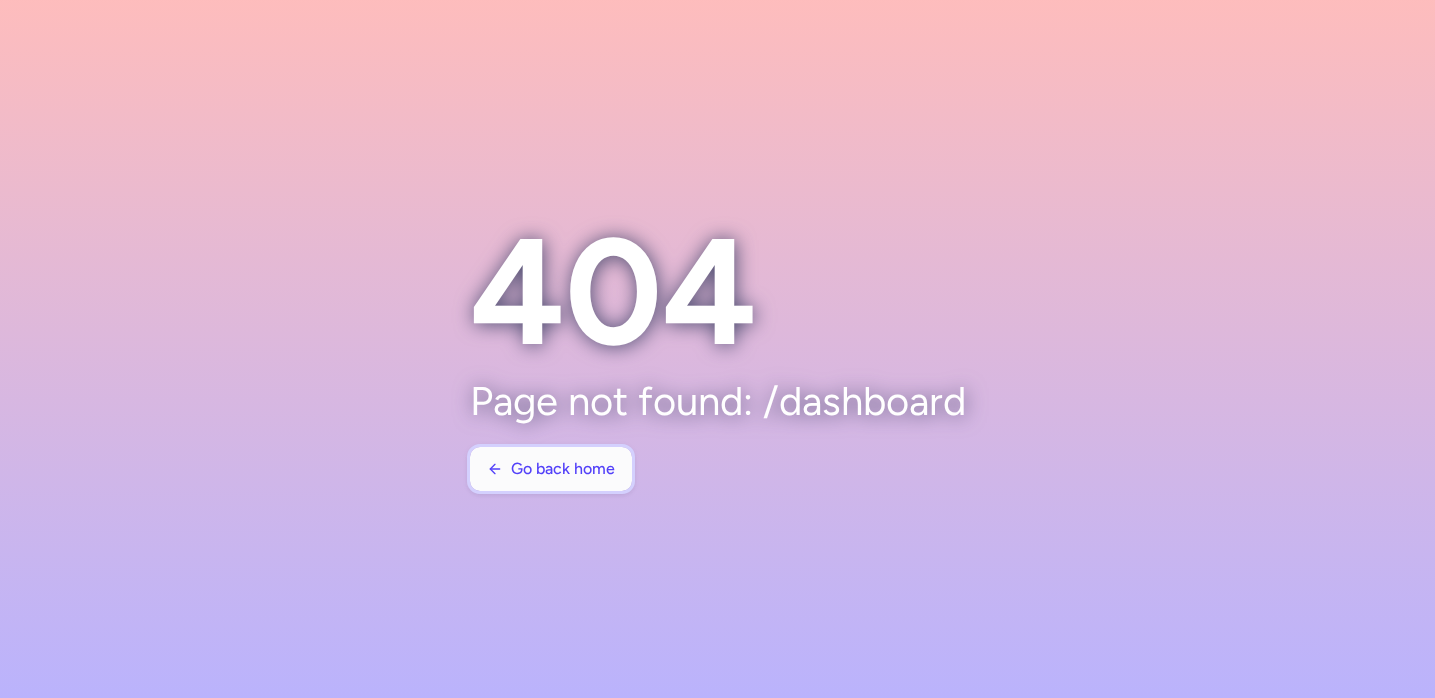 click 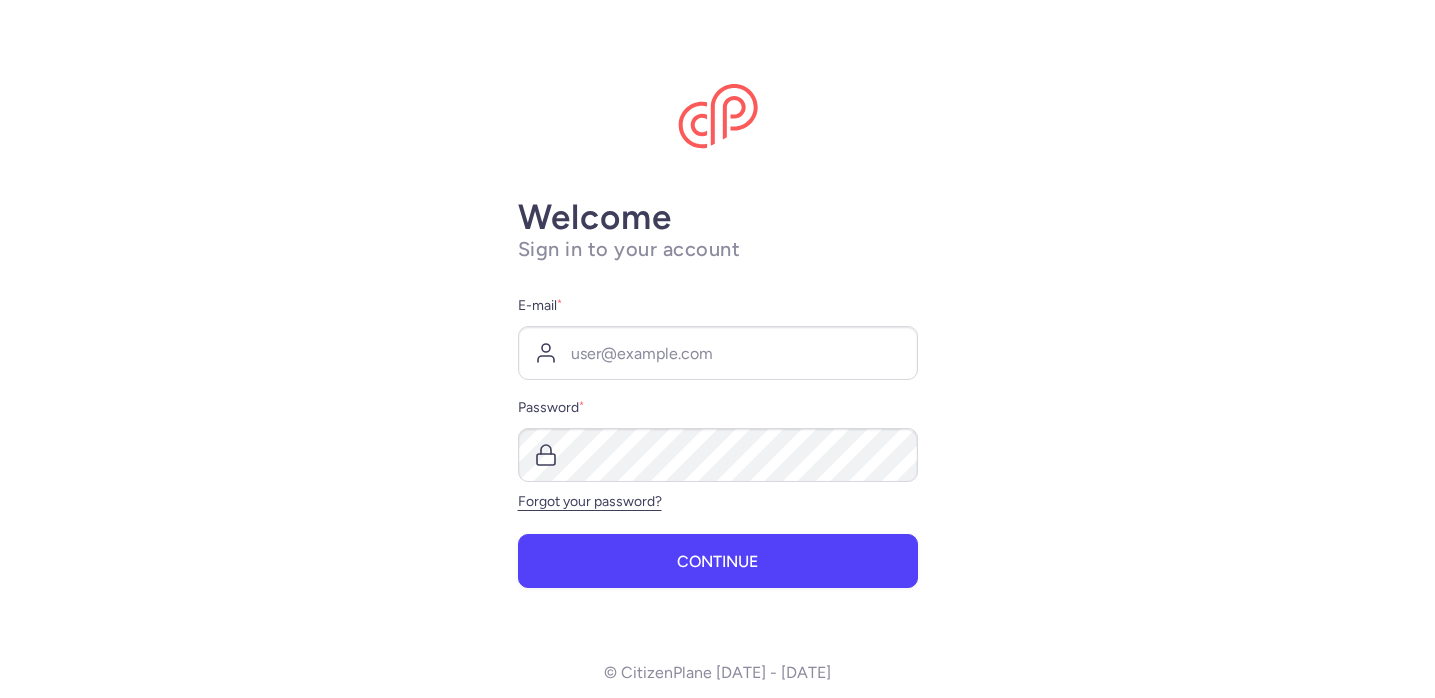 click on "E-mail  * Password  * Forgot your password?" at bounding box center [718, 402] 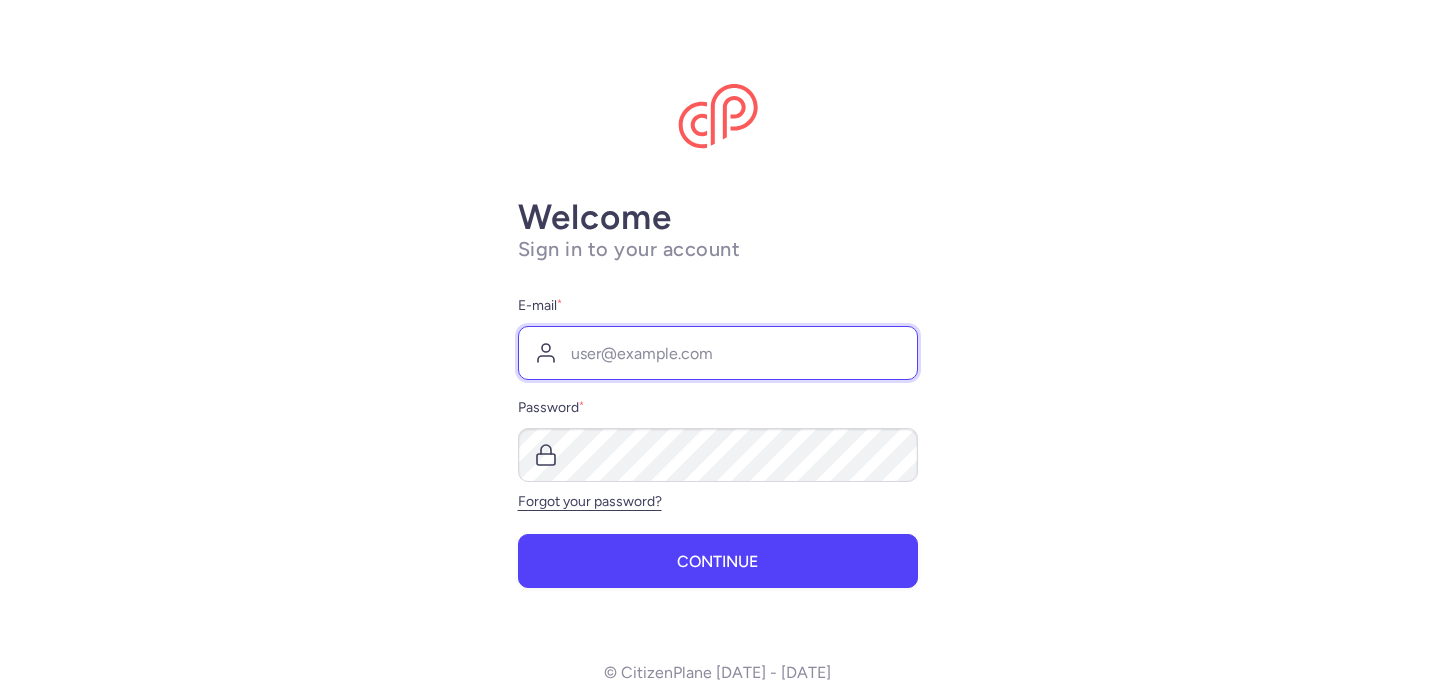 click on "E-mail  *" at bounding box center (718, 353) 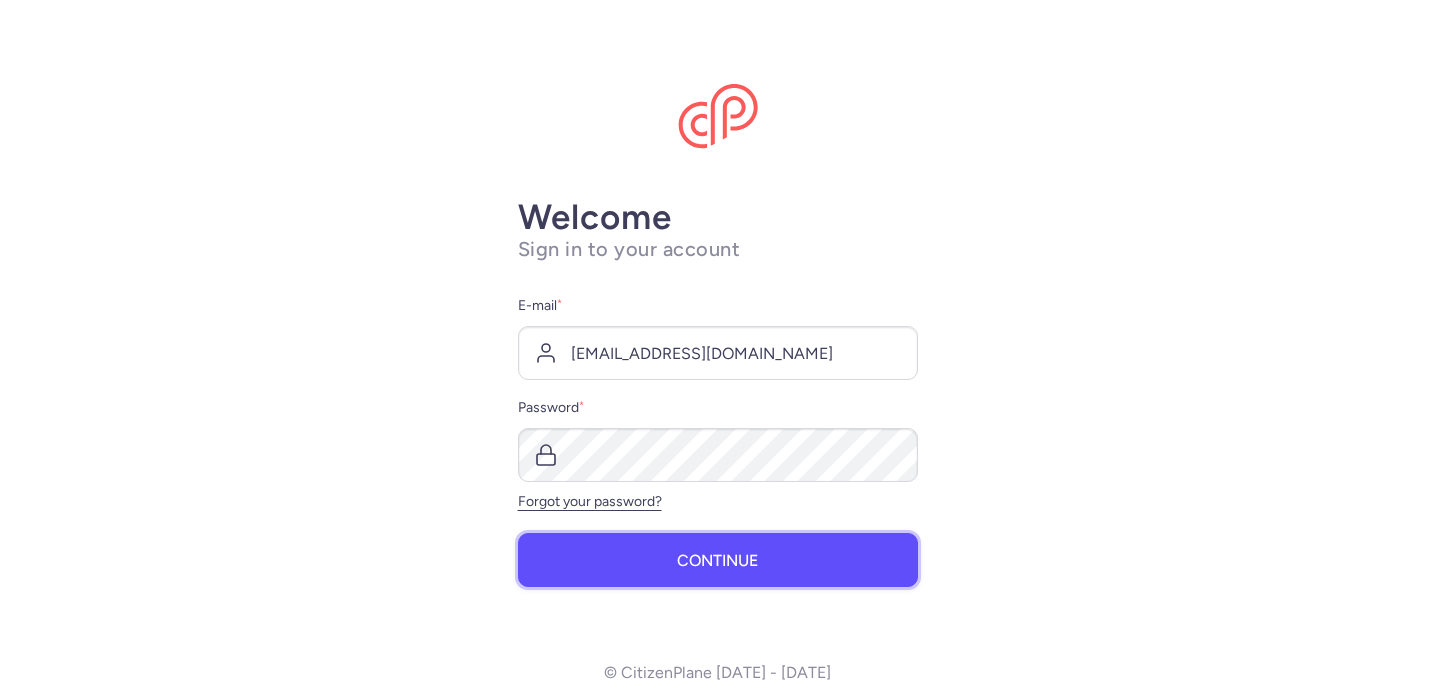 click on "Continue" at bounding box center (718, 560) 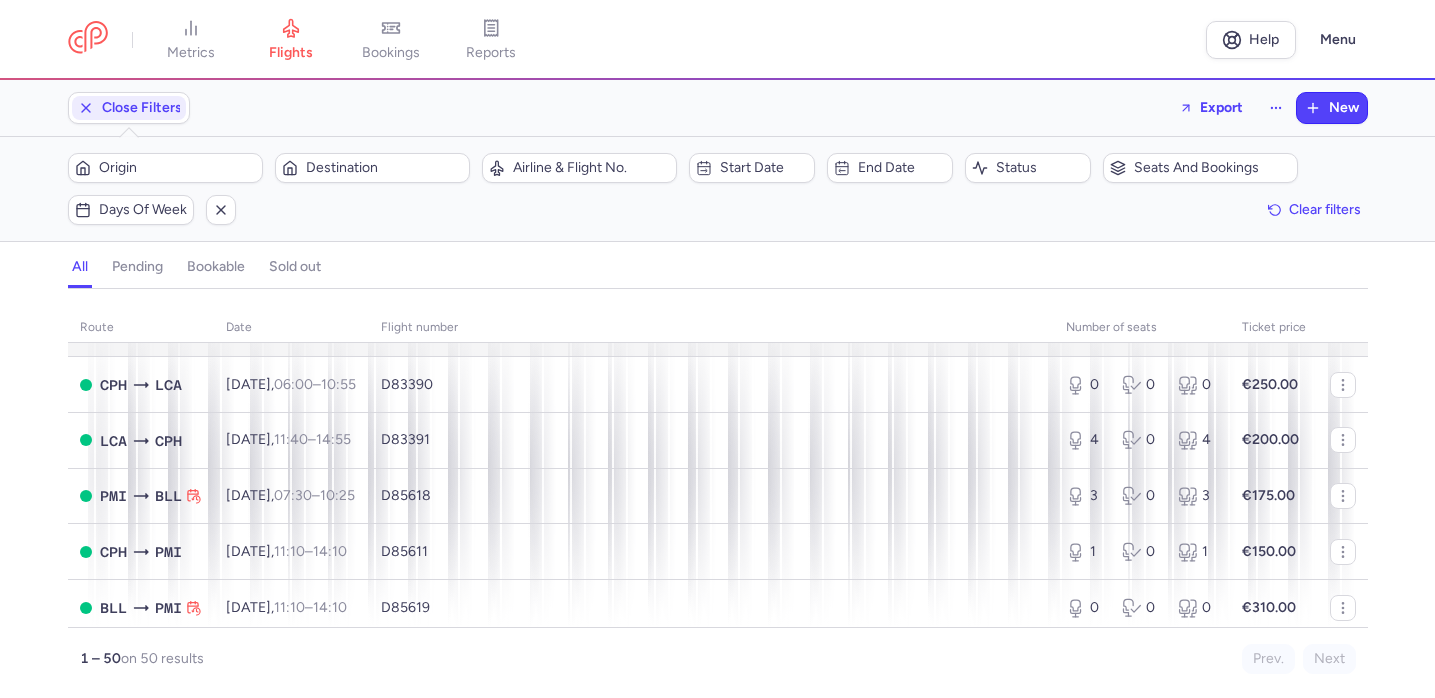 scroll, scrollTop: 134, scrollLeft: 0, axis: vertical 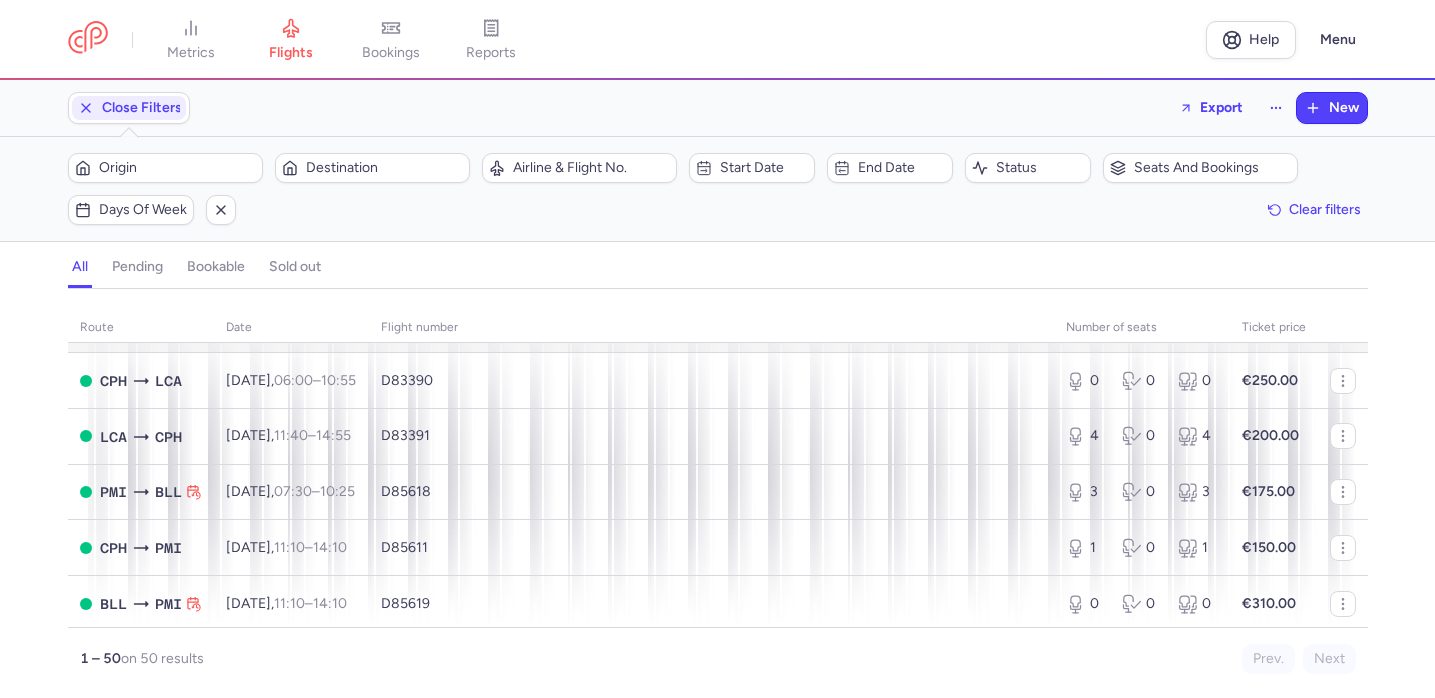 type 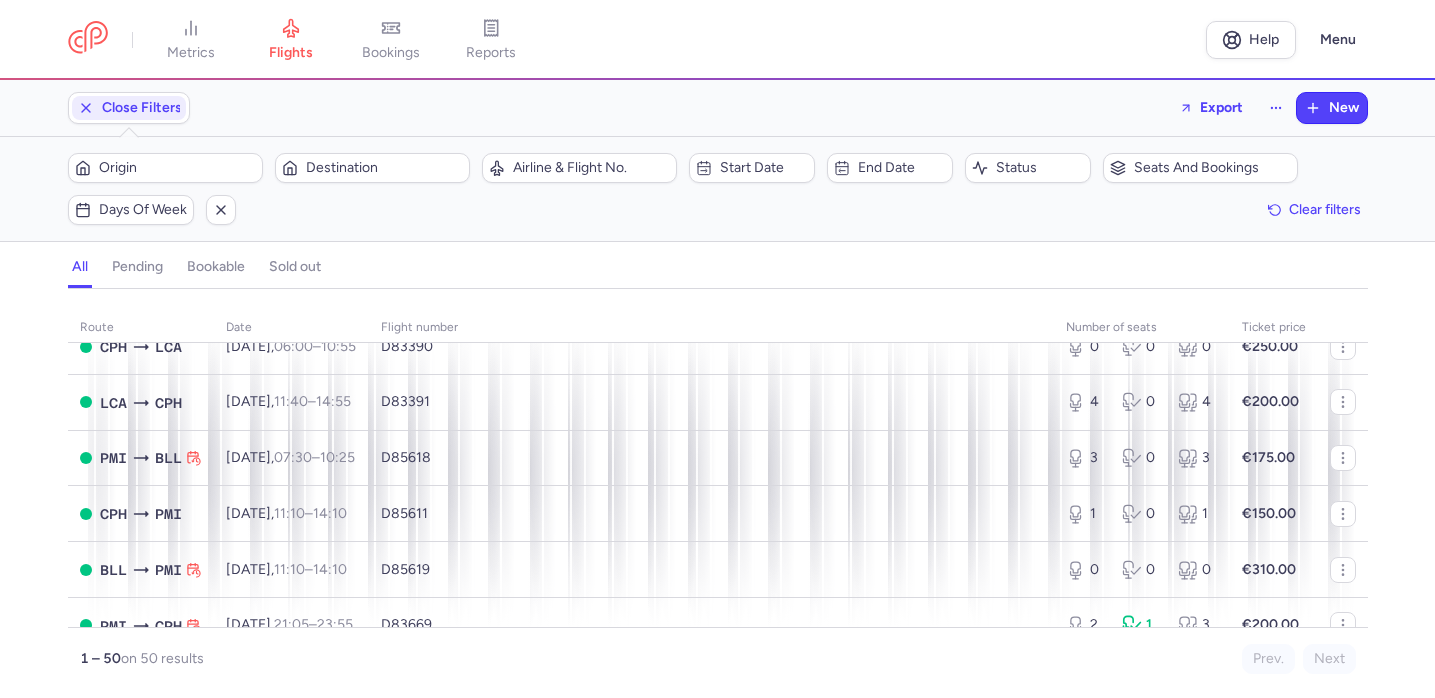 scroll, scrollTop: 163, scrollLeft: 0, axis: vertical 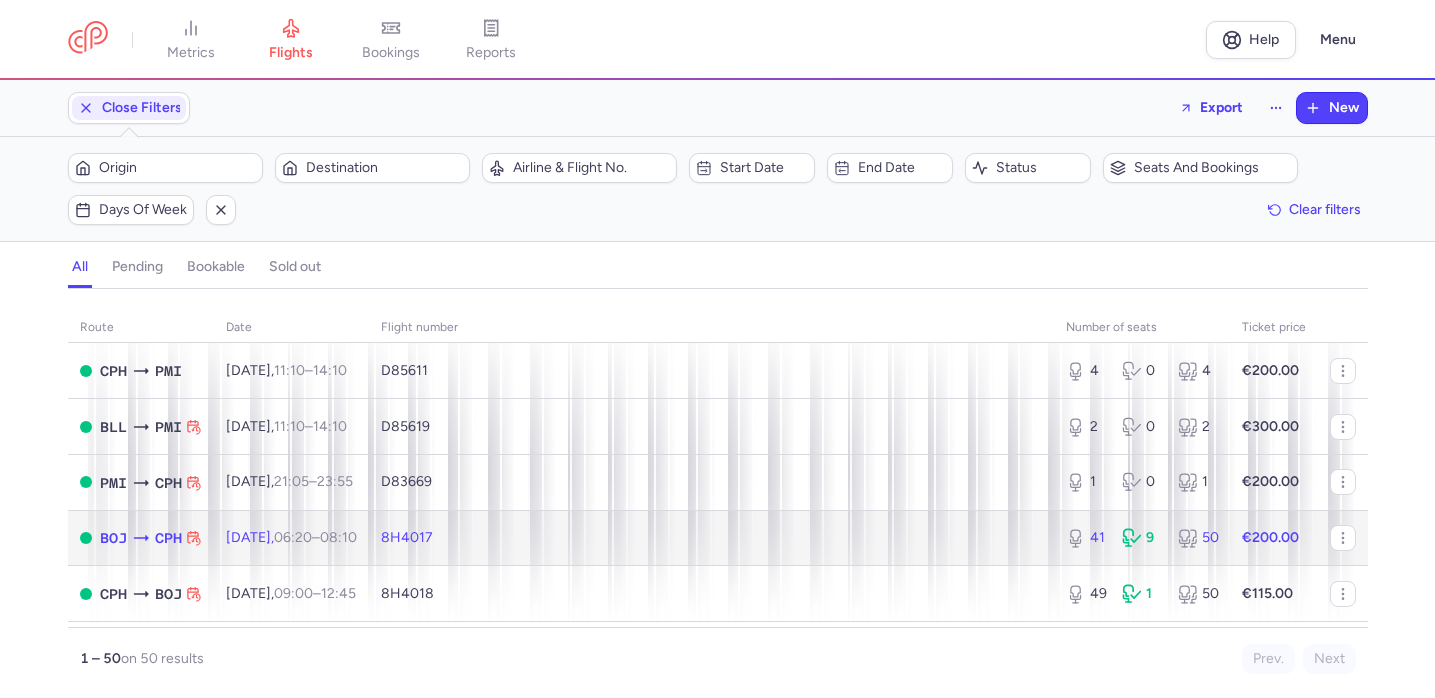 click on "8H4017" 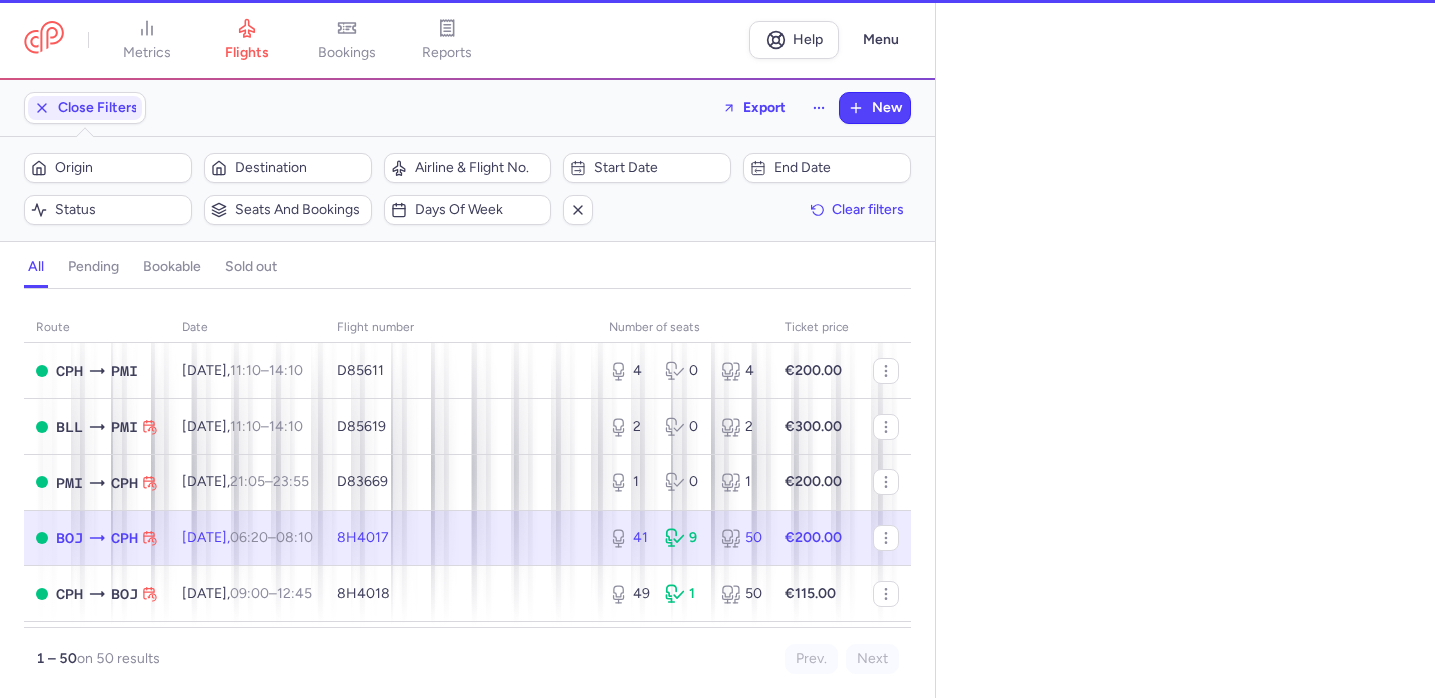 select on "days" 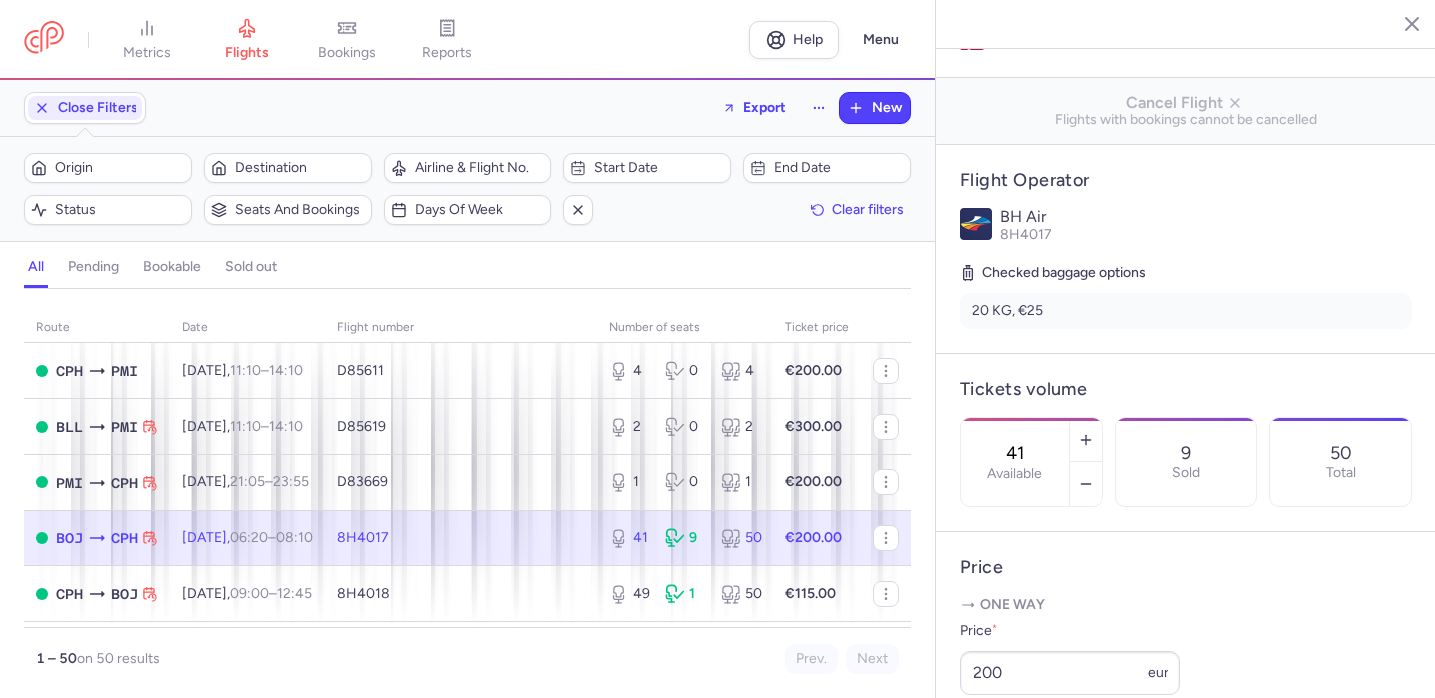 scroll, scrollTop: 278, scrollLeft: 0, axis: vertical 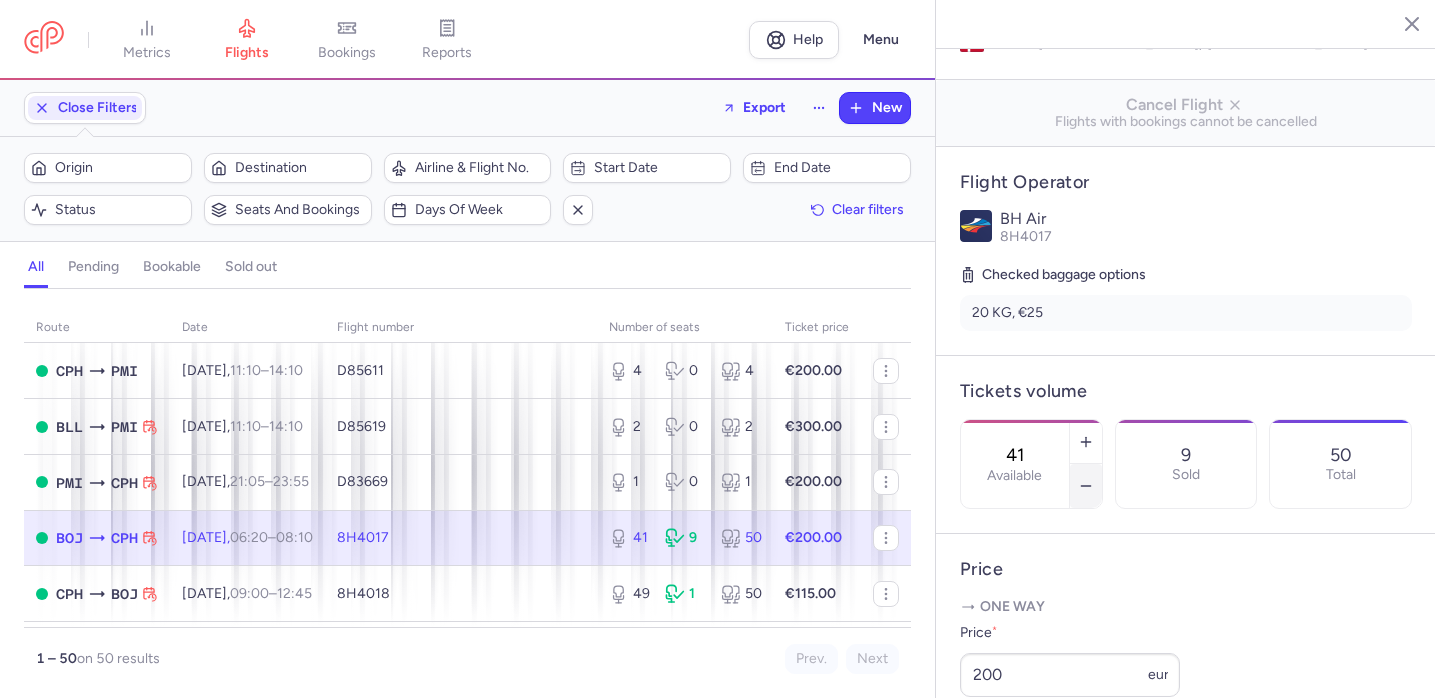 click at bounding box center (1086, 486) 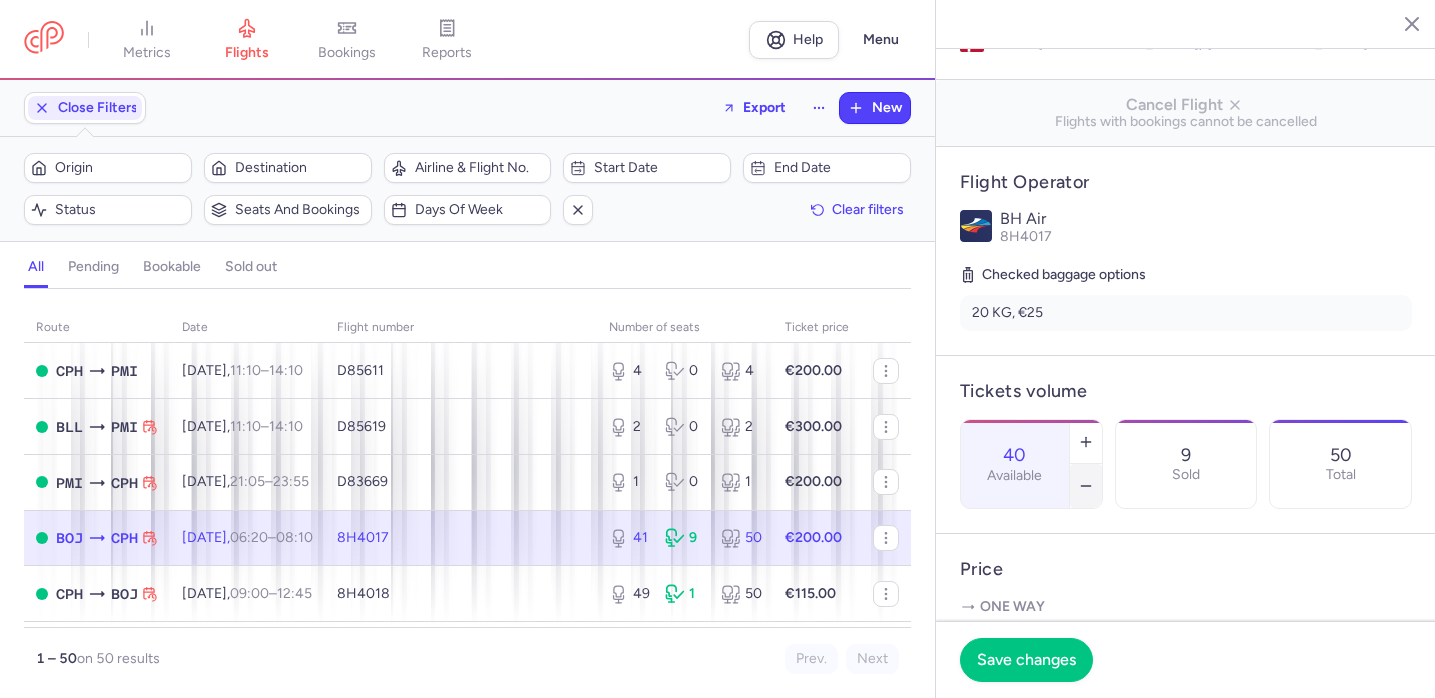click at bounding box center (1086, 486) 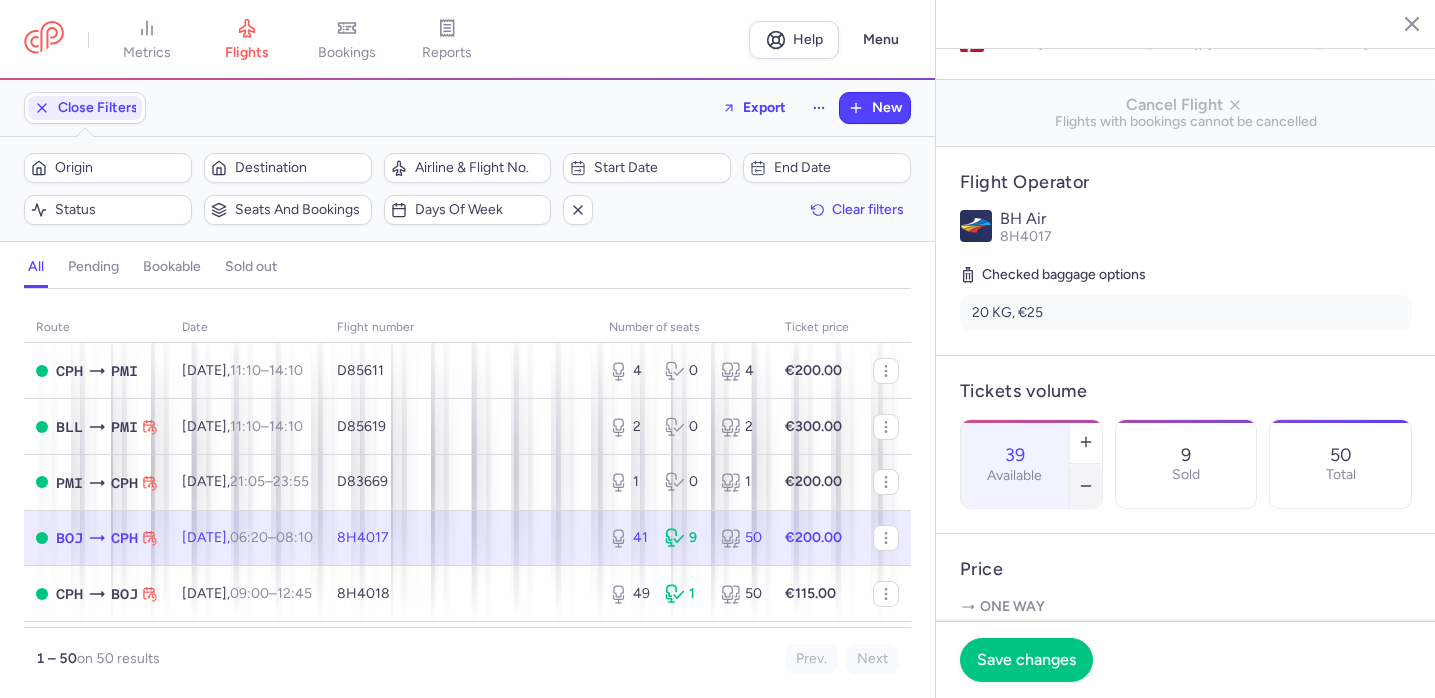 click at bounding box center [1086, 486] 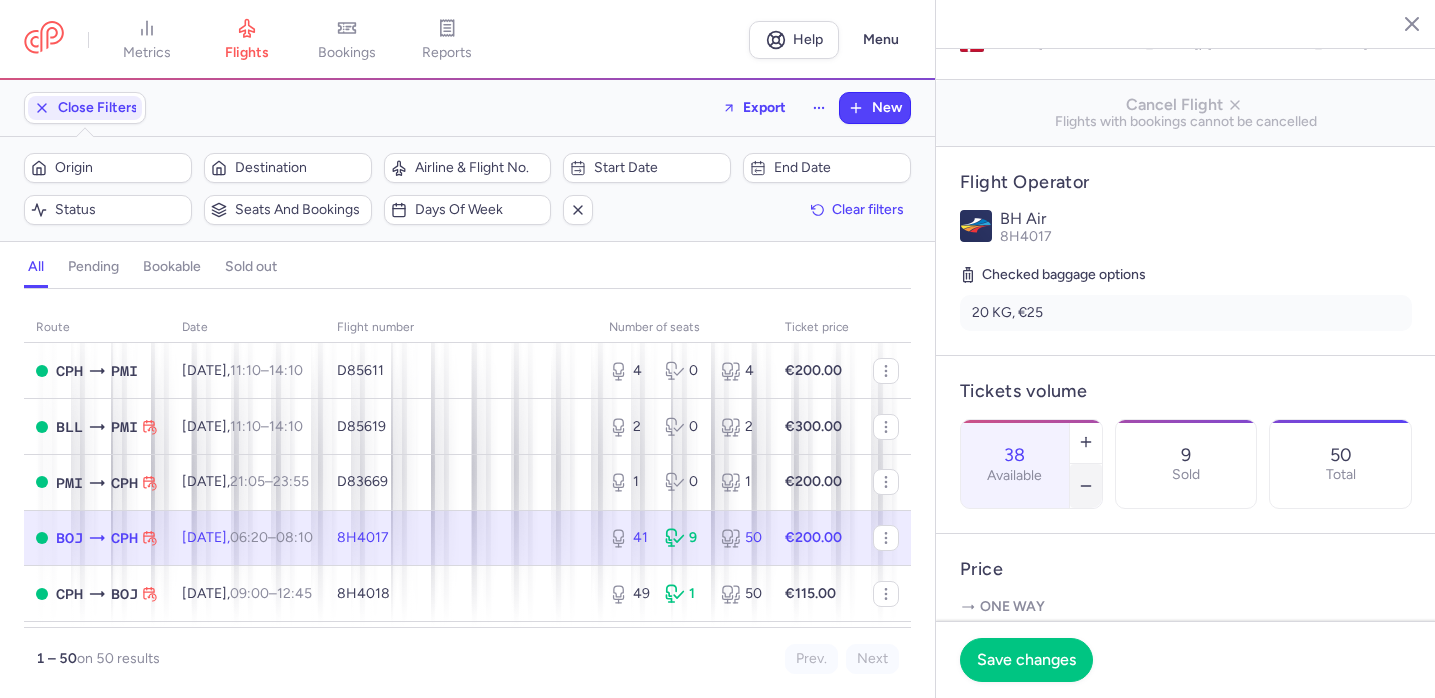 click at bounding box center [1086, 486] 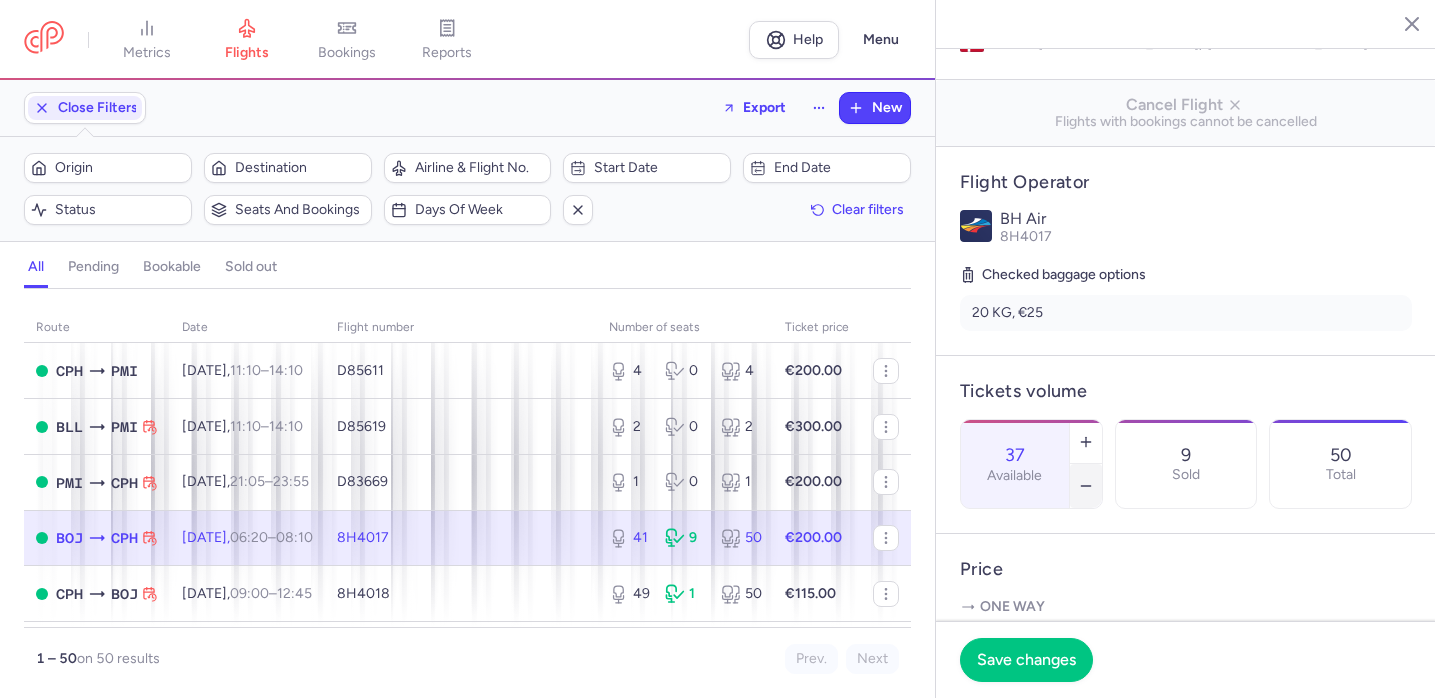 click at bounding box center (1086, 486) 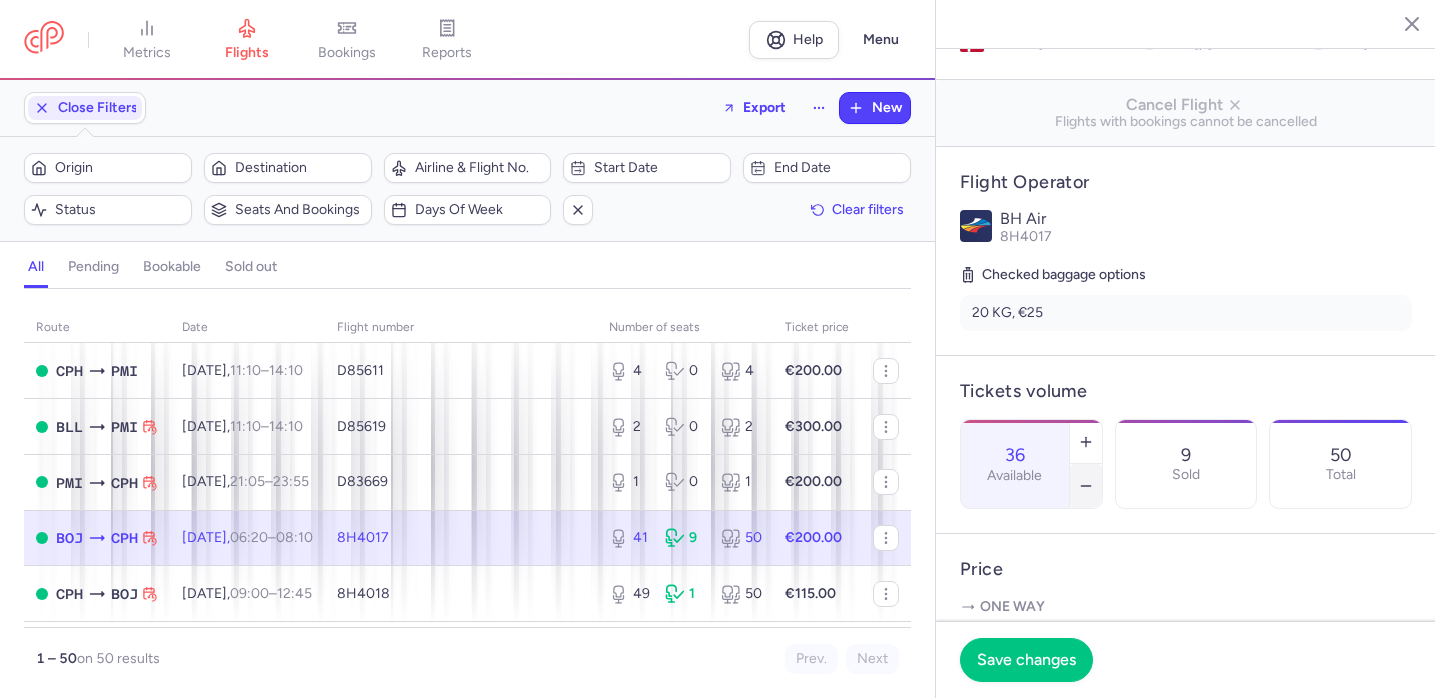 click at bounding box center (1086, 486) 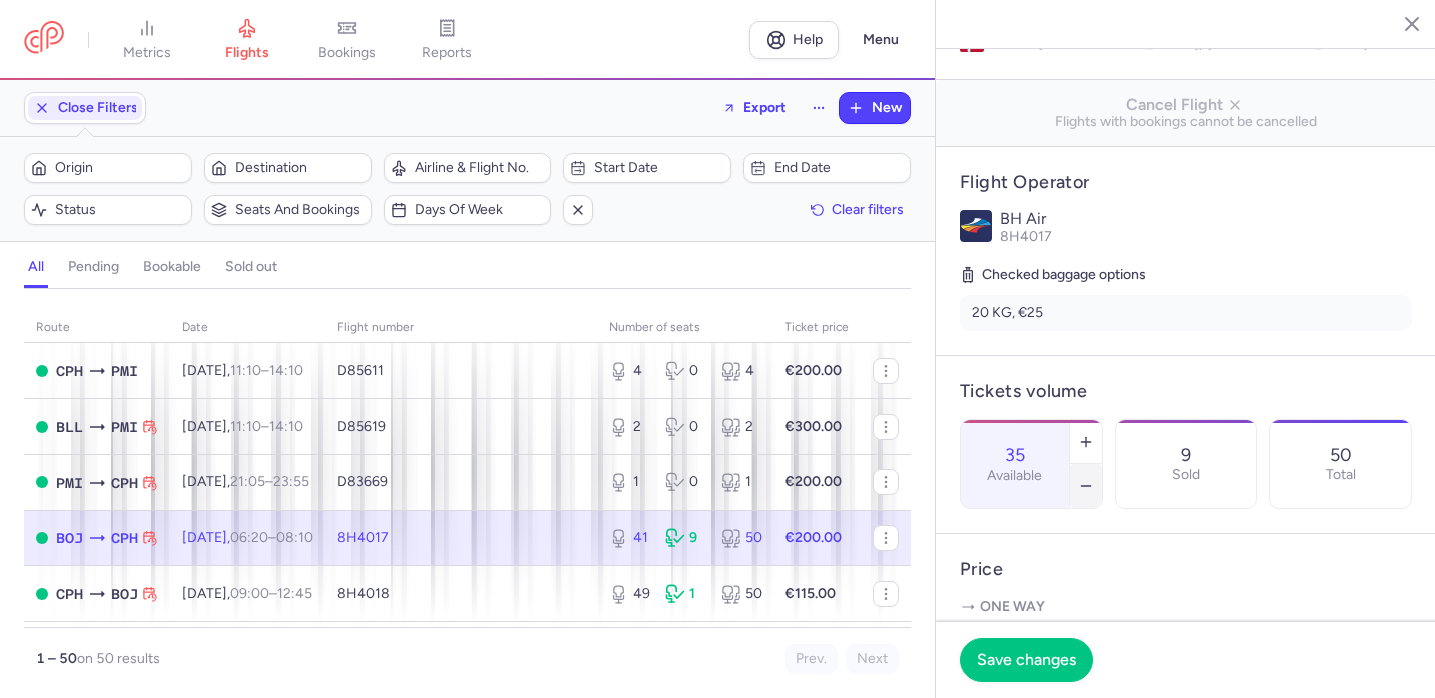 click at bounding box center (1086, 486) 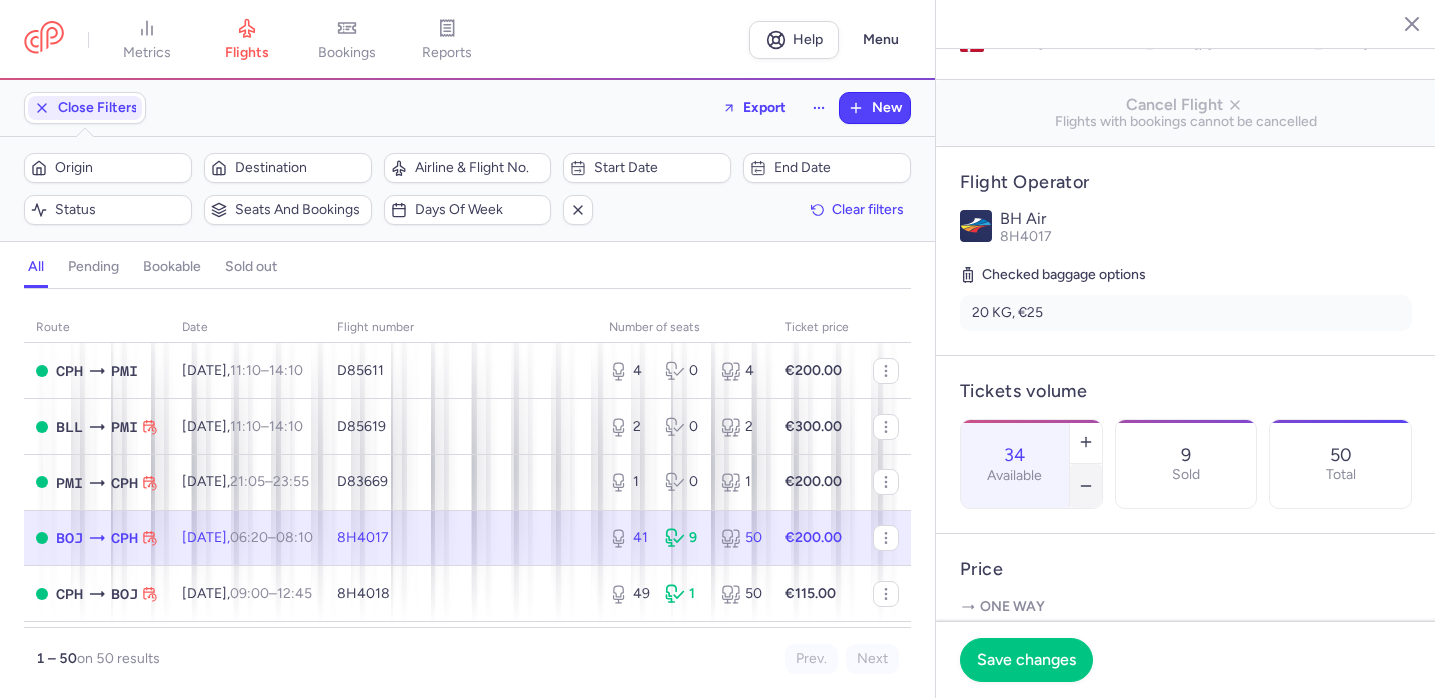 click at bounding box center (1086, 486) 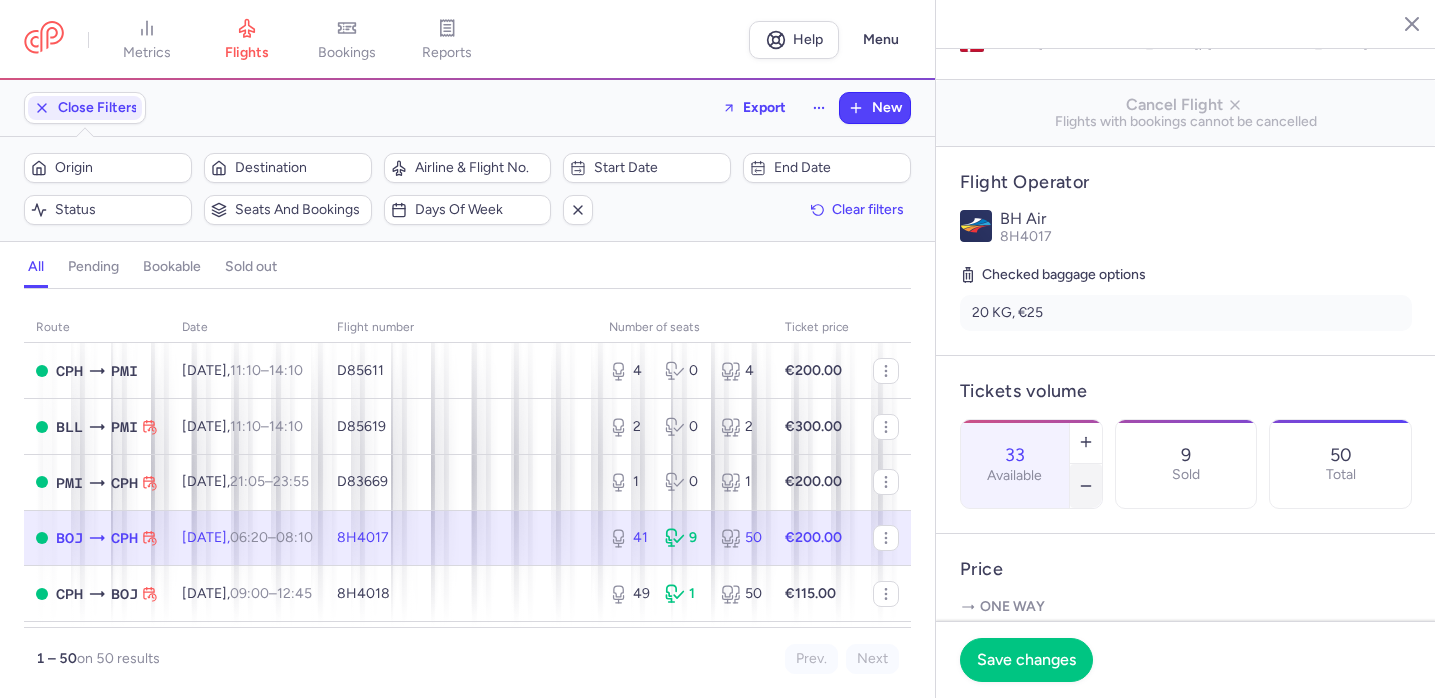 click at bounding box center (1086, 486) 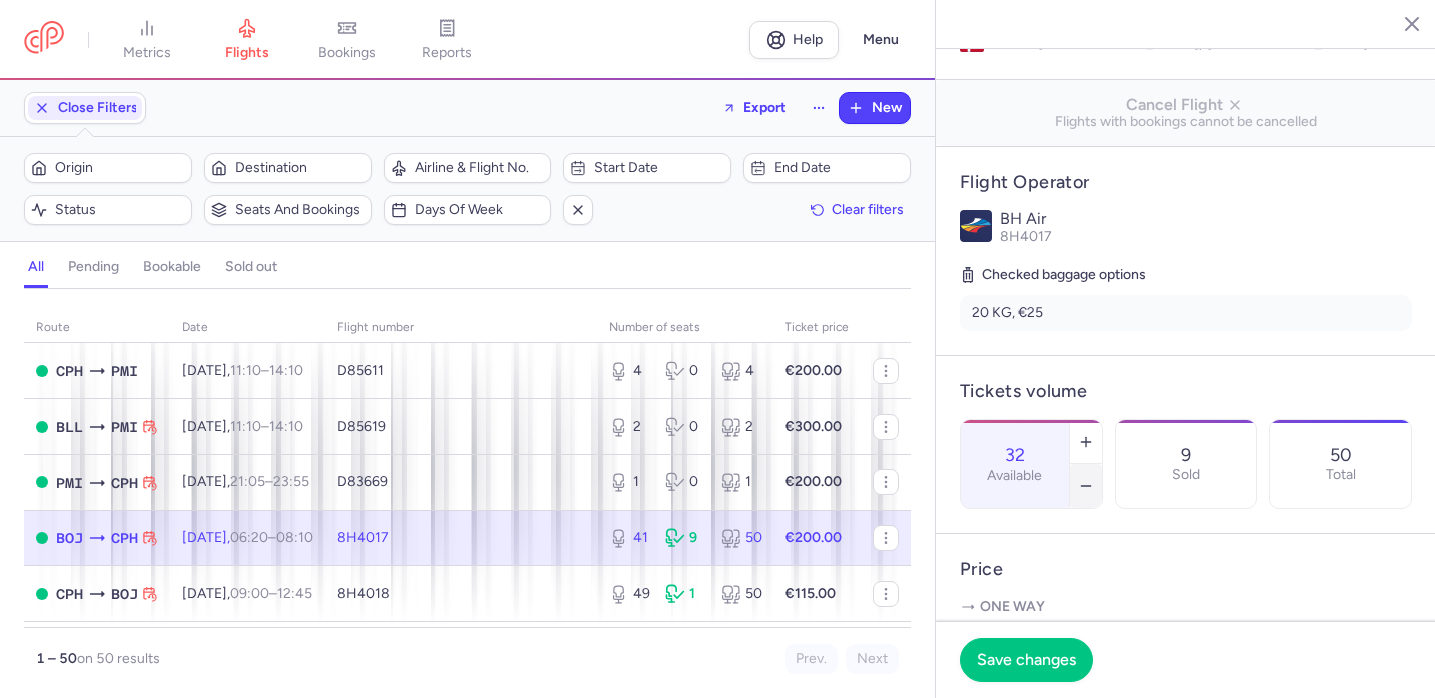 click at bounding box center [1086, 486] 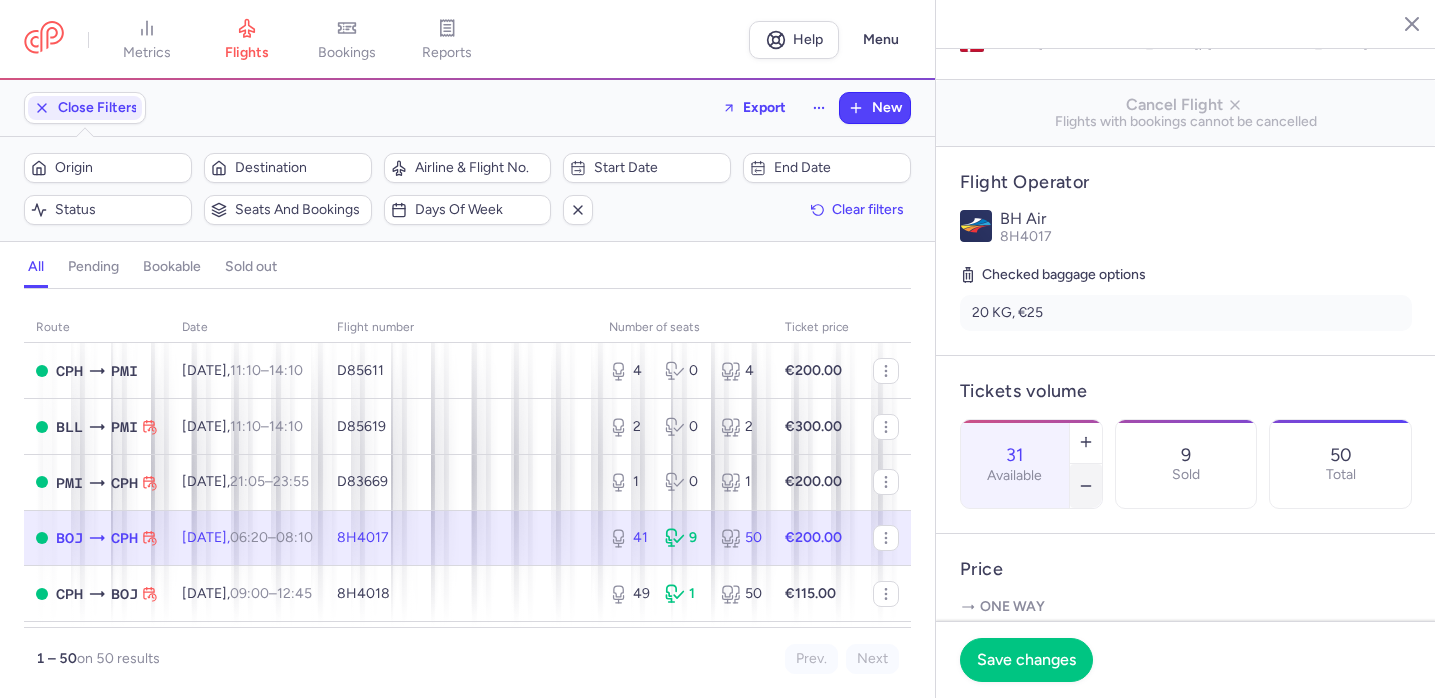 click at bounding box center [1086, 486] 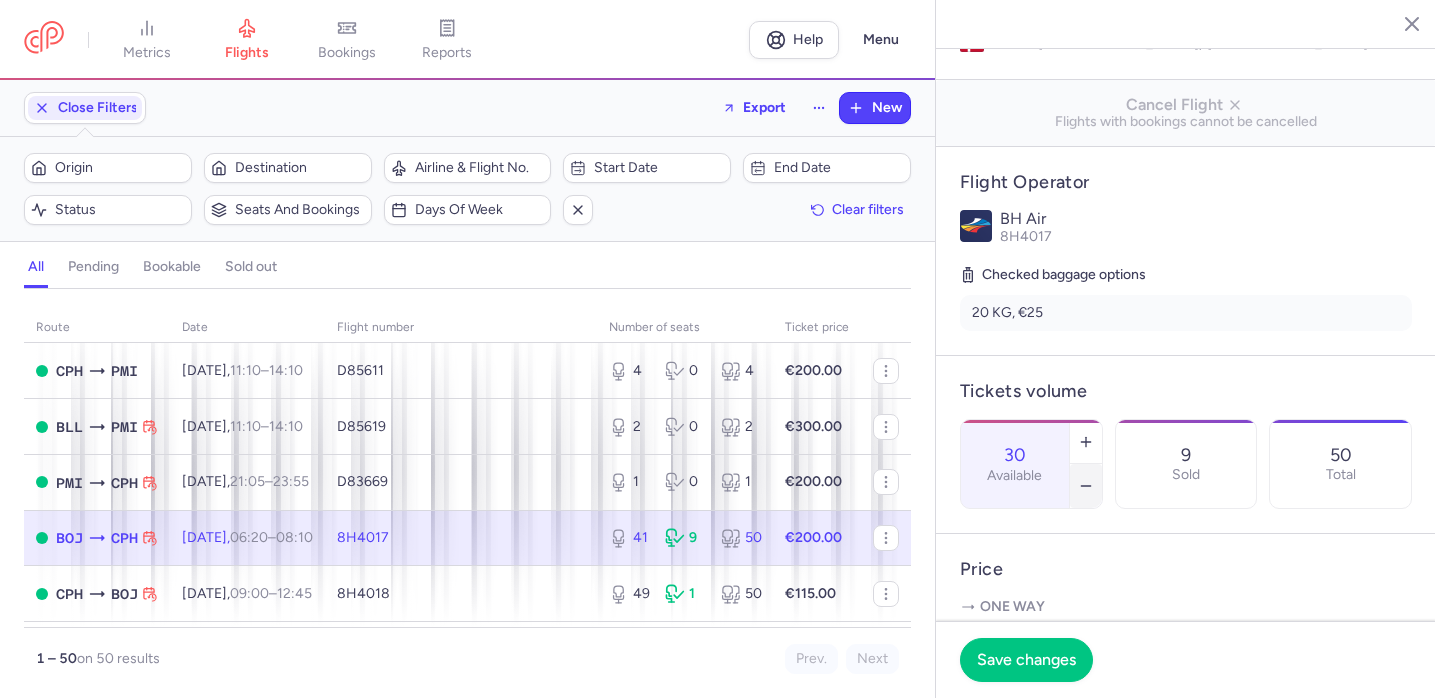 click at bounding box center (1086, 486) 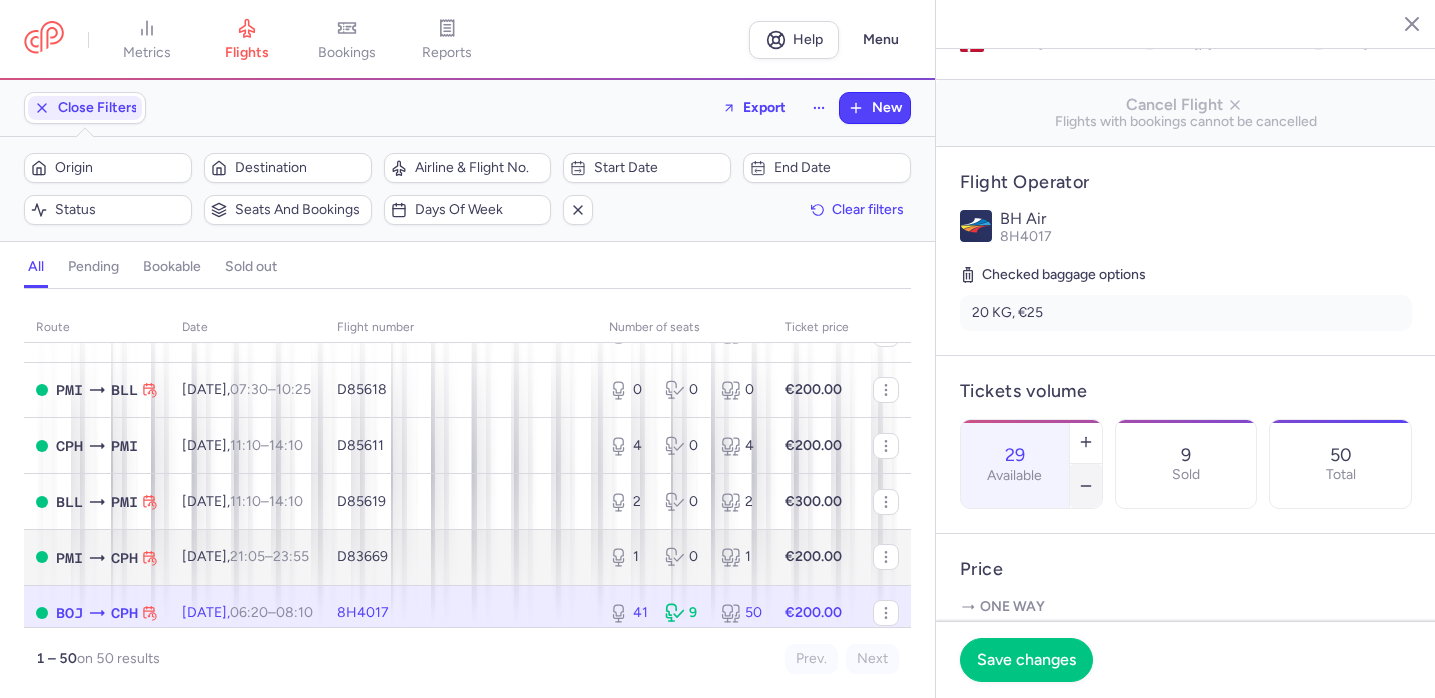 scroll, scrollTop: 900, scrollLeft: 0, axis: vertical 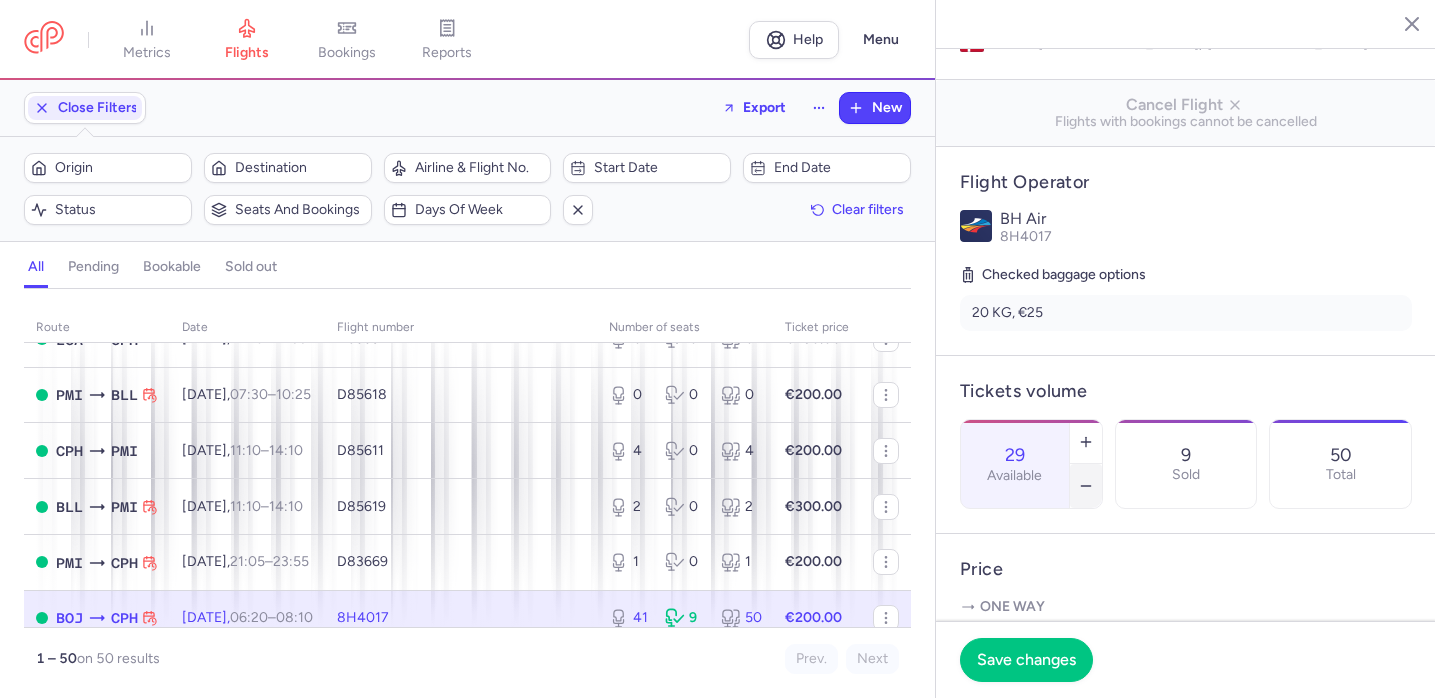 click at bounding box center (1086, 486) 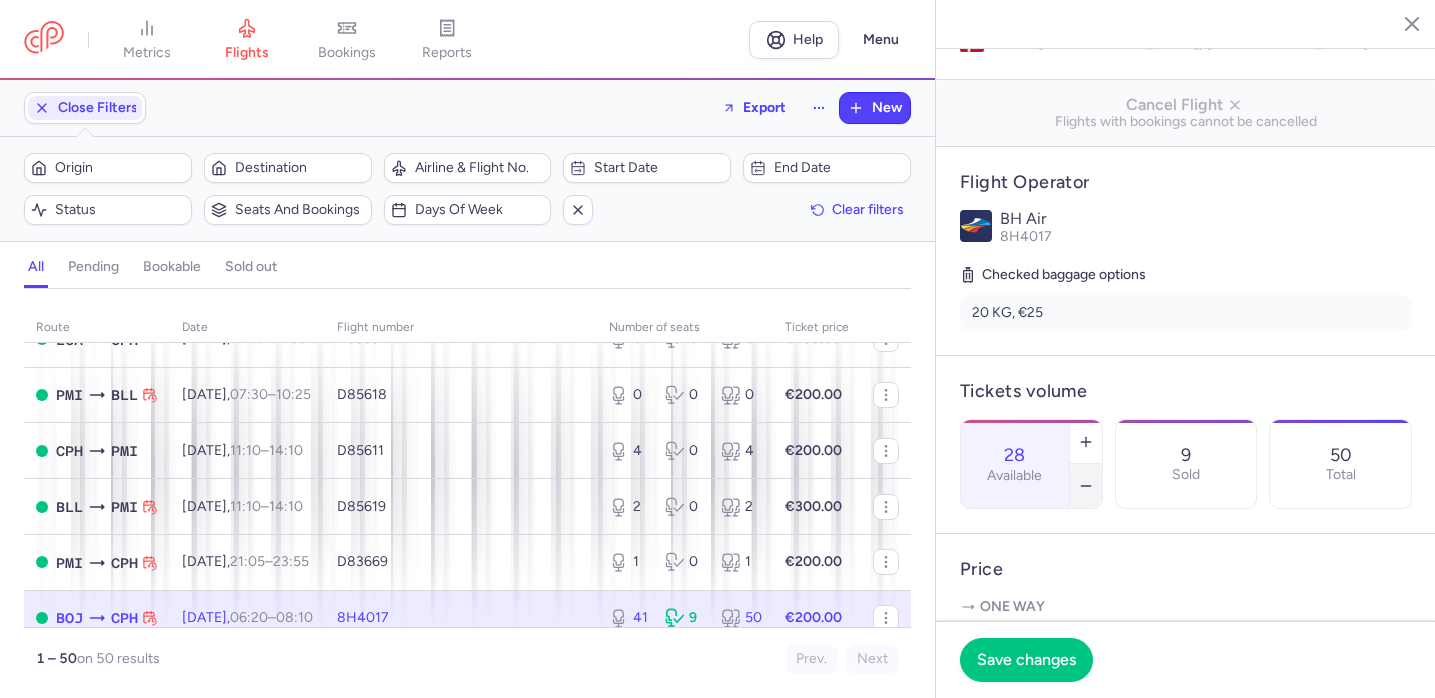 click at bounding box center [1086, 486] 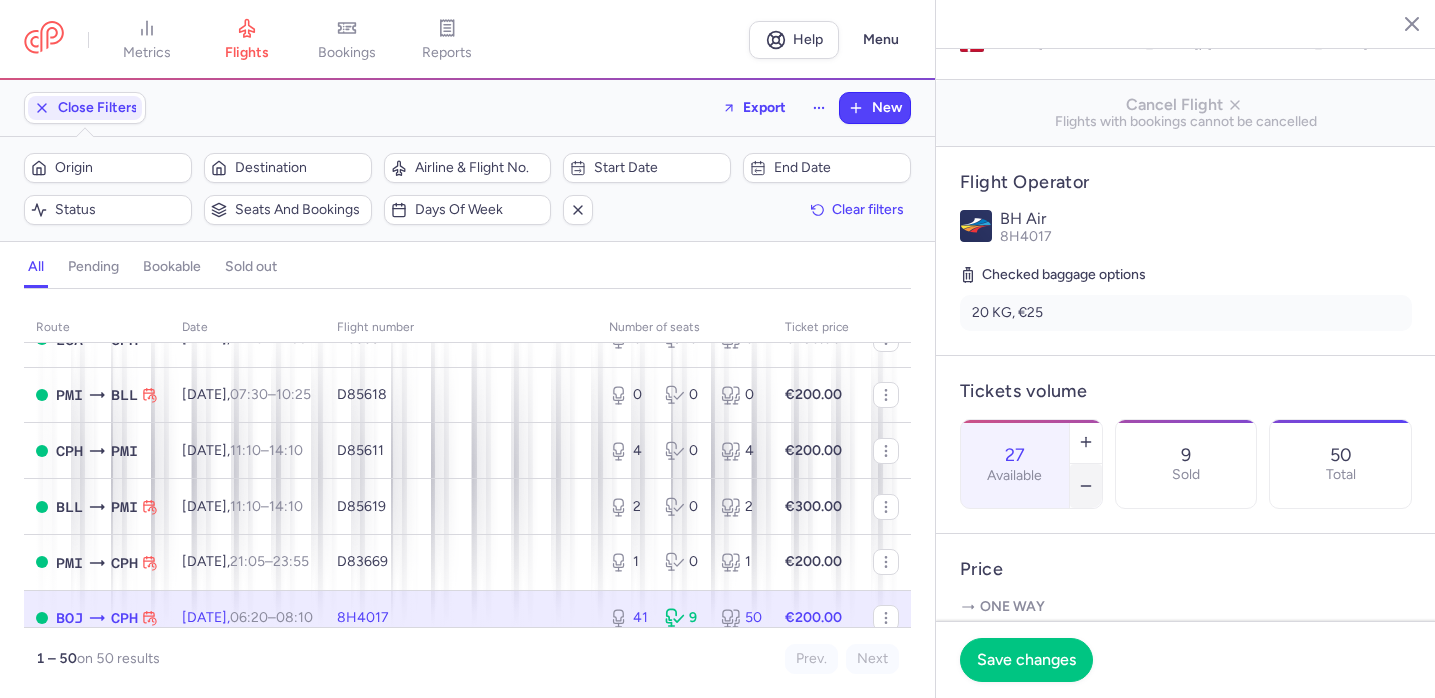 click at bounding box center (1086, 486) 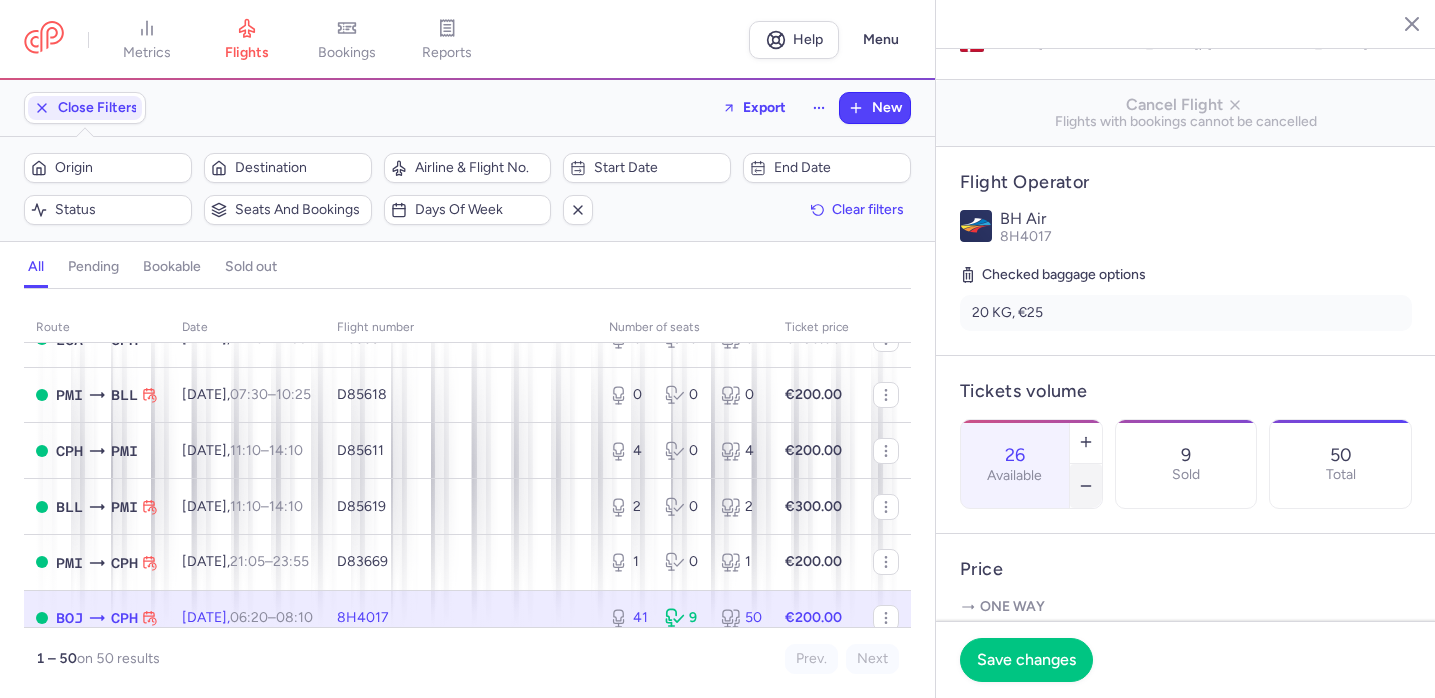 click at bounding box center [1086, 486] 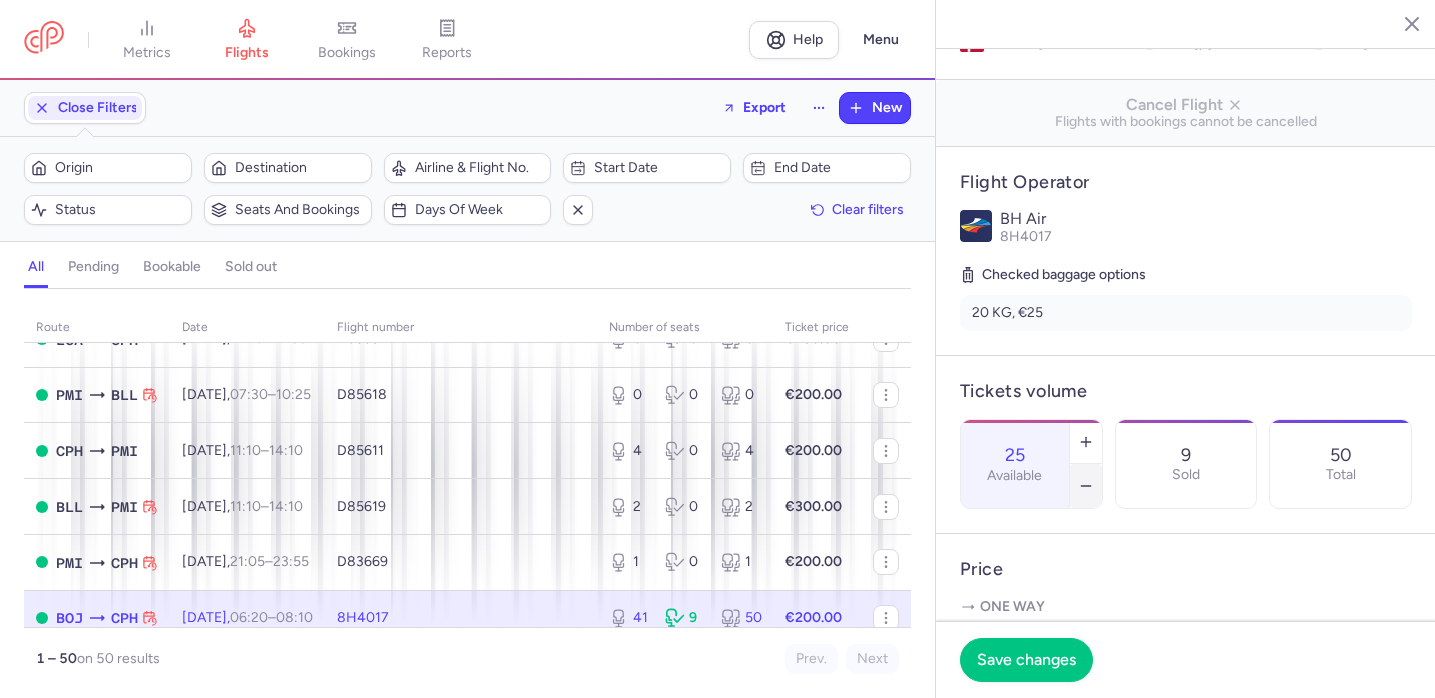 click at bounding box center (1086, 486) 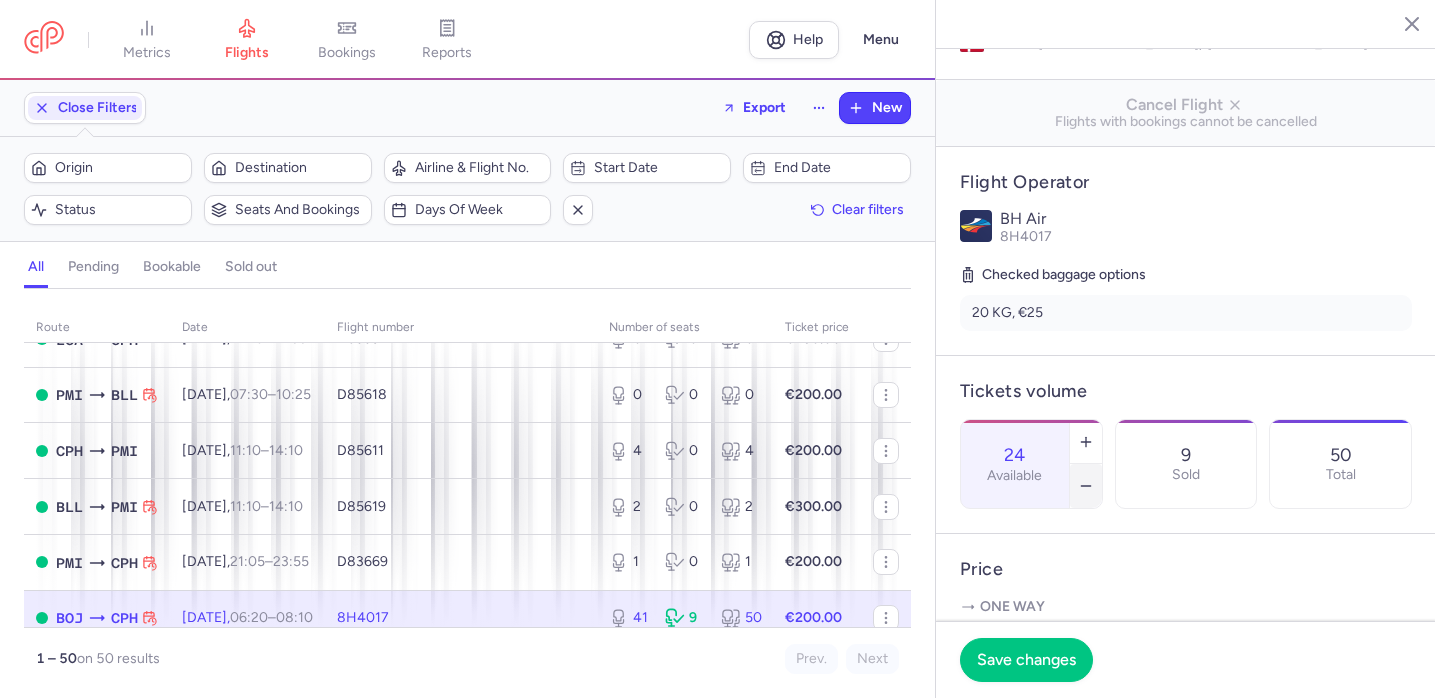 click at bounding box center (1086, 486) 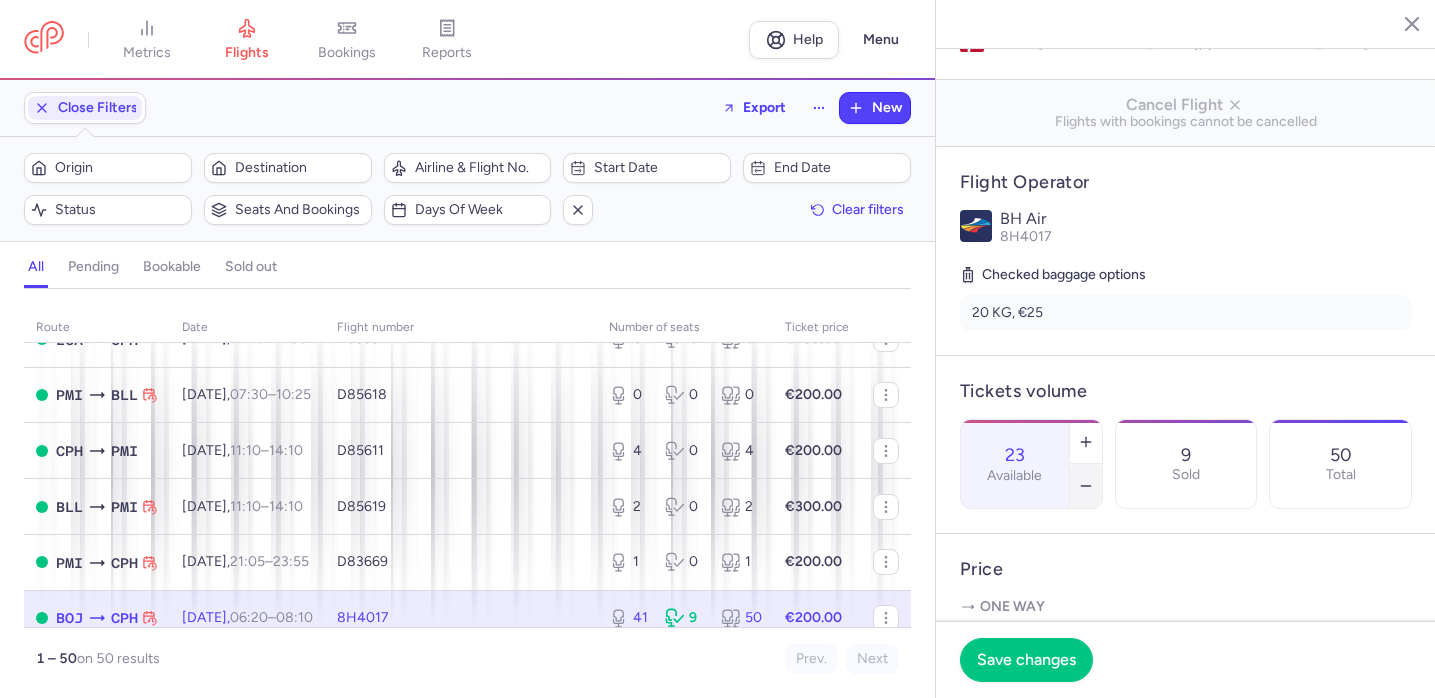 click at bounding box center (1086, 486) 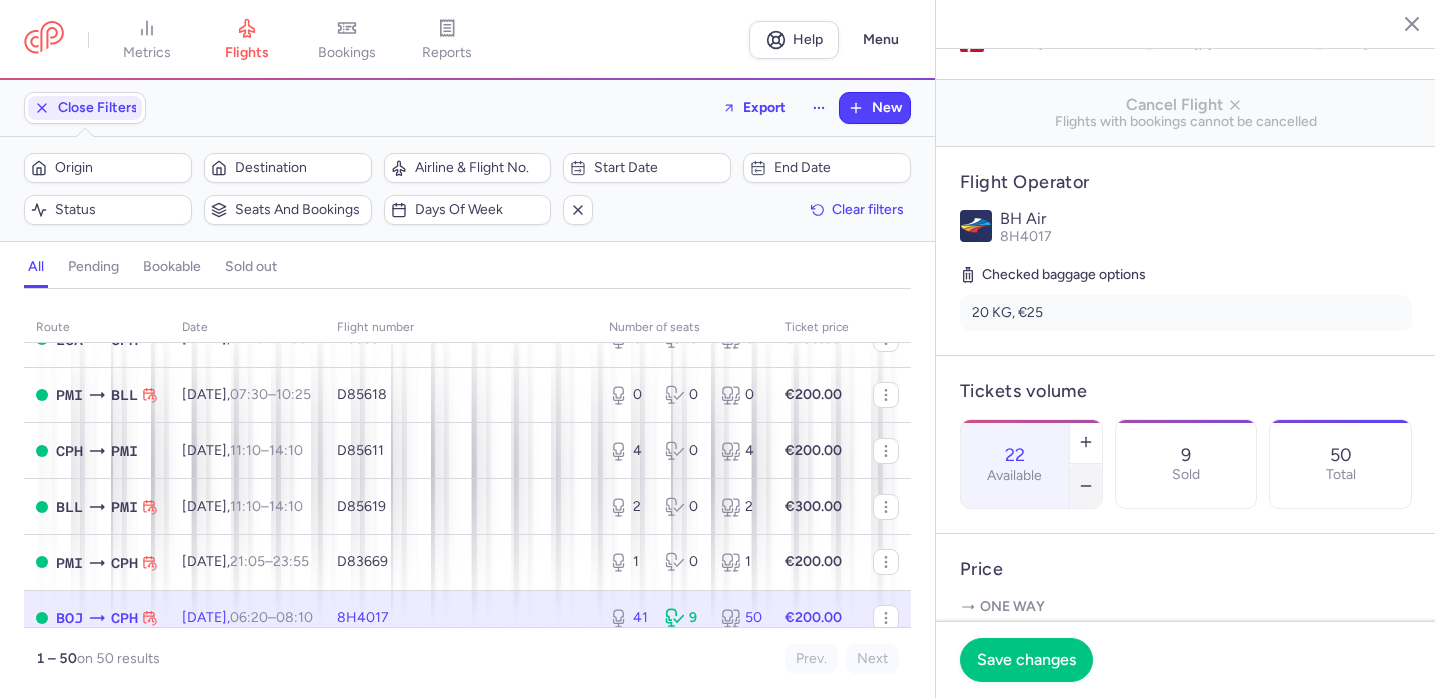 click at bounding box center [1086, 486] 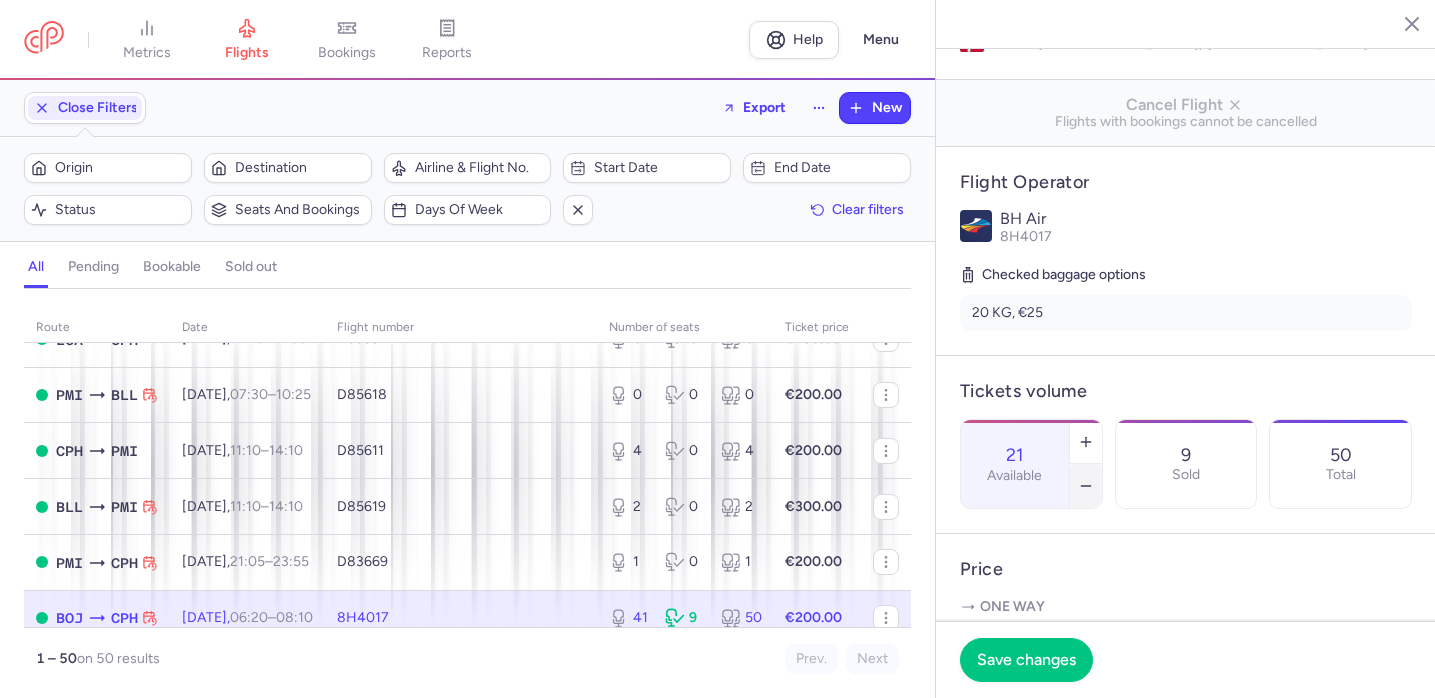 click at bounding box center [1086, 486] 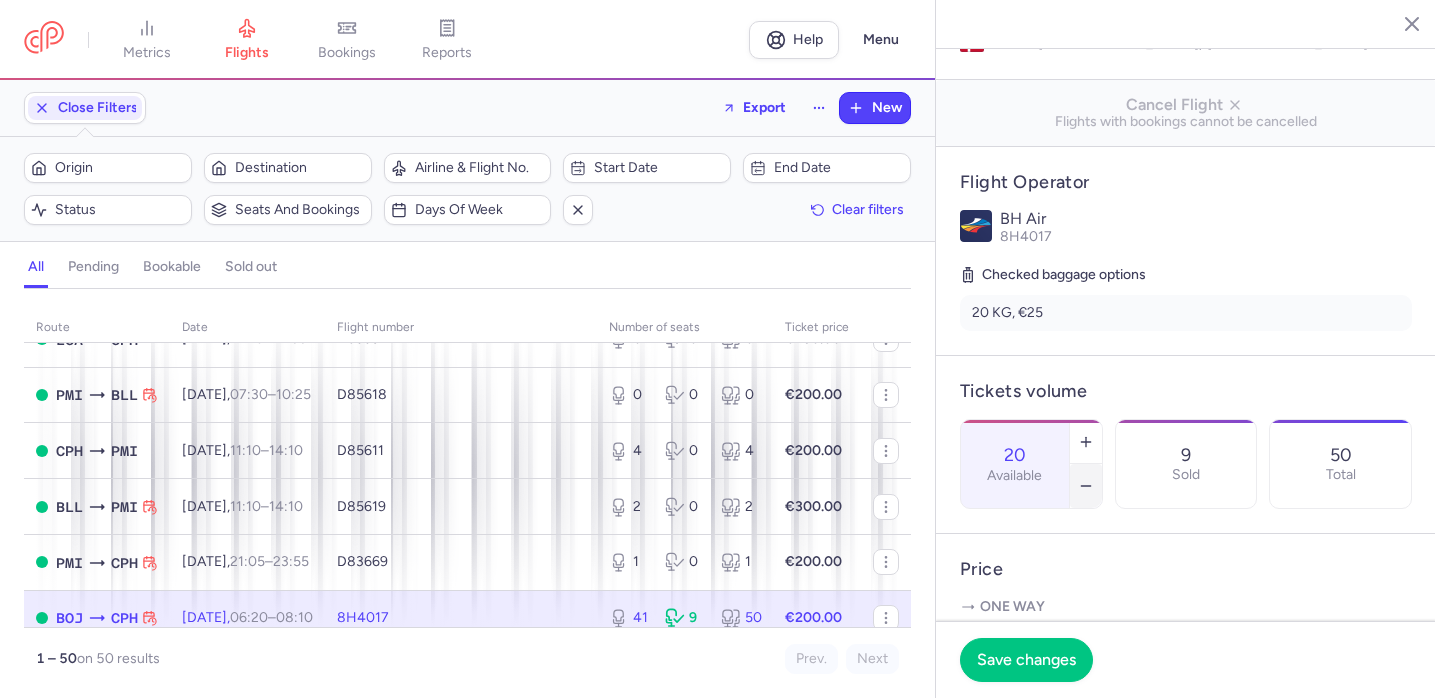 click at bounding box center (1086, 486) 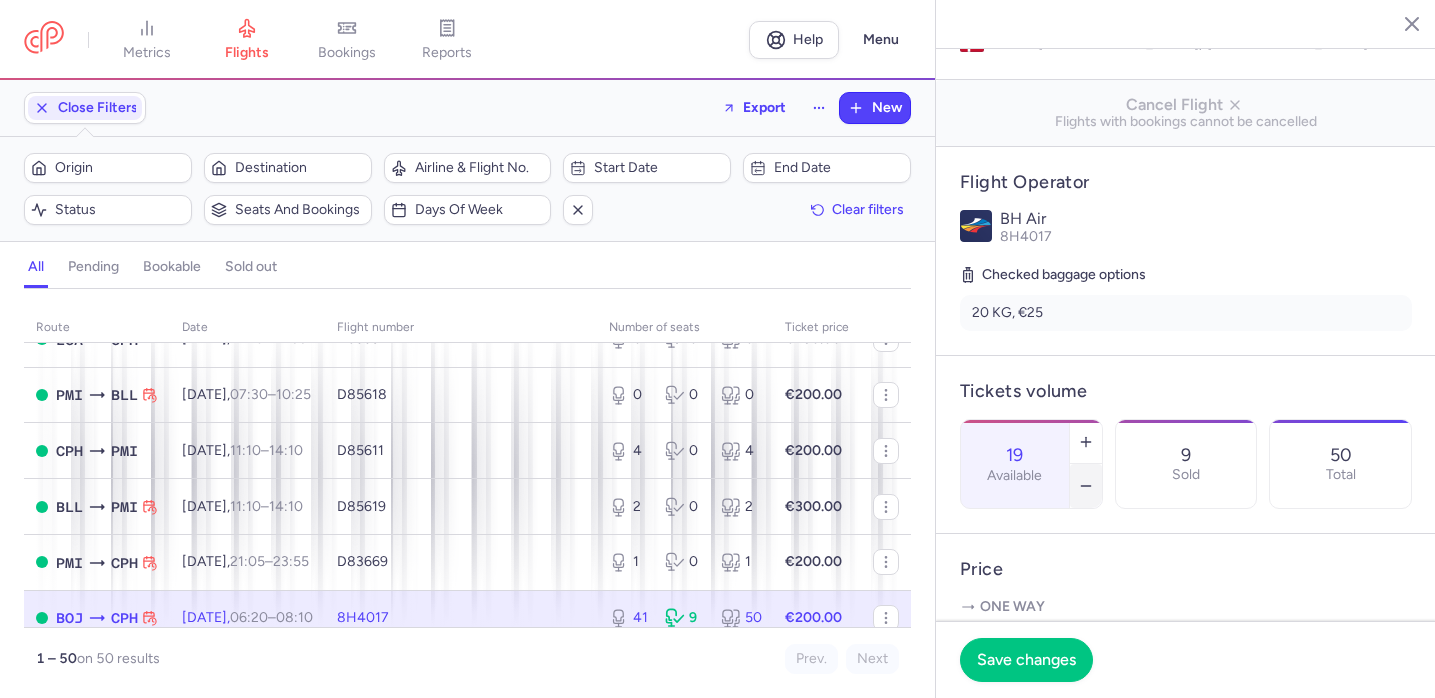 click at bounding box center [1086, 486] 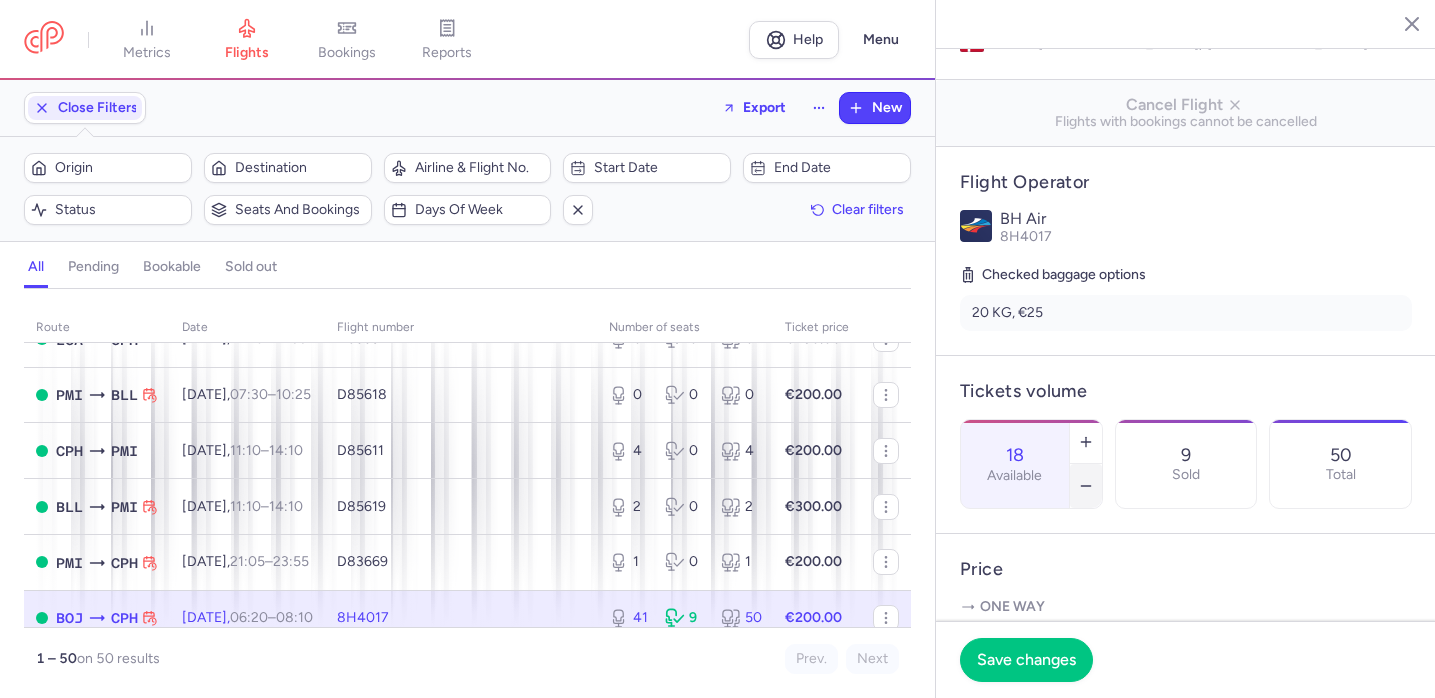 click at bounding box center (1086, 486) 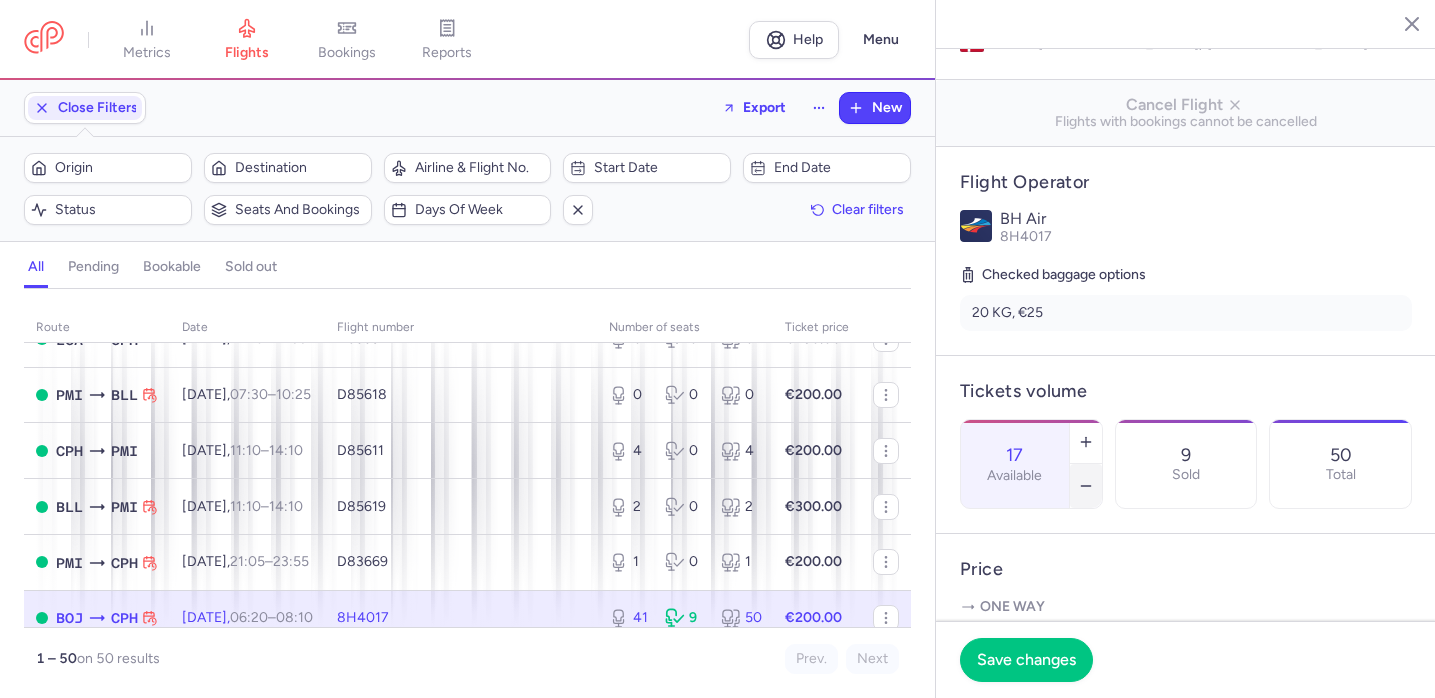 click at bounding box center [1086, 486] 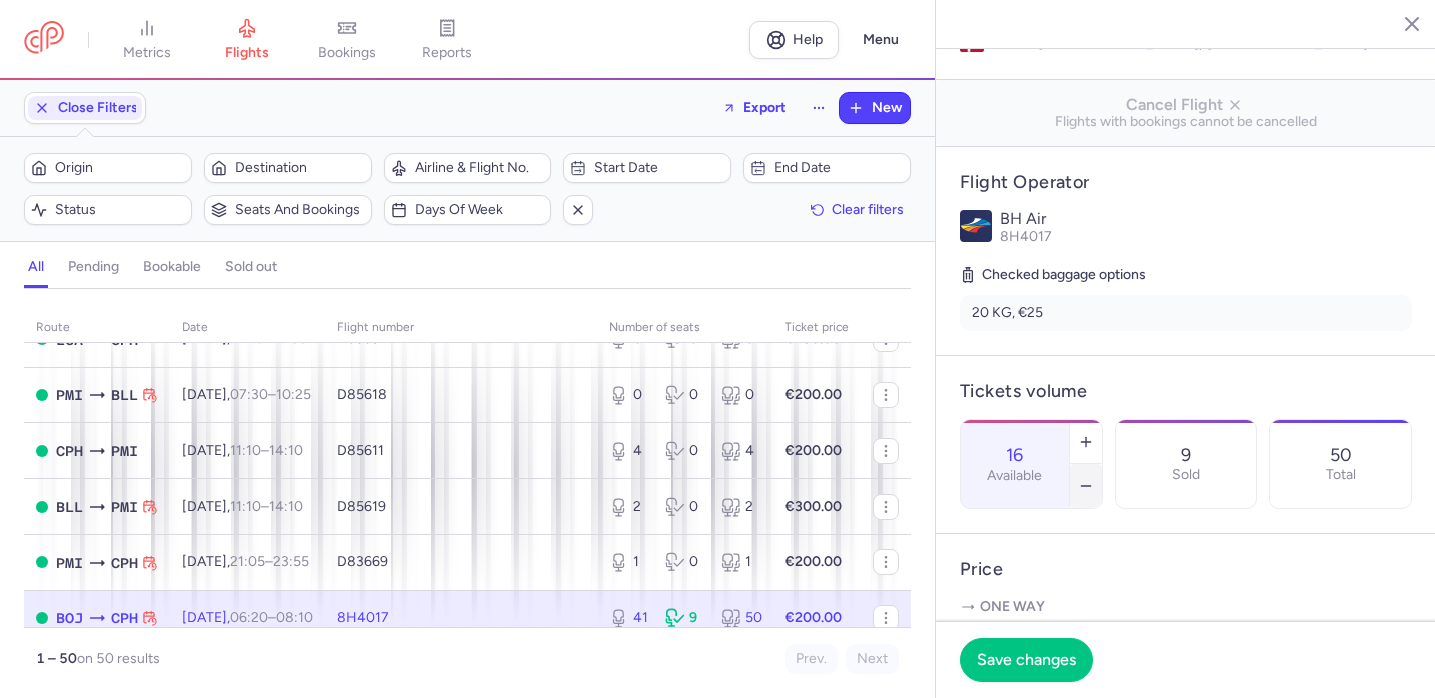 click at bounding box center [1086, 486] 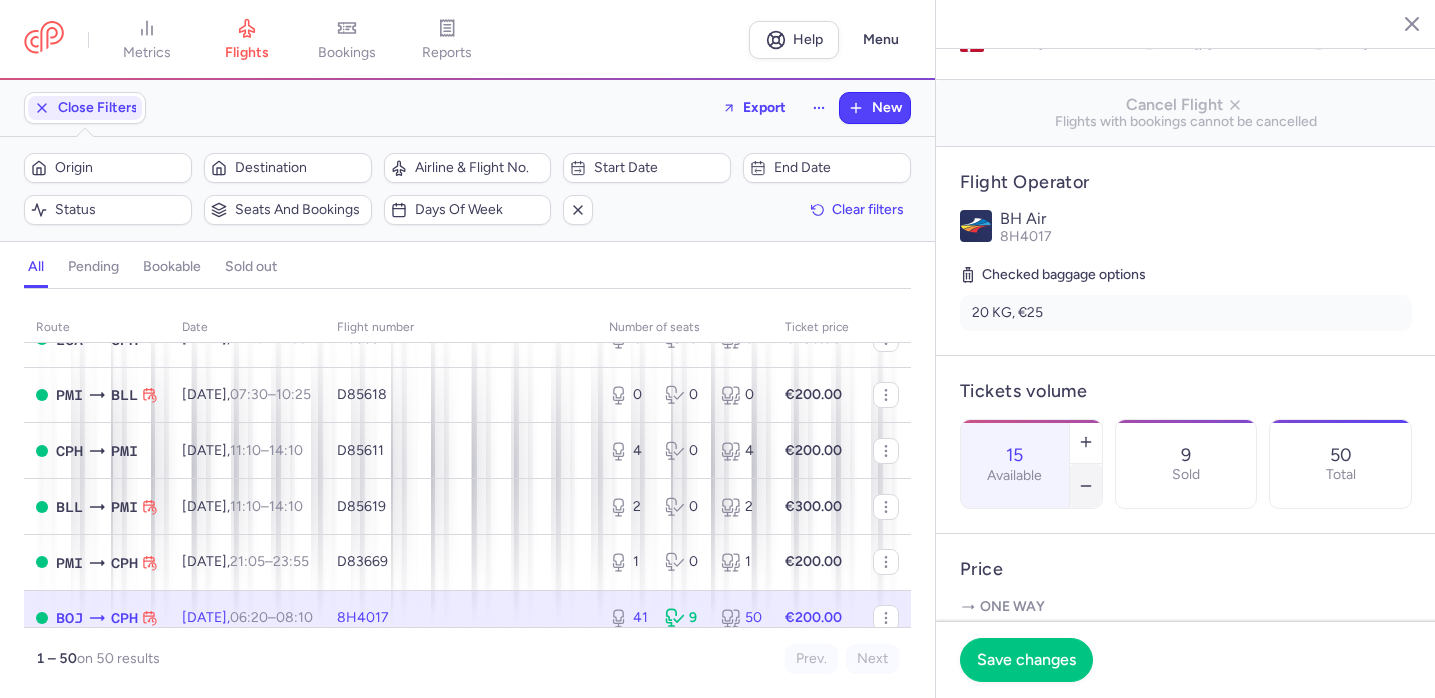 click at bounding box center (1086, 486) 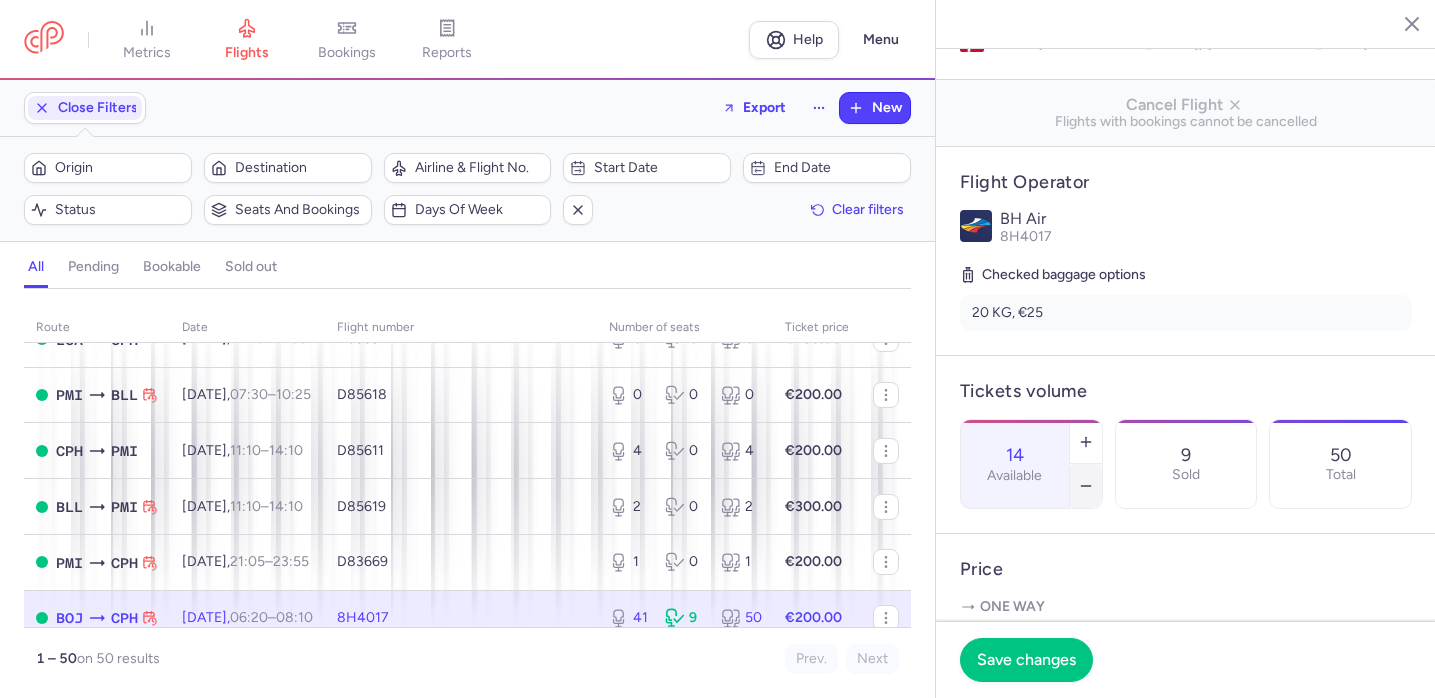 click at bounding box center [1086, 486] 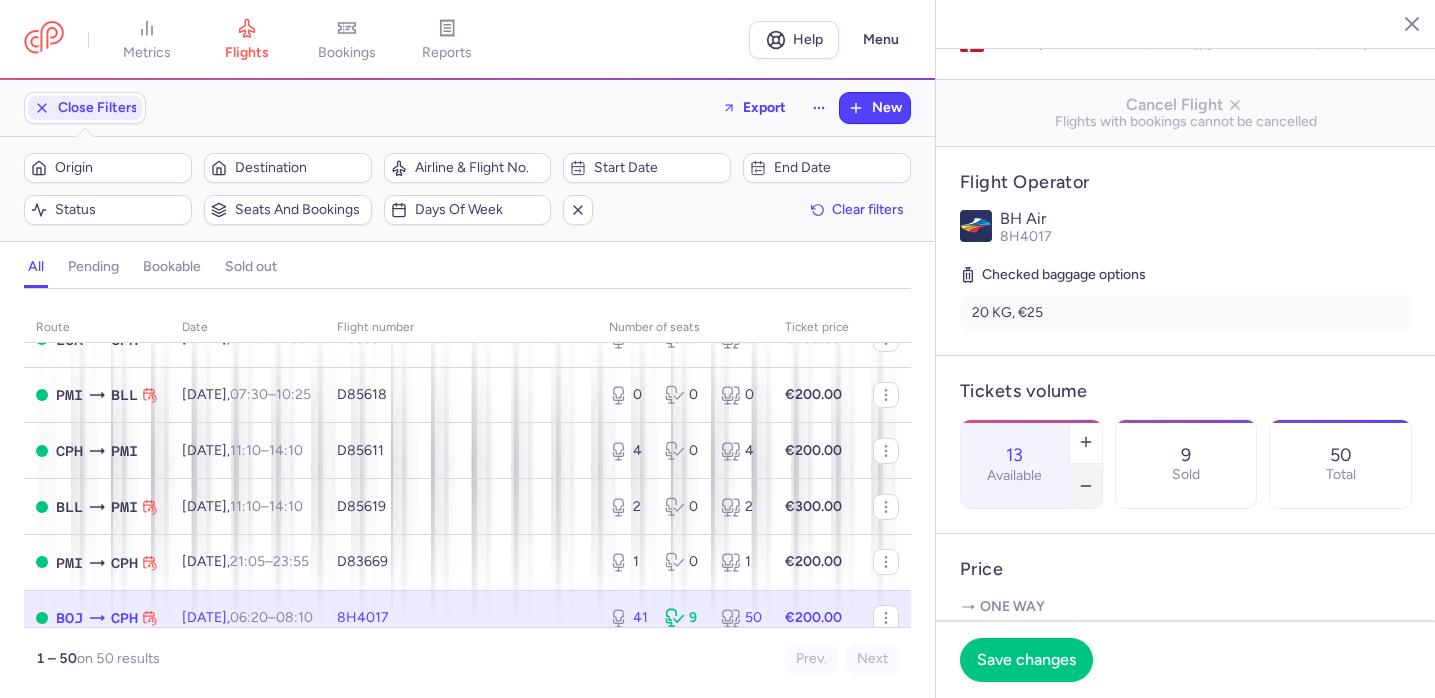 click at bounding box center [1086, 486] 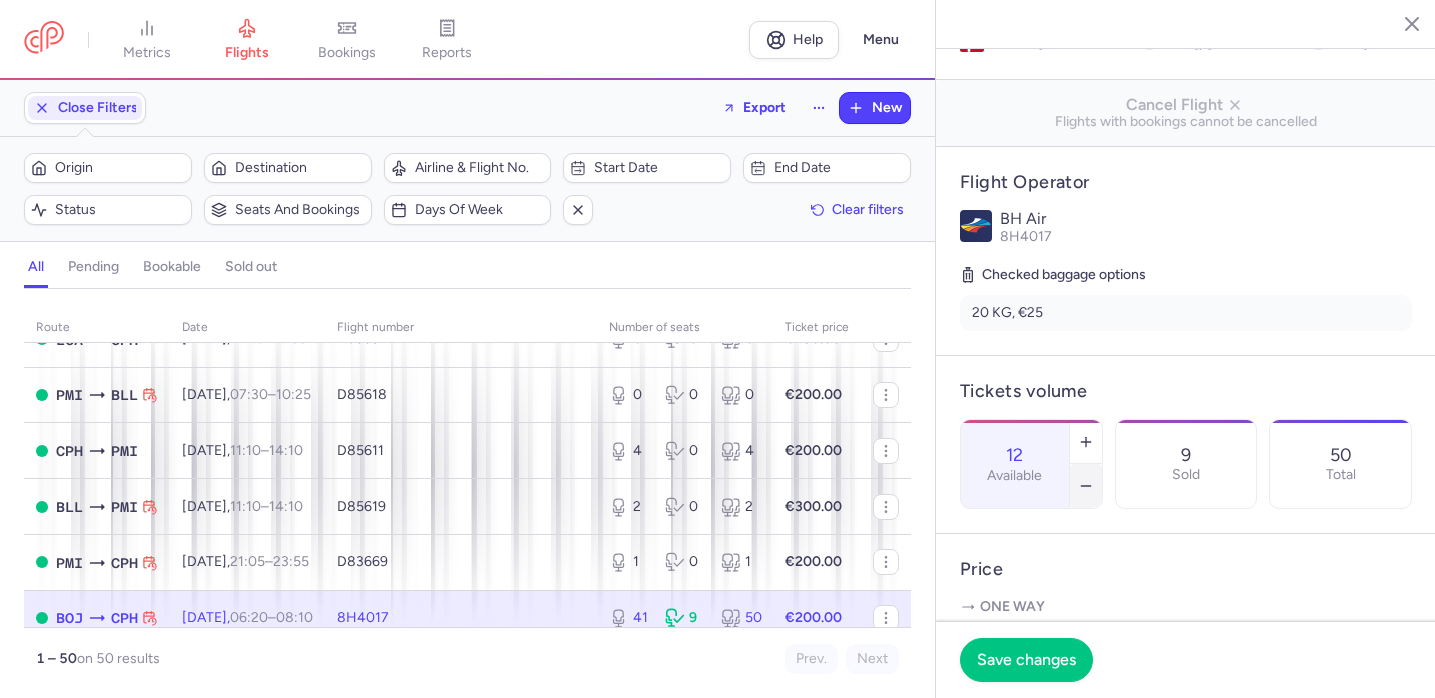 click at bounding box center (1086, 486) 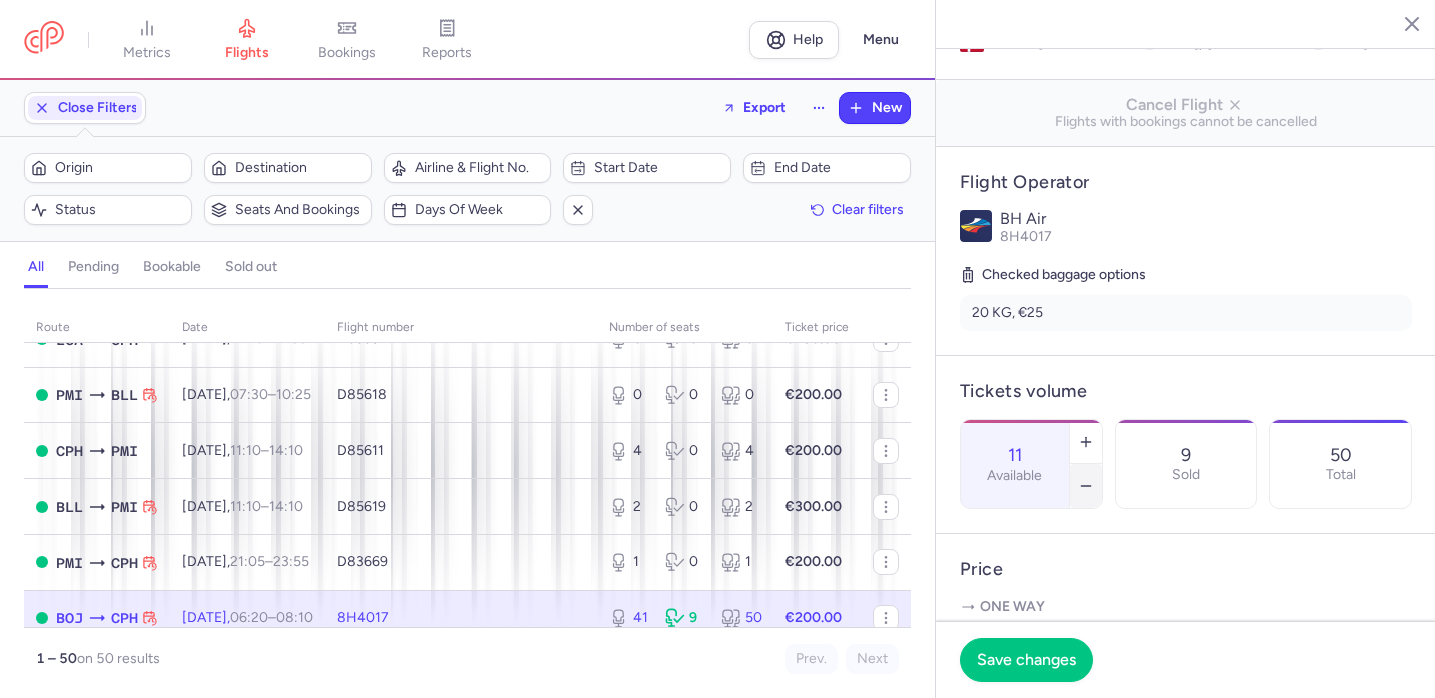 click at bounding box center (1086, 486) 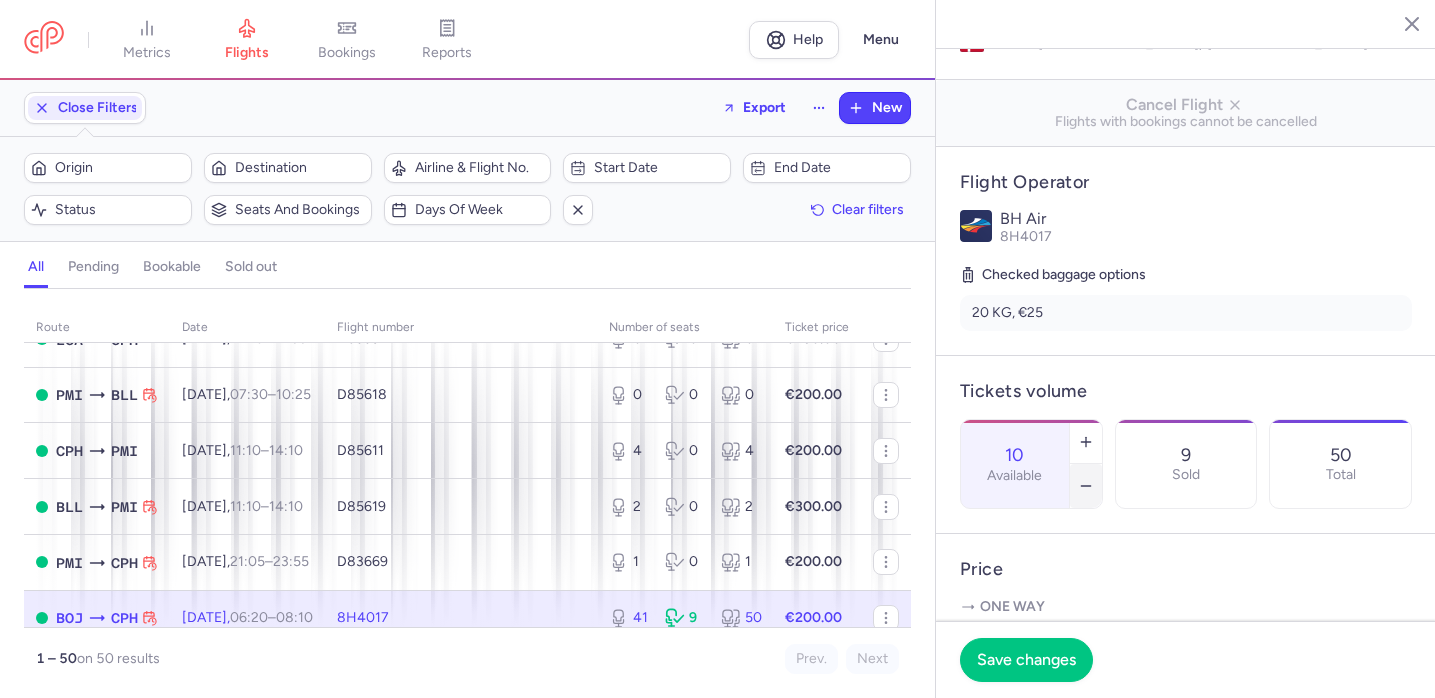 click at bounding box center [1086, 486] 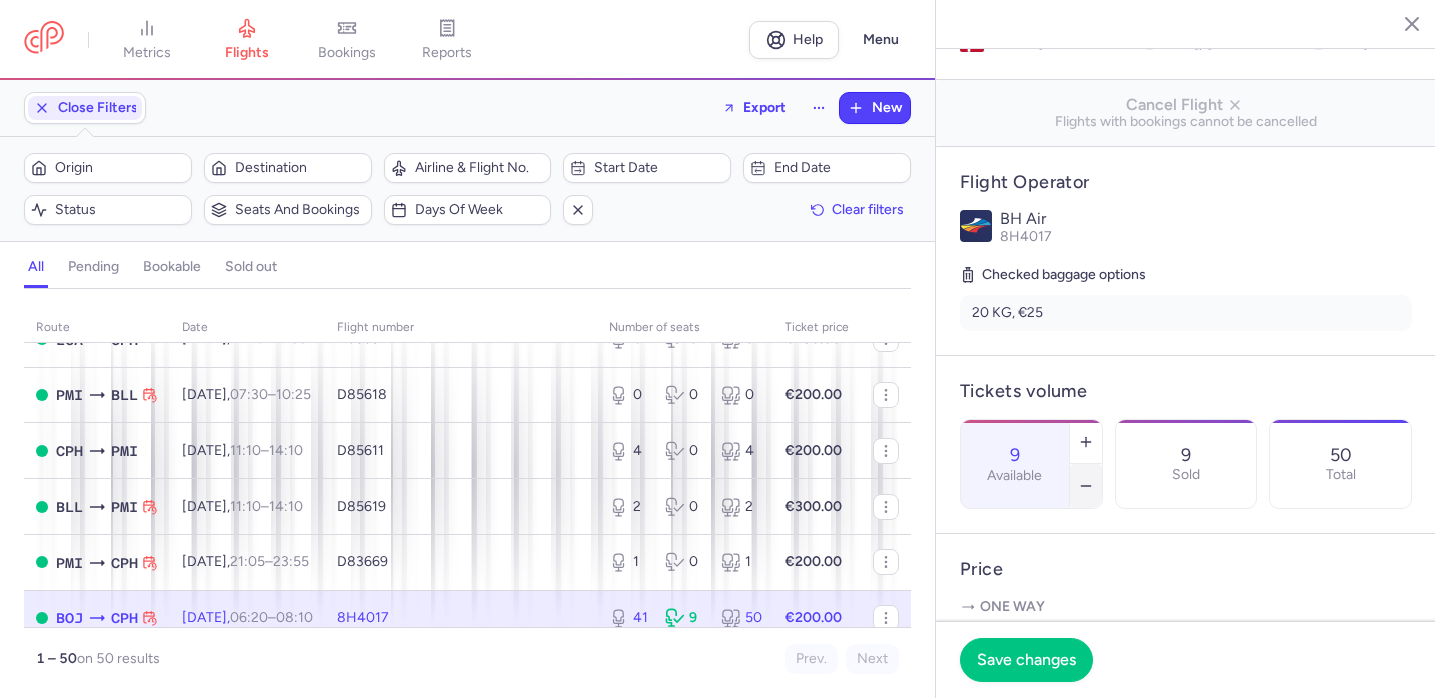 click at bounding box center [1086, 486] 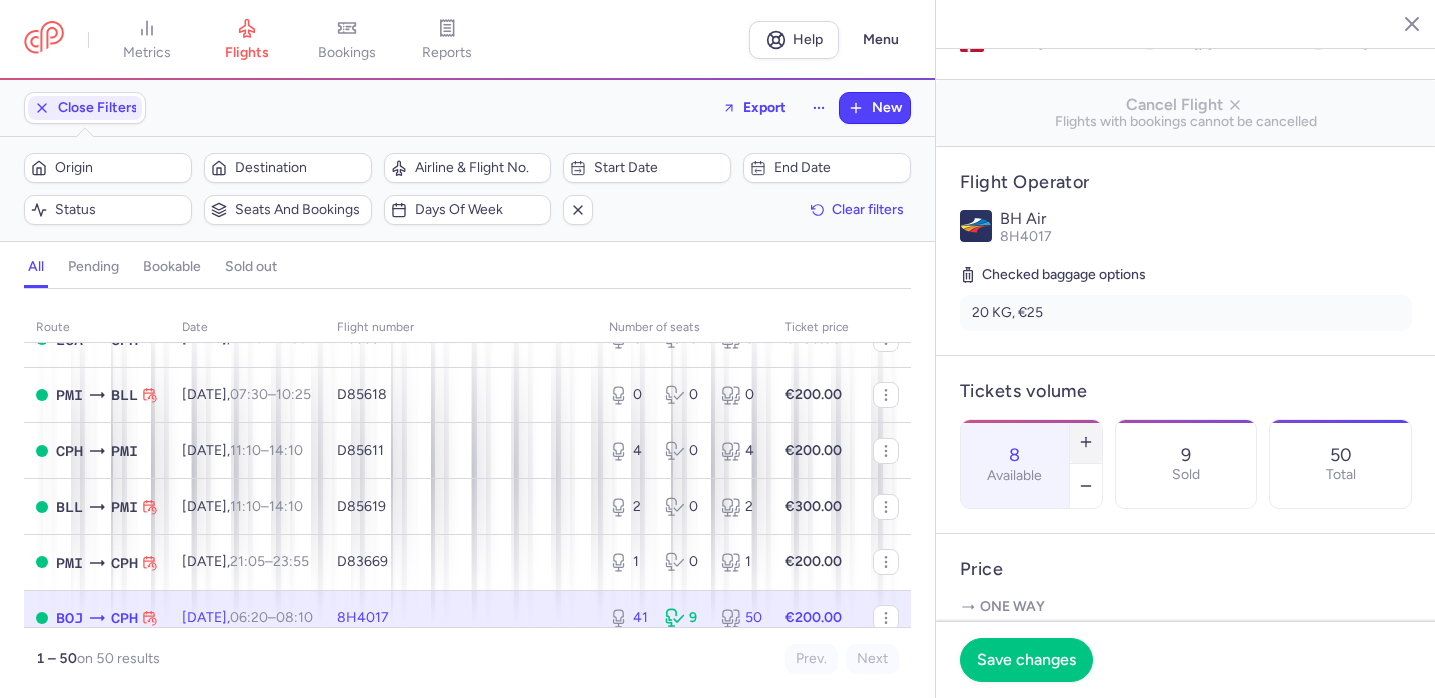 click 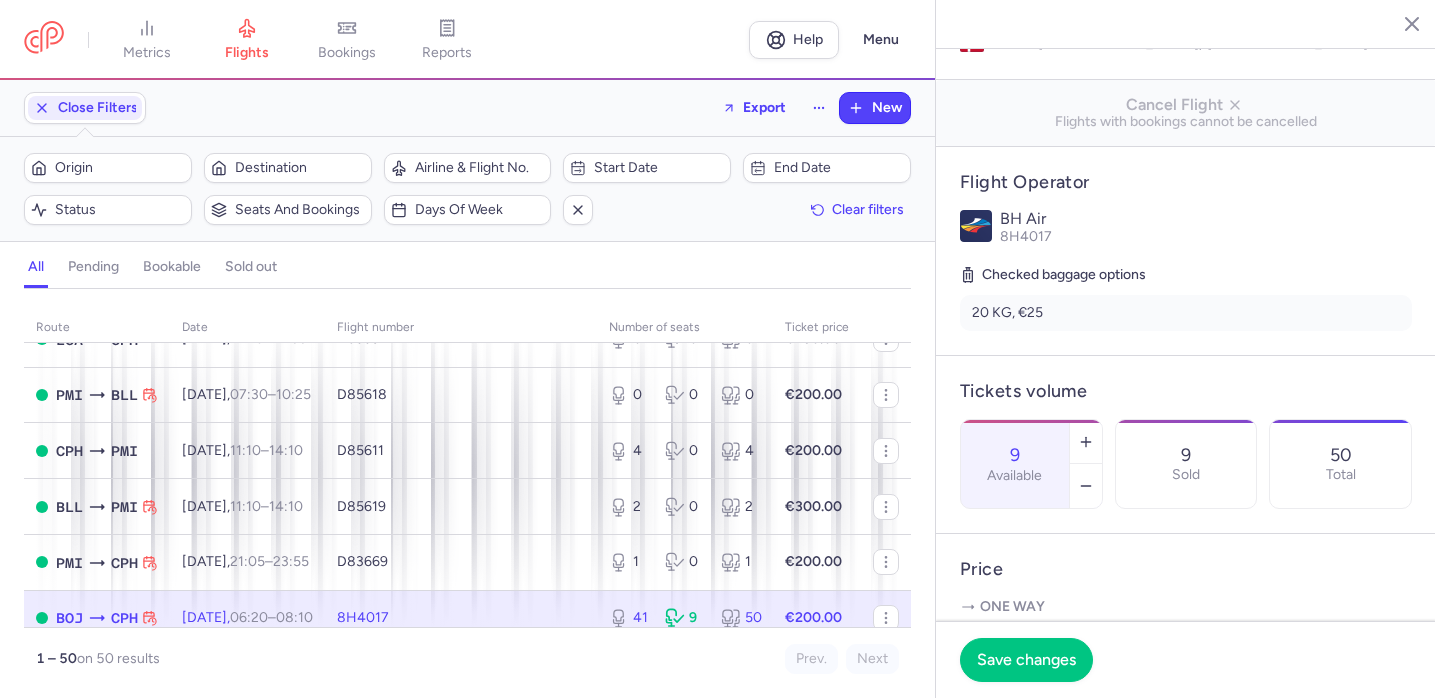 click on "Price  One way  Price  * 200 eur" at bounding box center [1186, 632] 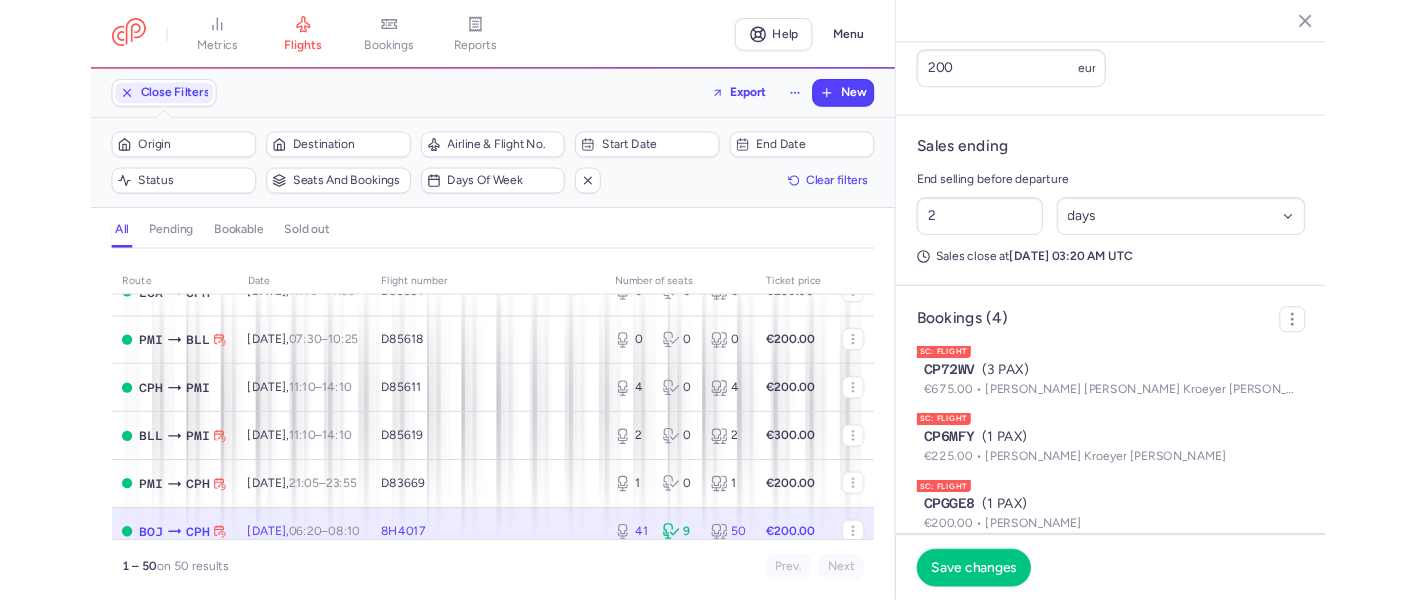 scroll, scrollTop: 943, scrollLeft: 0, axis: vertical 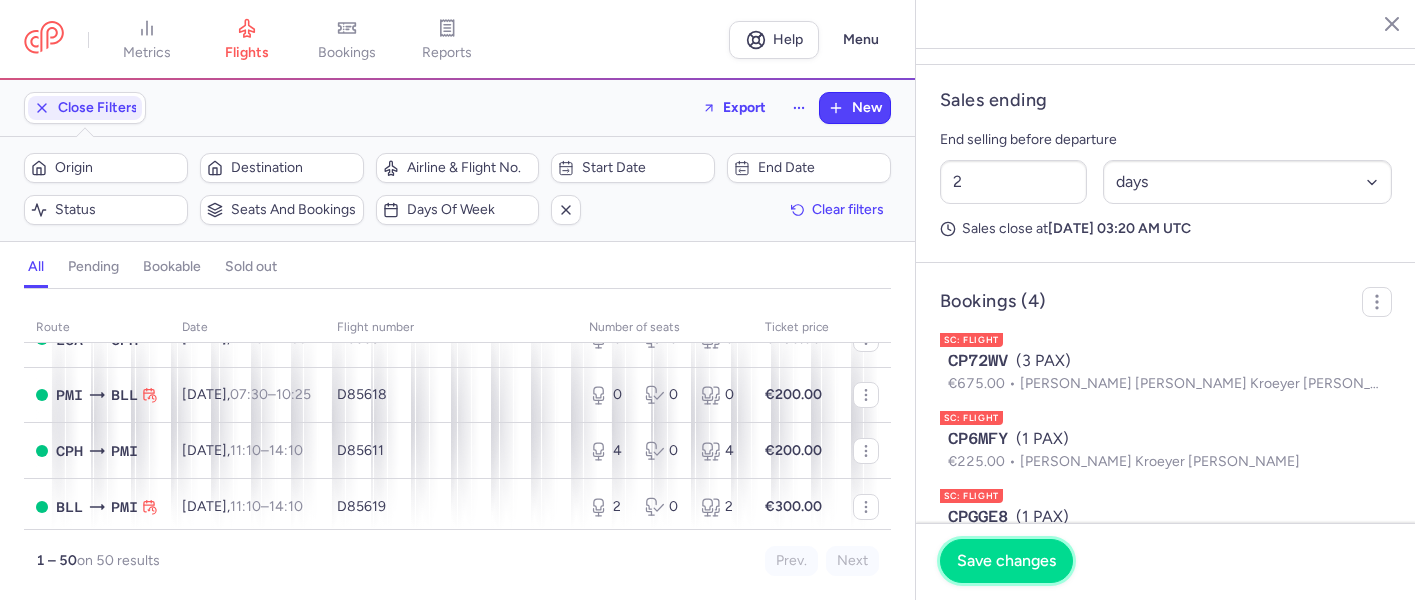 click on "Save changes" at bounding box center (1006, 561) 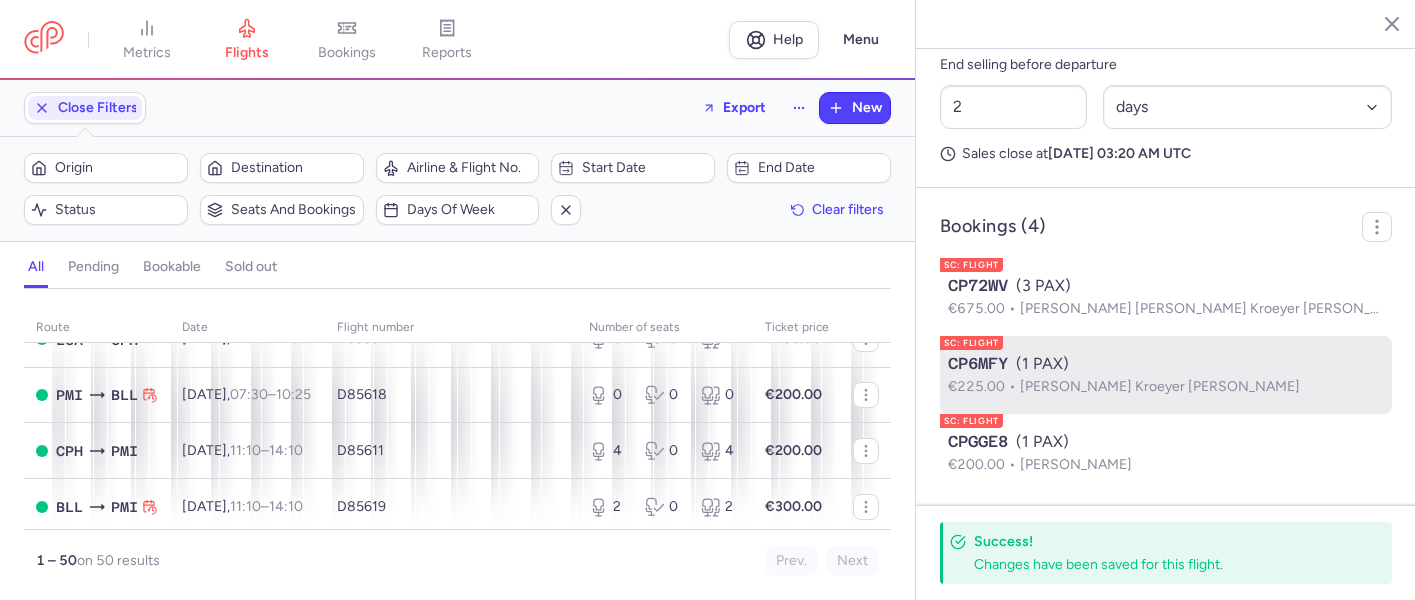 scroll, scrollTop: 1059, scrollLeft: 0, axis: vertical 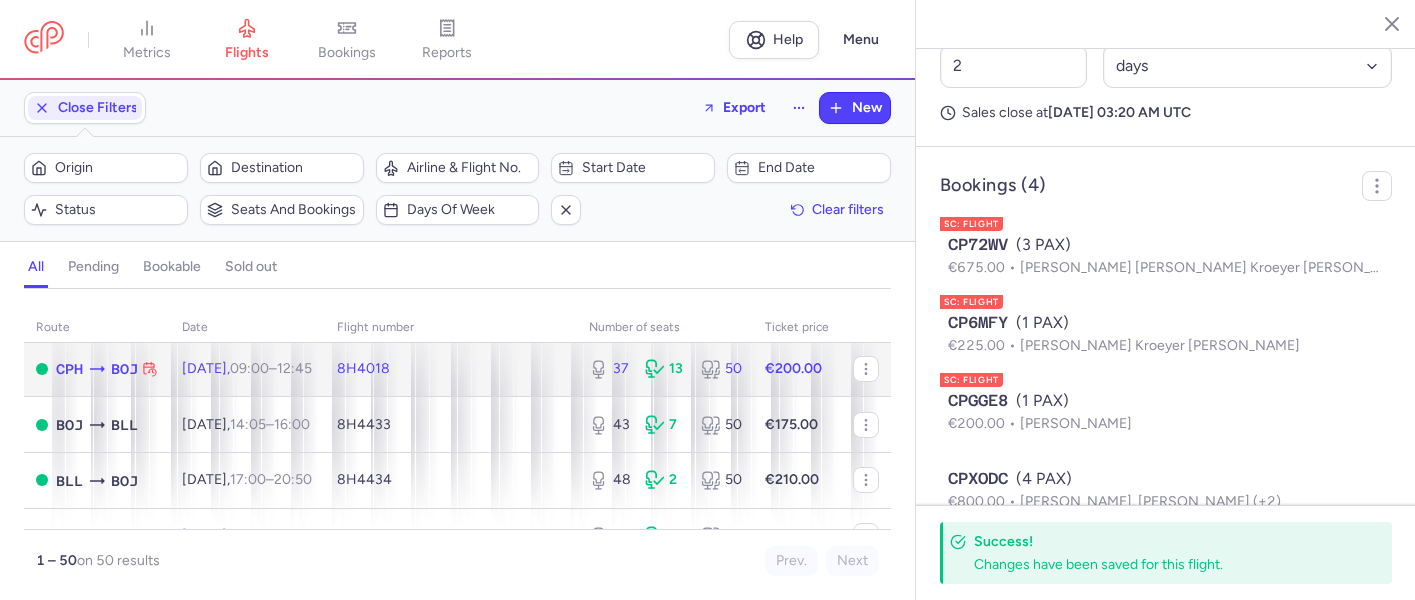click on "8H4018" 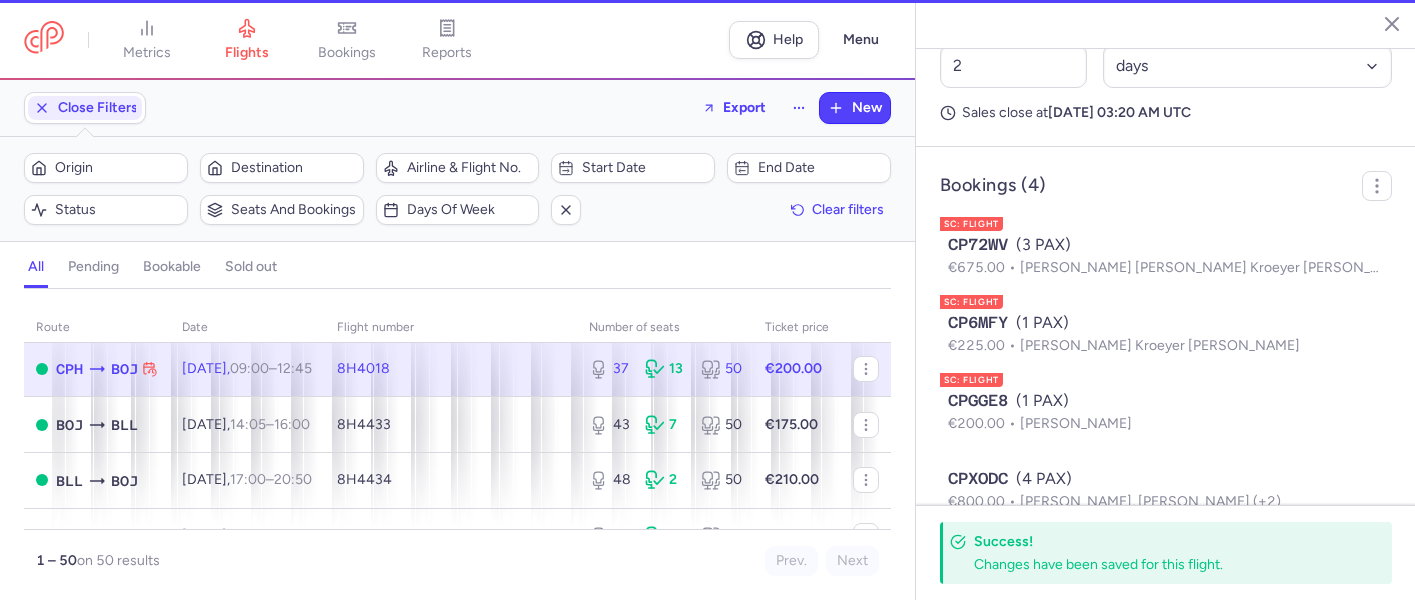 type on "37" 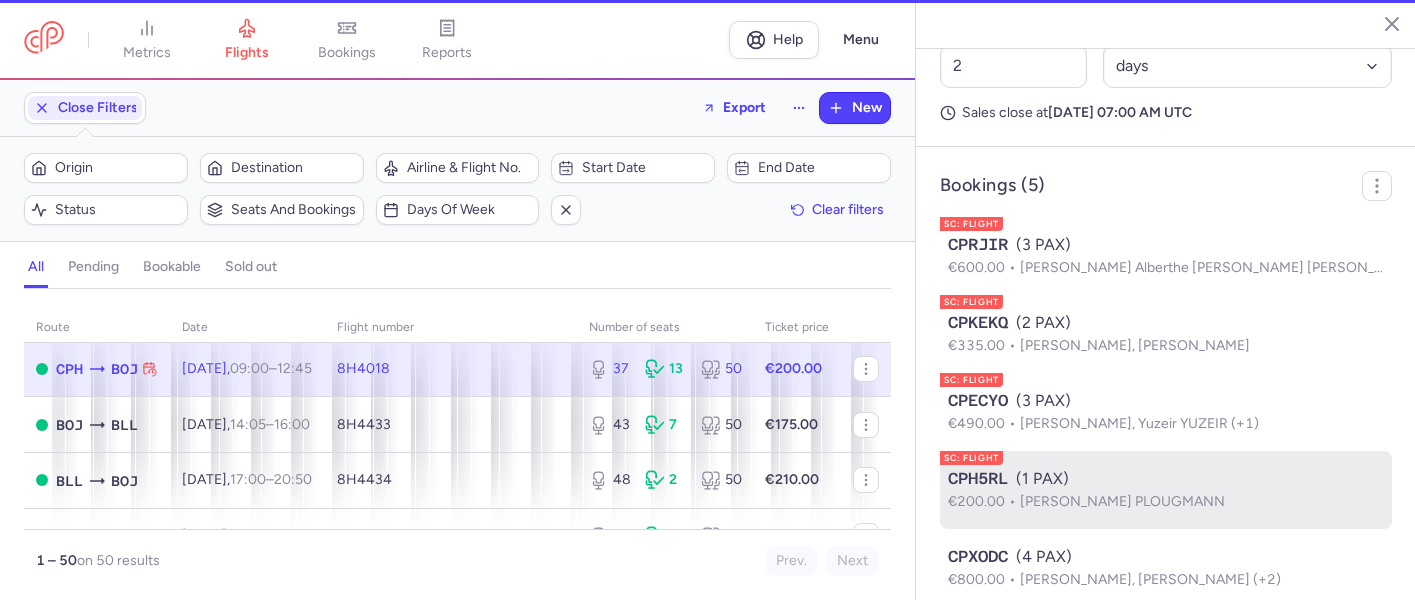 scroll, scrollTop: 1042, scrollLeft: 0, axis: vertical 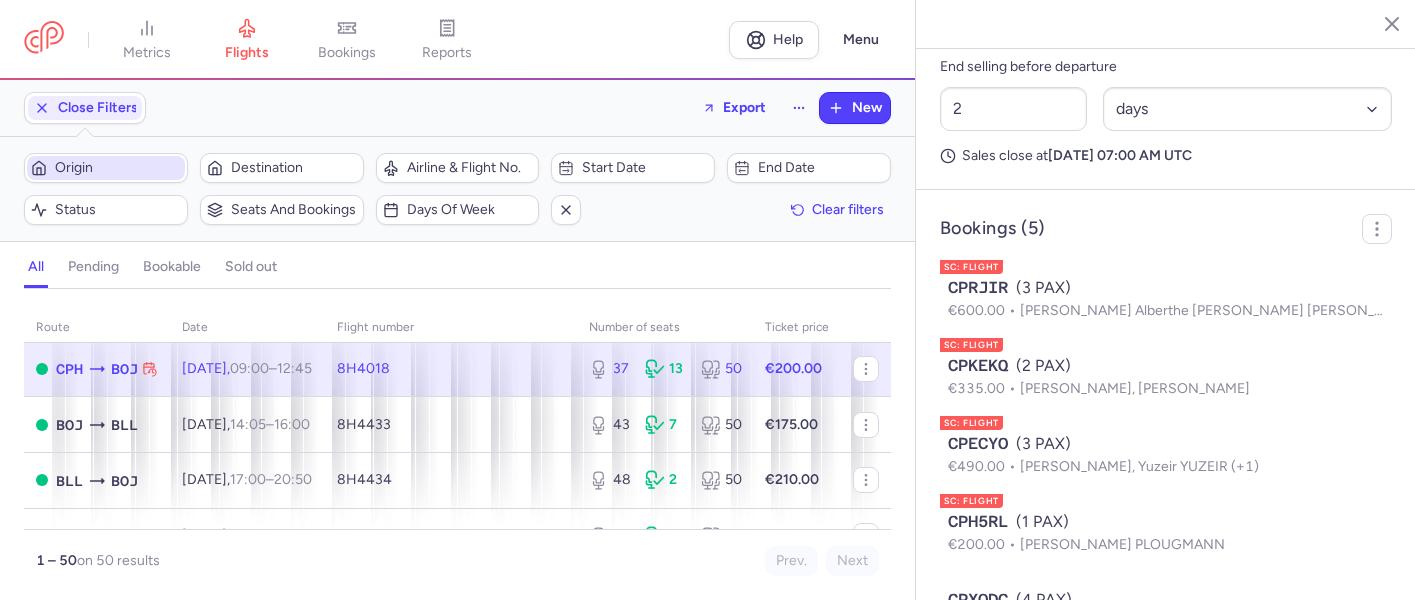 click on "Origin" at bounding box center (106, 168) 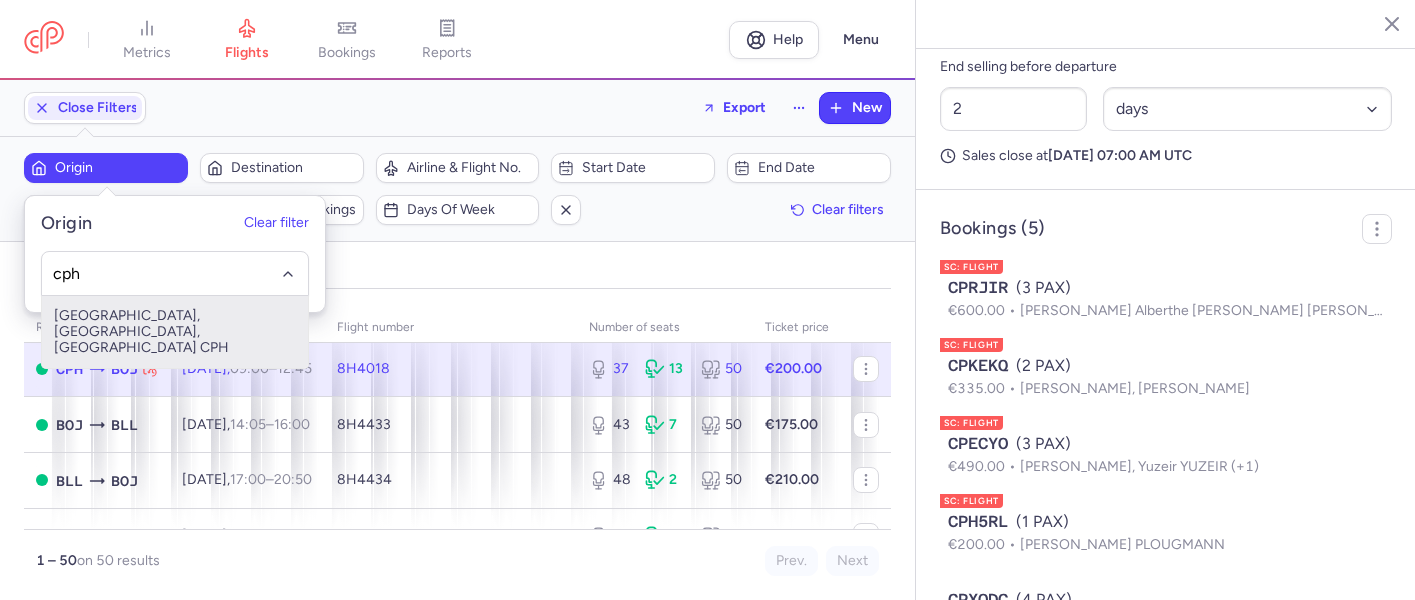 type on "cph" 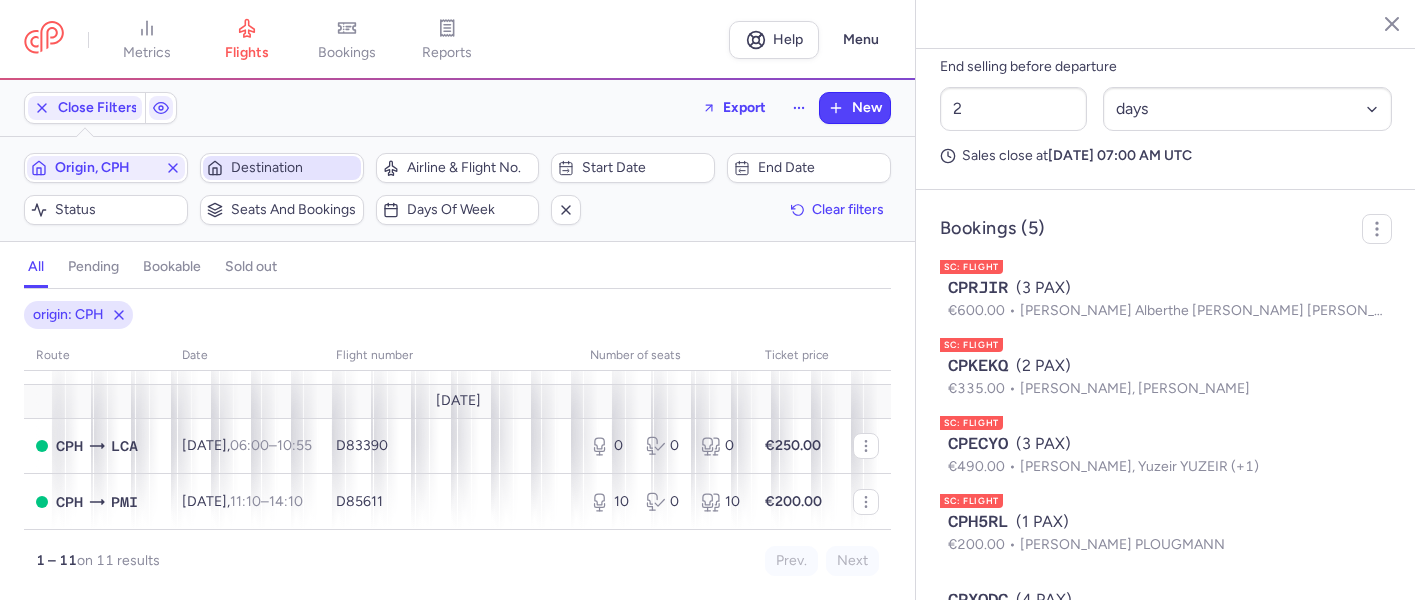 click on "Destination" at bounding box center [294, 168] 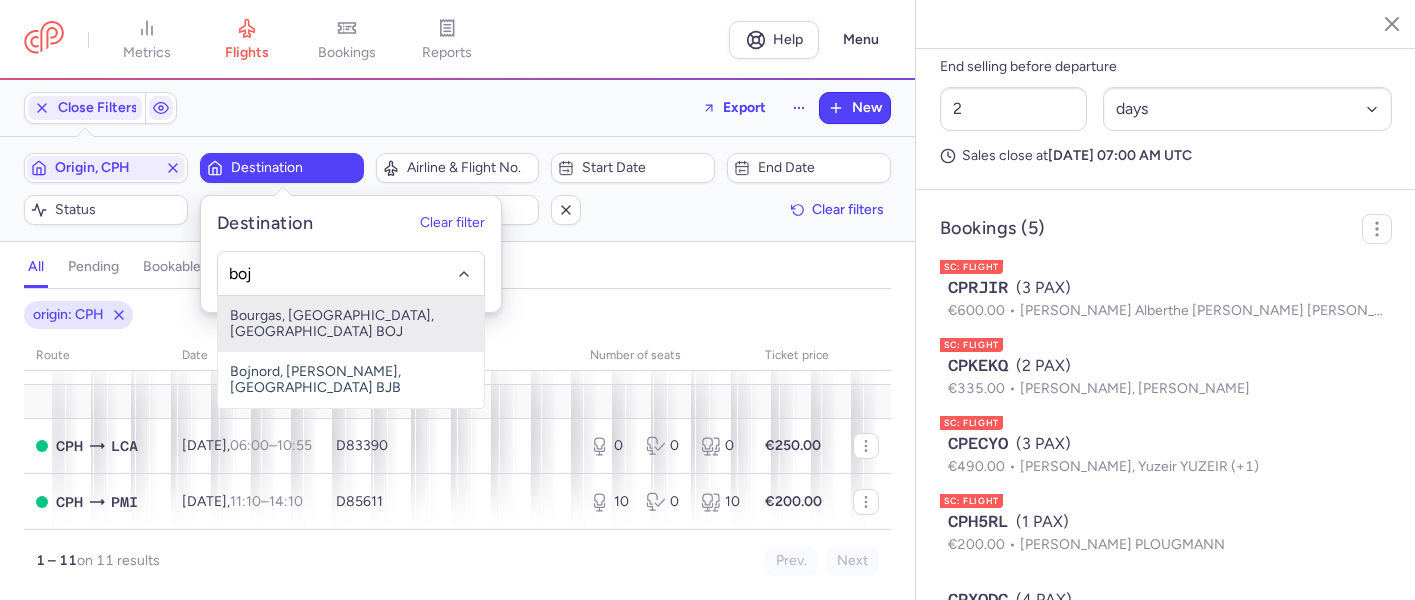 click on "Bourgas, [GEOGRAPHIC_DATA], [GEOGRAPHIC_DATA] BOJ" at bounding box center (351, 324) 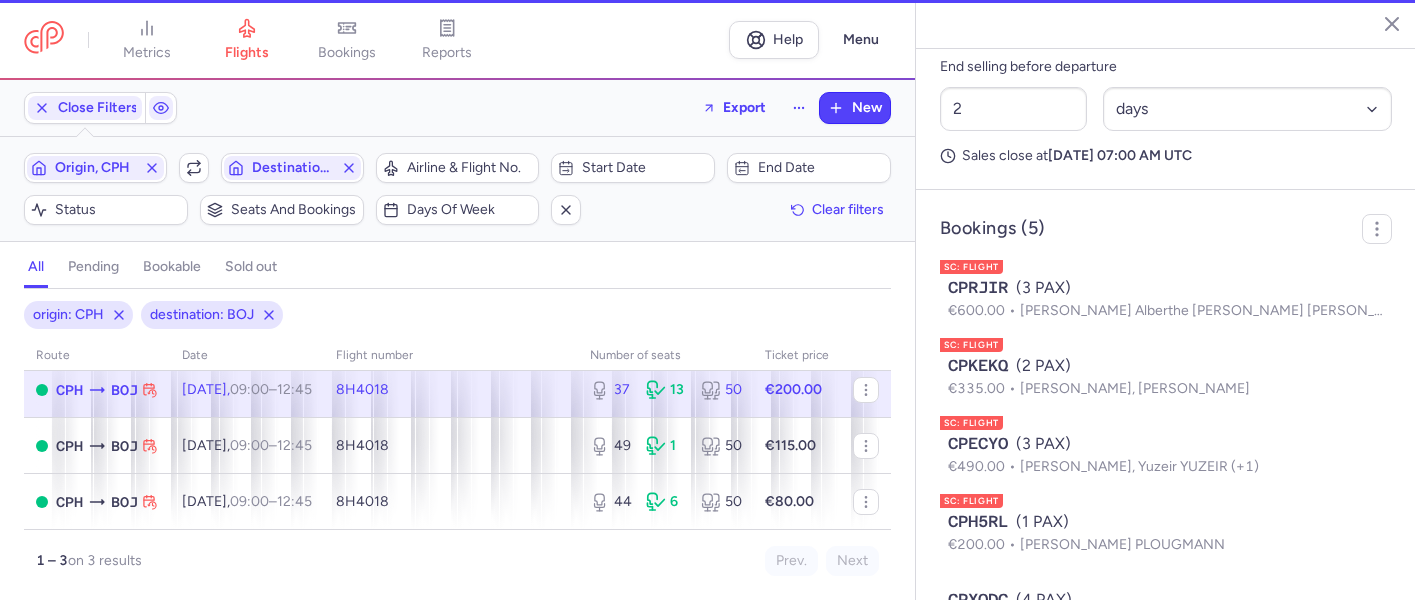 scroll, scrollTop: 45, scrollLeft: 0, axis: vertical 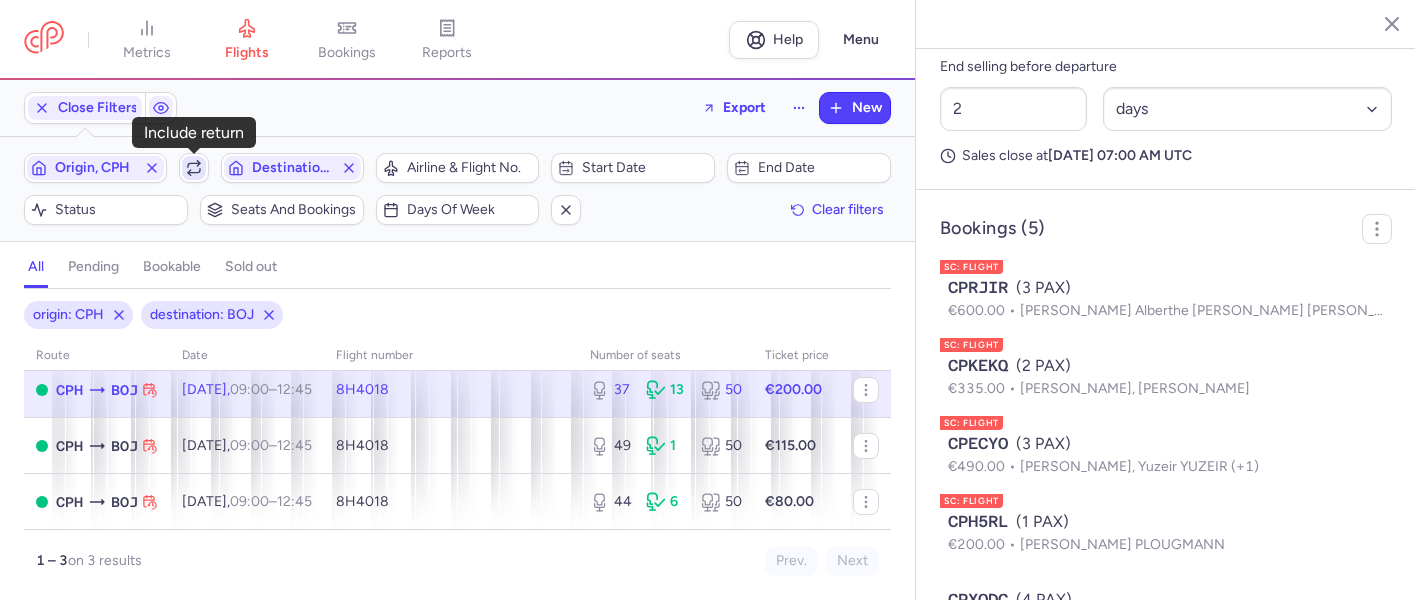 click 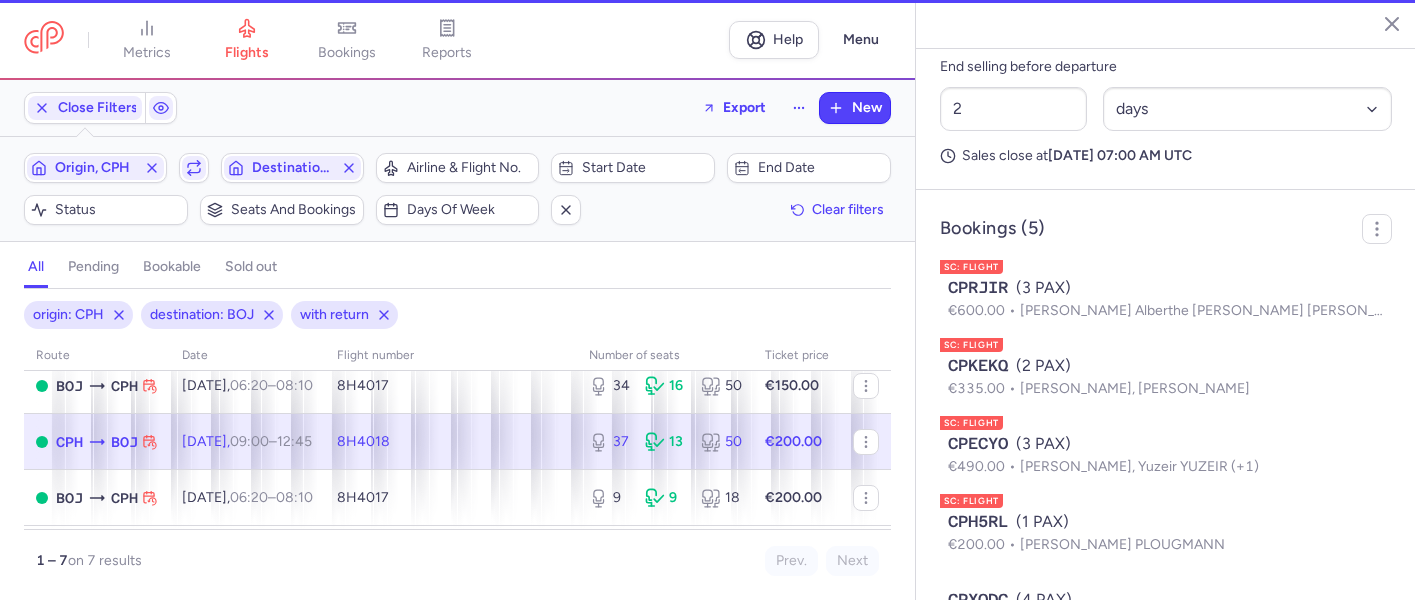 scroll, scrollTop: 307, scrollLeft: 0, axis: vertical 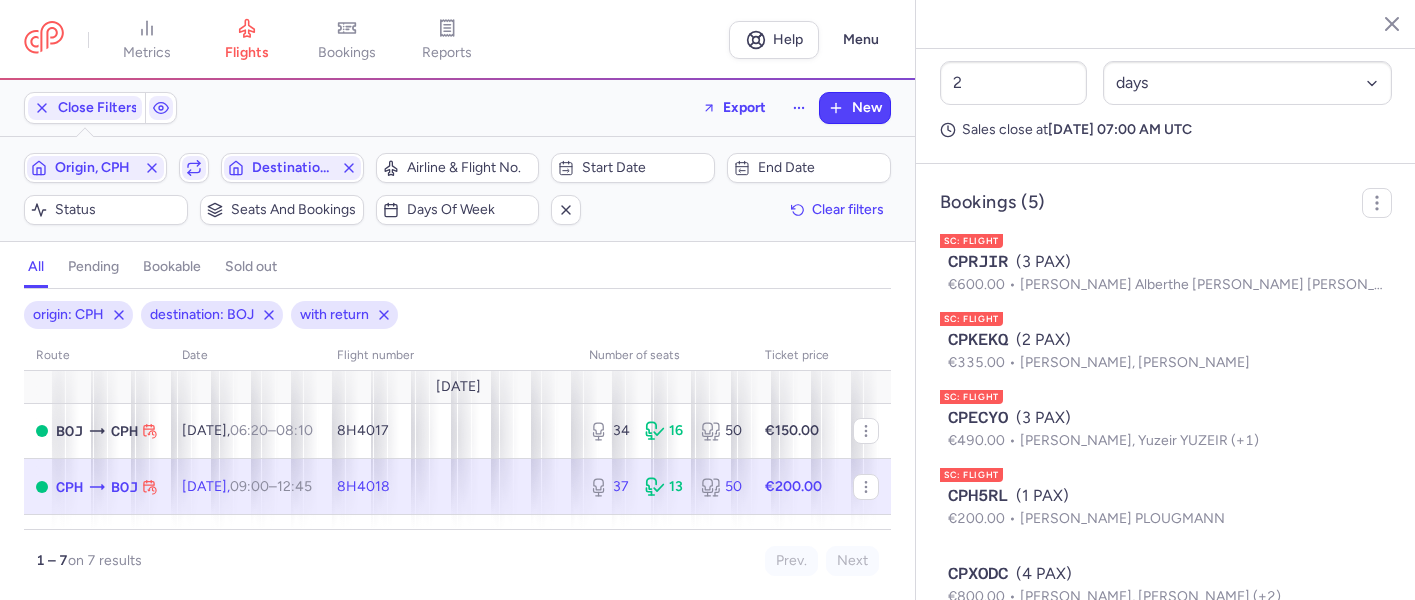 type 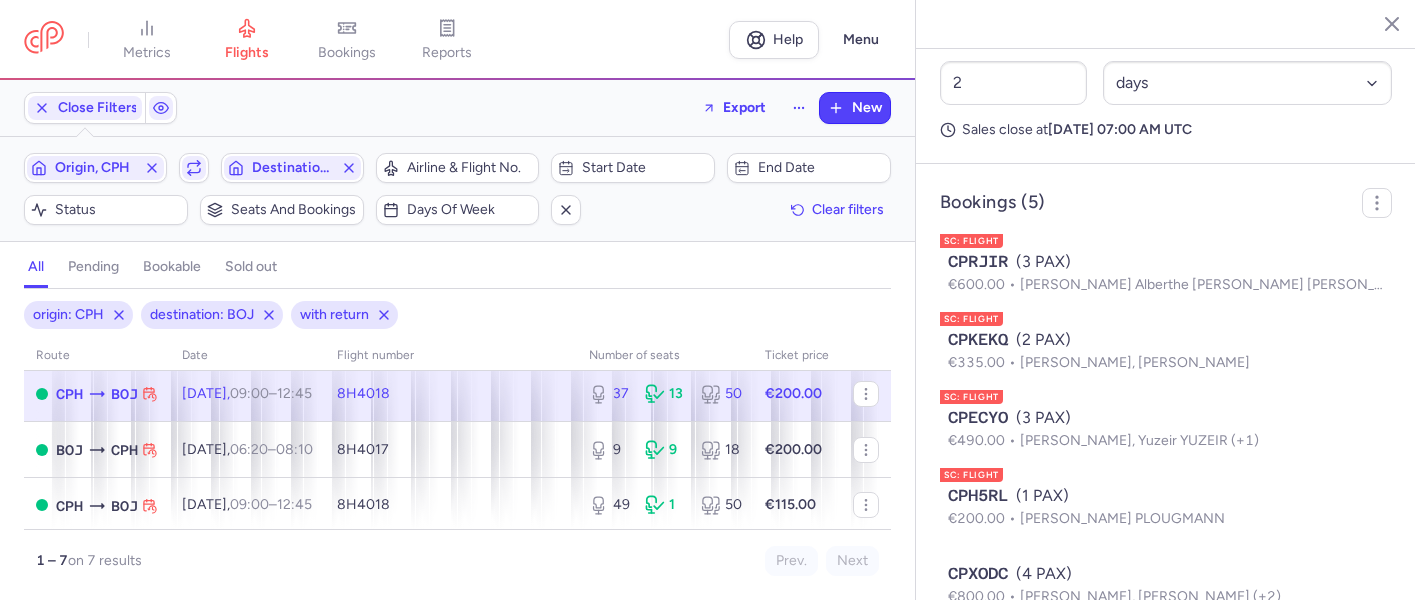scroll, scrollTop: 85, scrollLeft: 0, axis: vertical 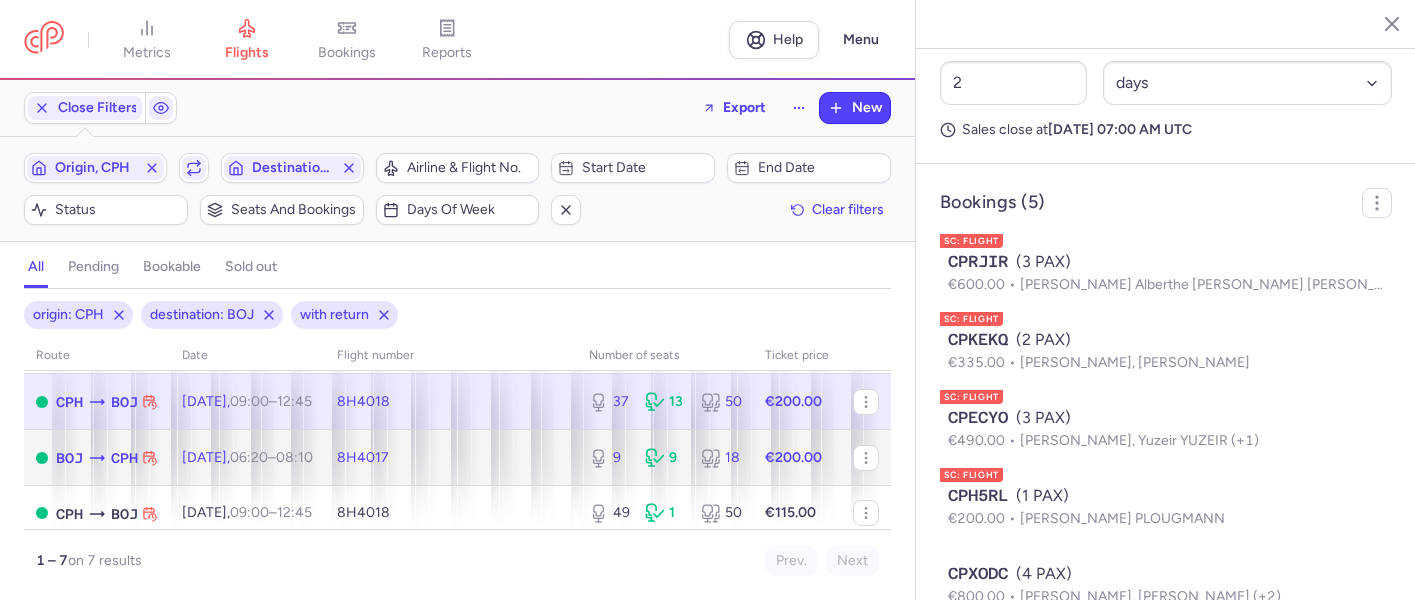 click on "8H4017" 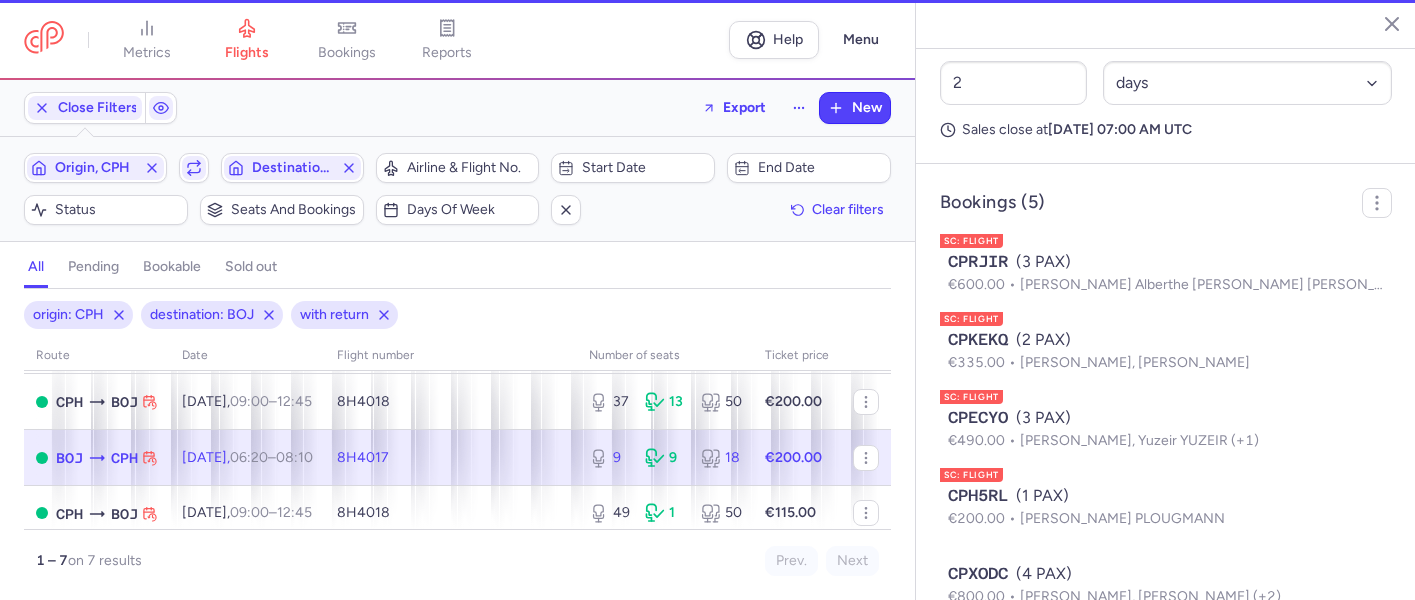 scroll, scrollTop: 964, scrollLeft: 0, axis: vertical 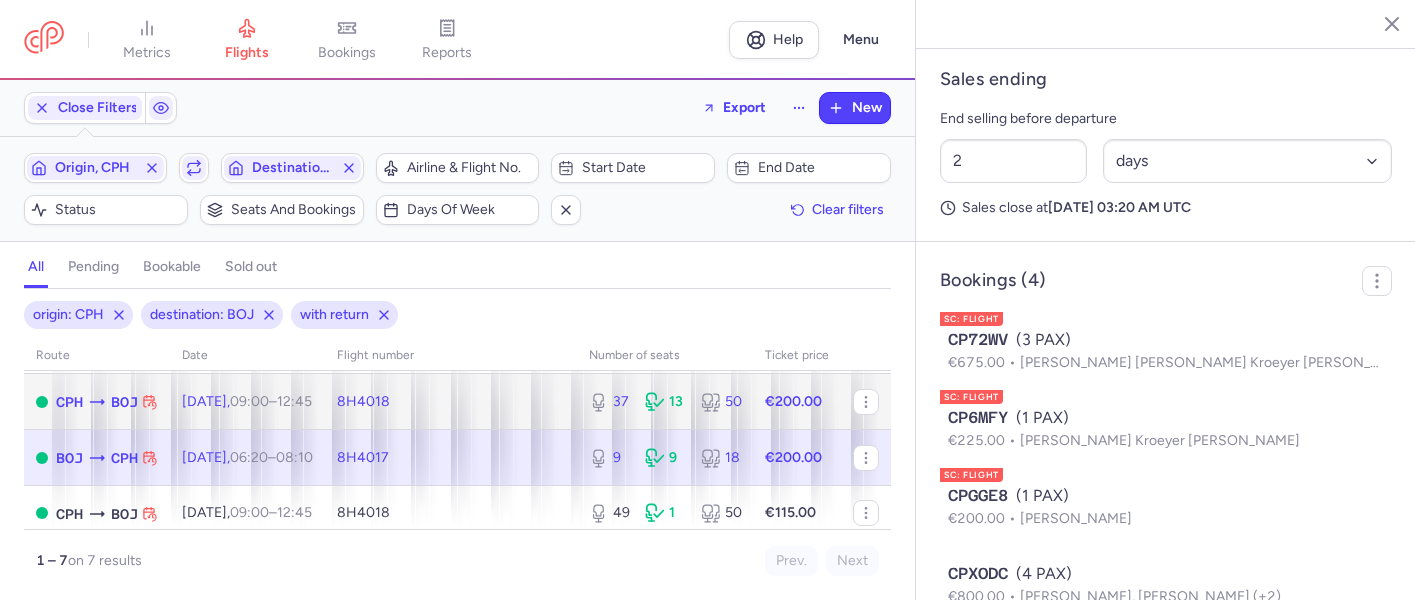 click on "8H4018" 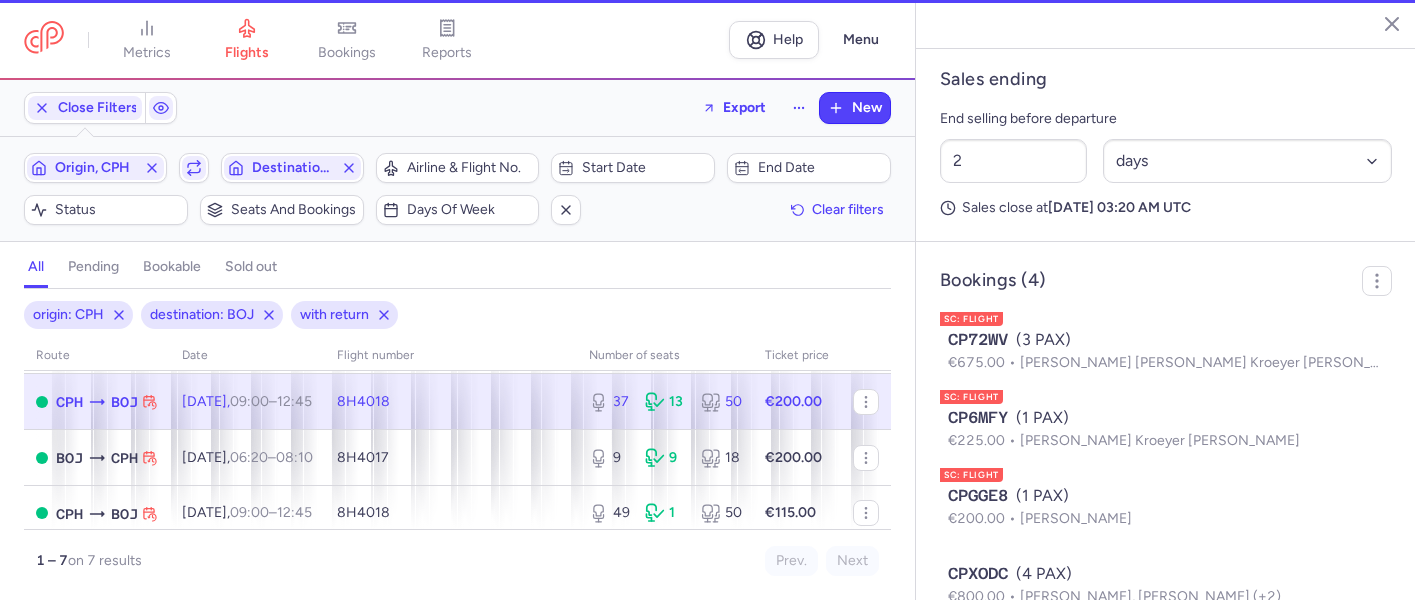 type on "37" 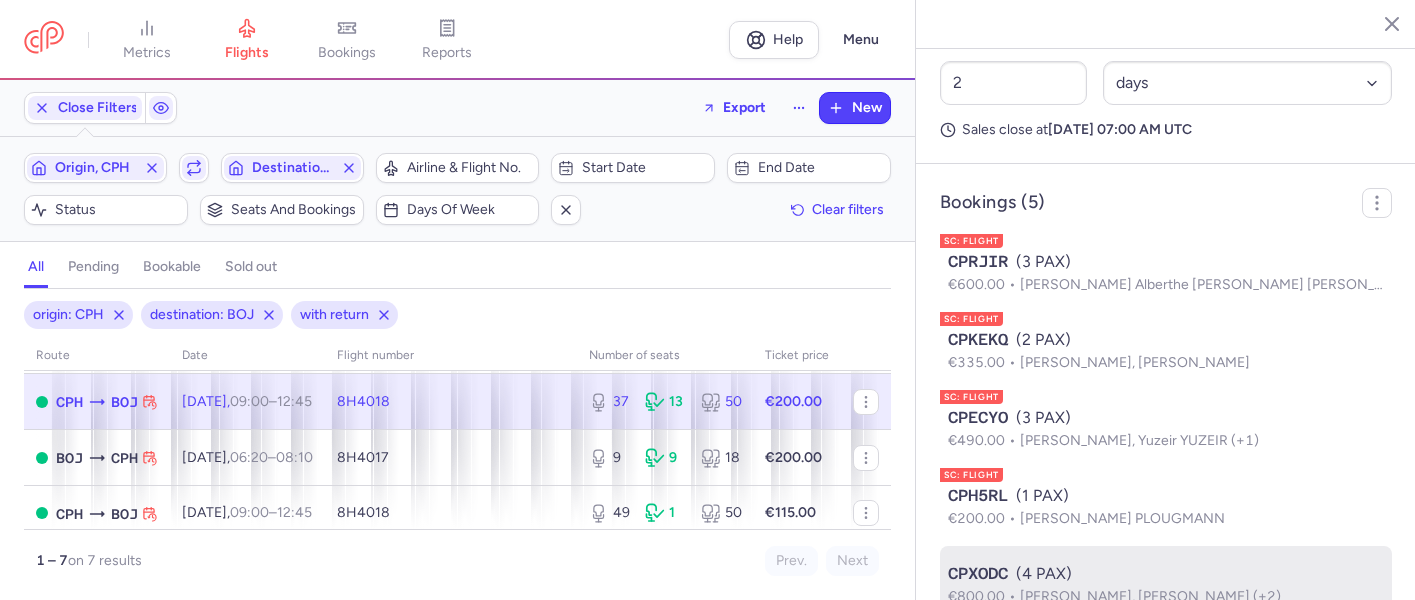 click on "CPXODC" at bounding box center (978, 574) 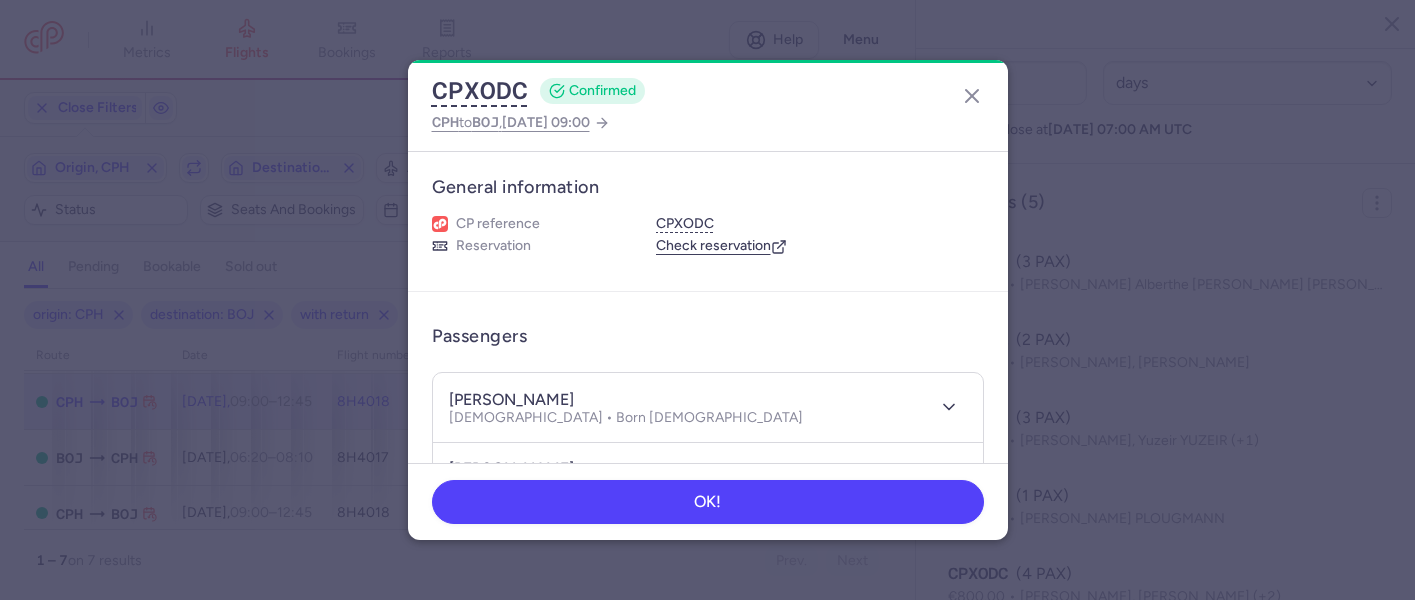 scroll, scrollTop: 26, scrollLeft: 0, axis: vertical 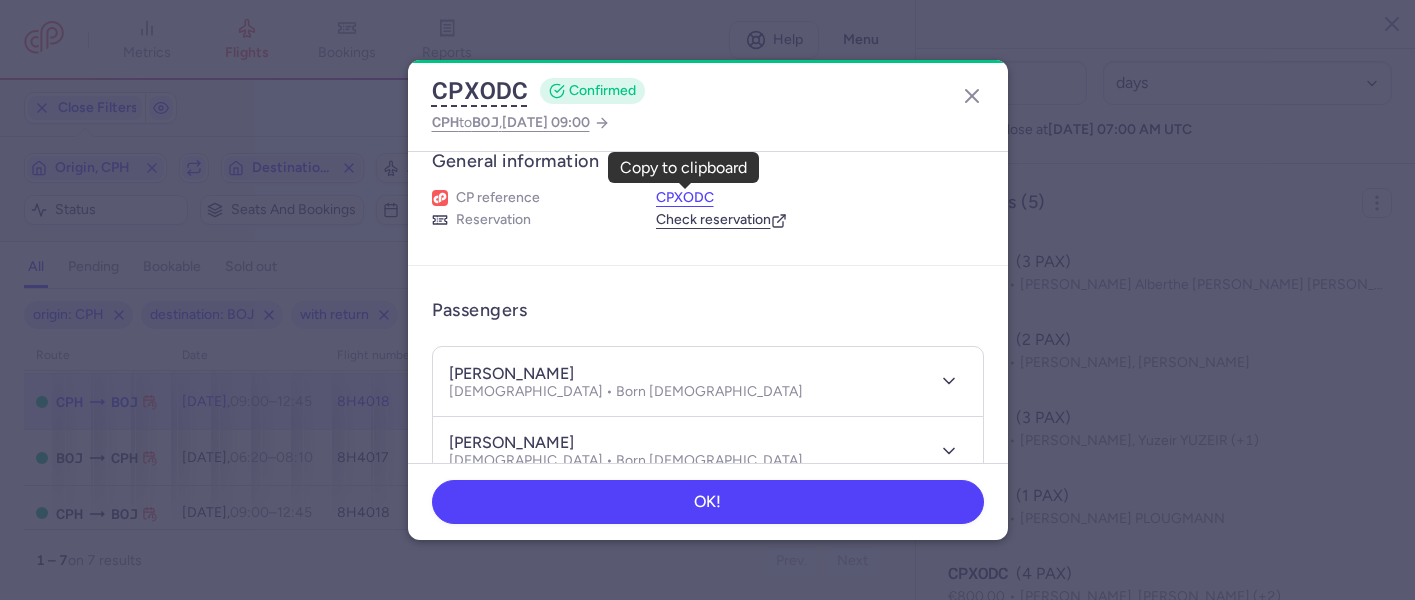 click on "CPXODC" at bounding box center (685, 198) 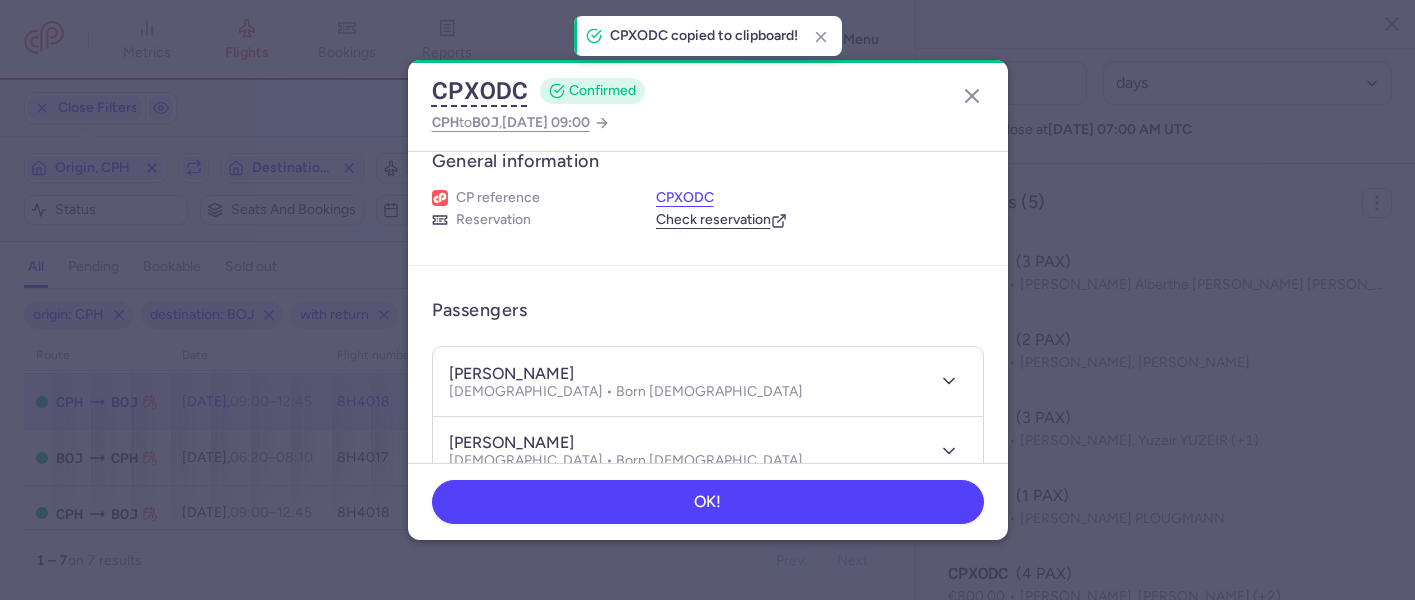 type 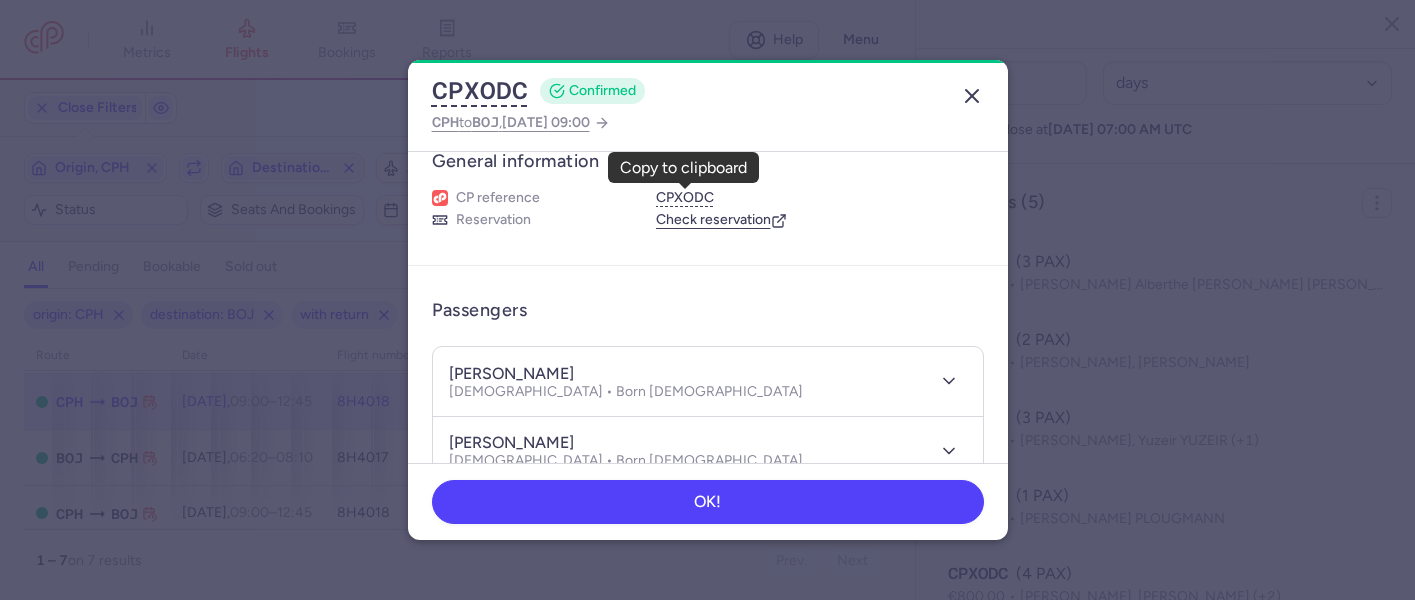 click 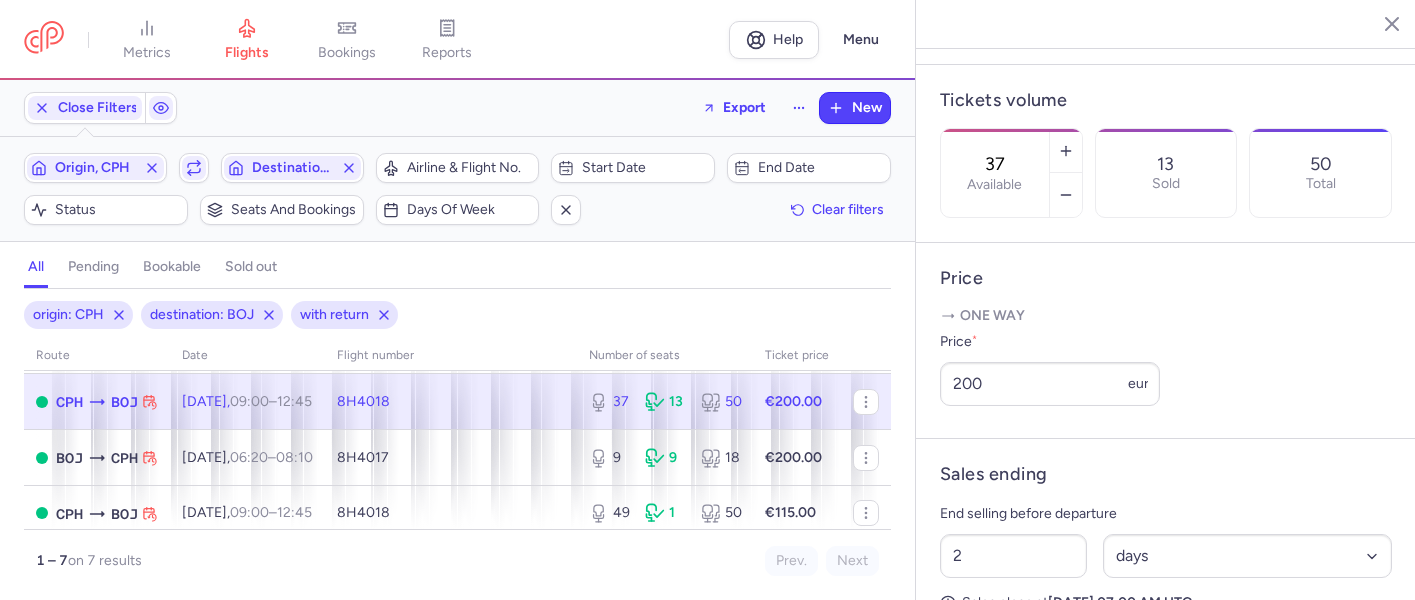 scroll, scrollTop: 568, scrollLeft: 0, axis: vertical 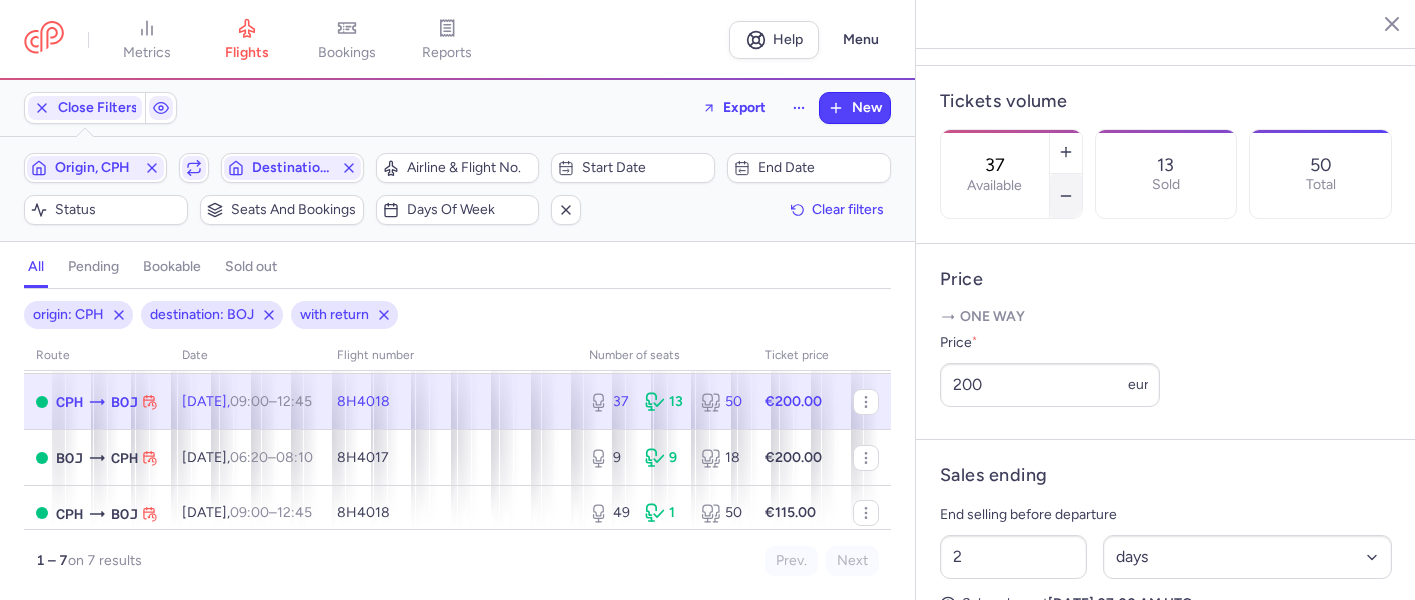 click at bounding box center (1066, 196) 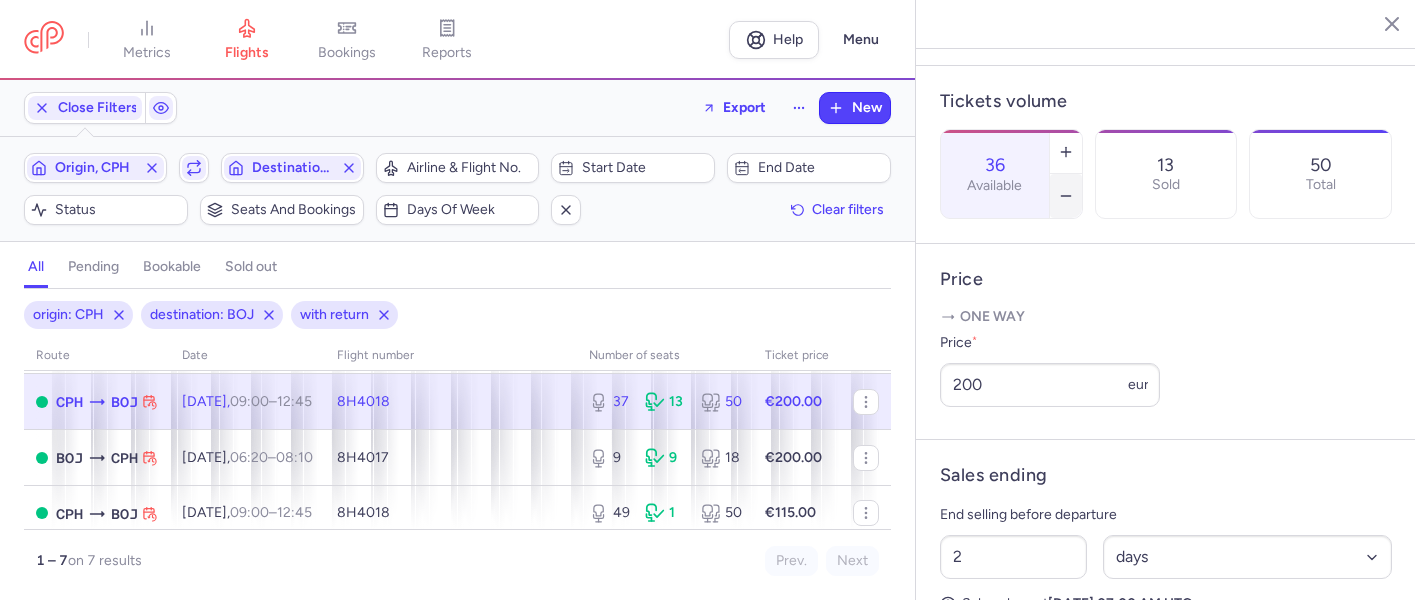 click at bounding box center (1066, 196) 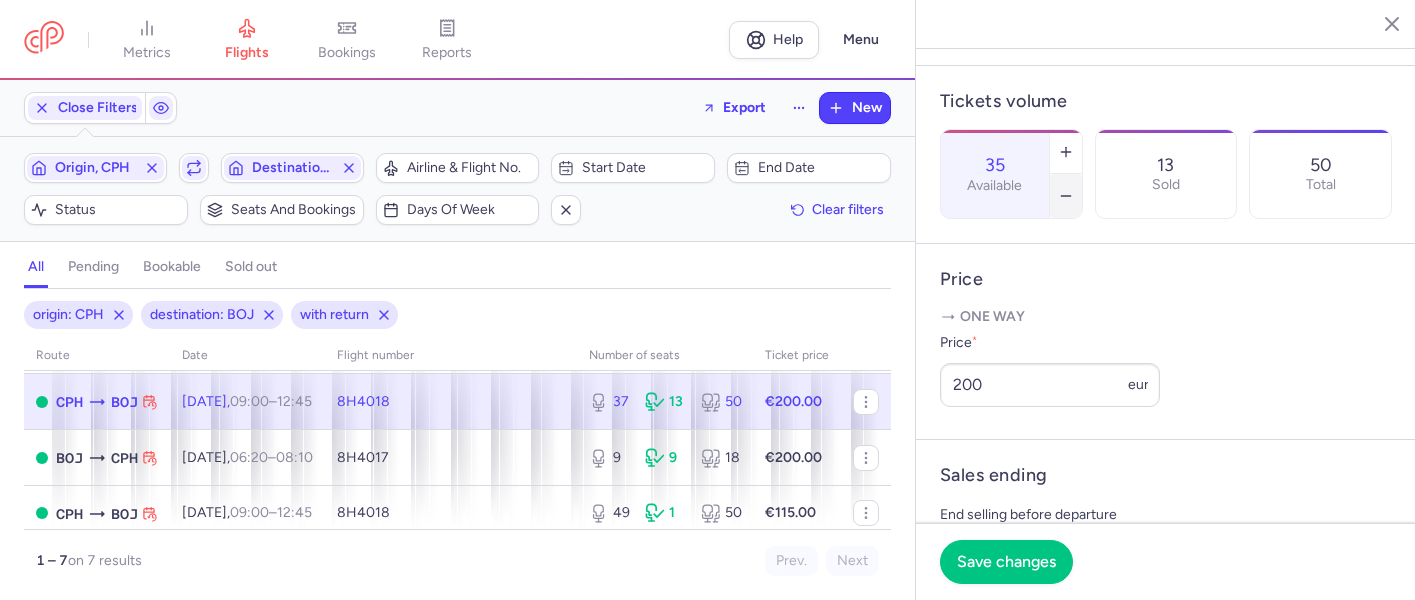 click at bounding box center [1066, 196] 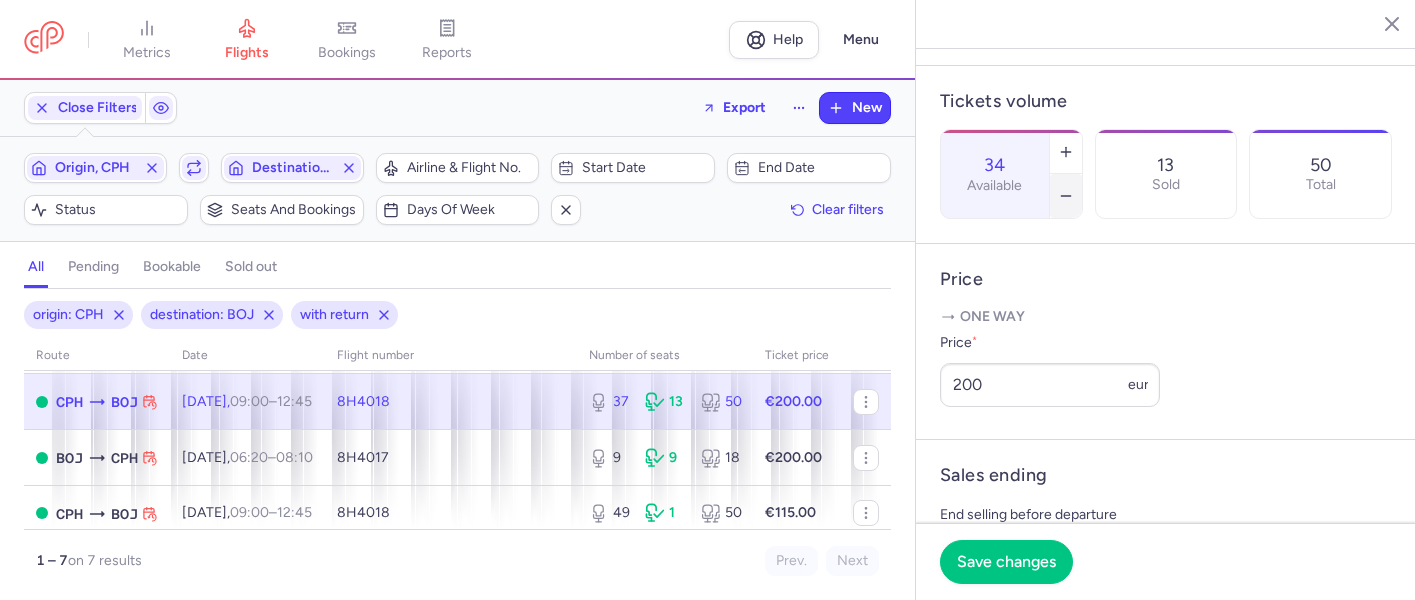 click at bounding box center (1066, 196) 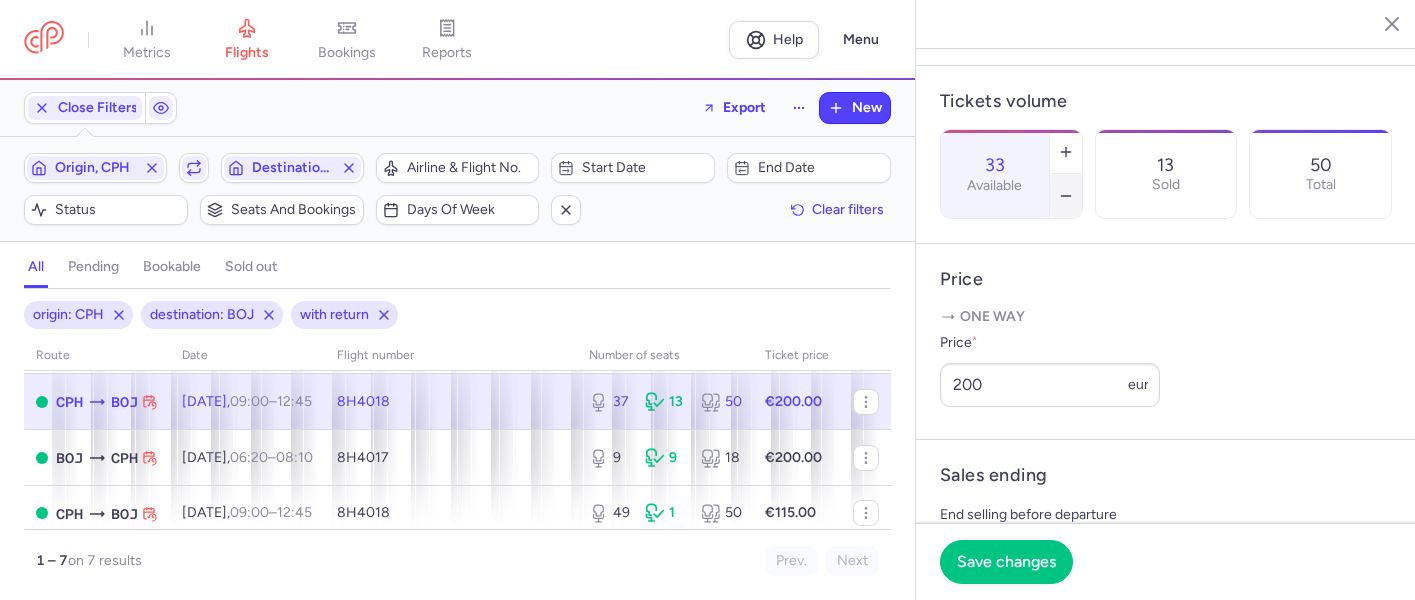 click at bounding box center [1066, 196] 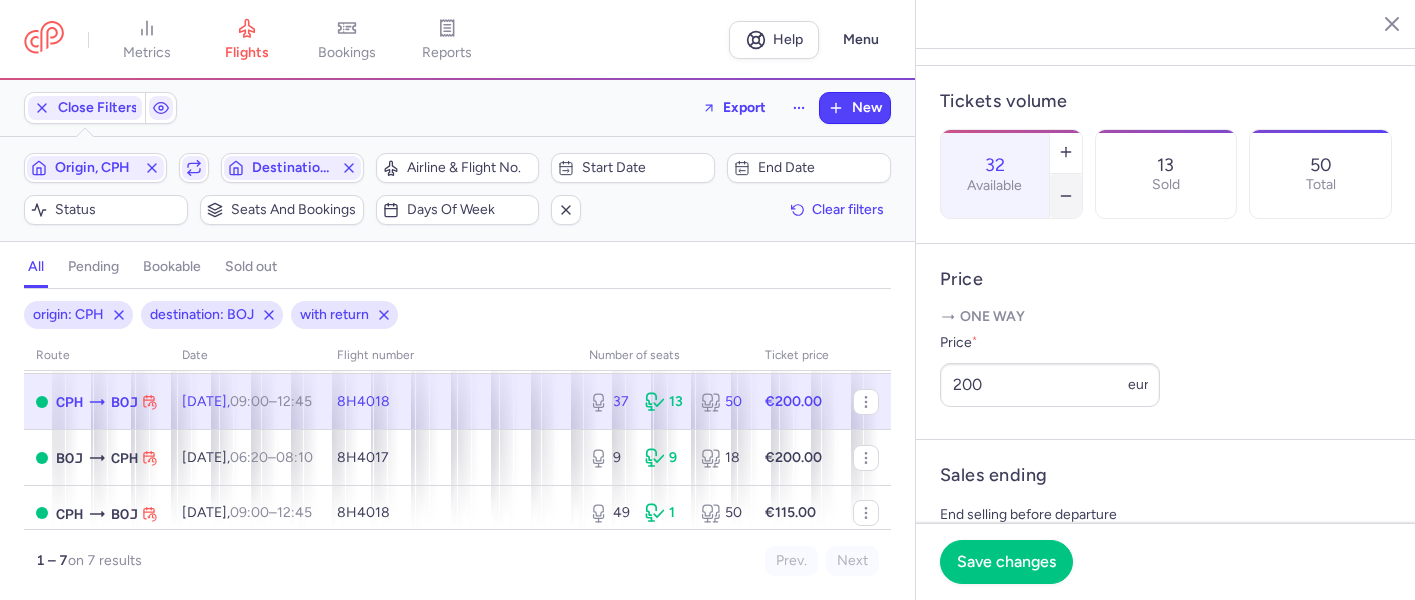 click at bounding box center (1066, 196) 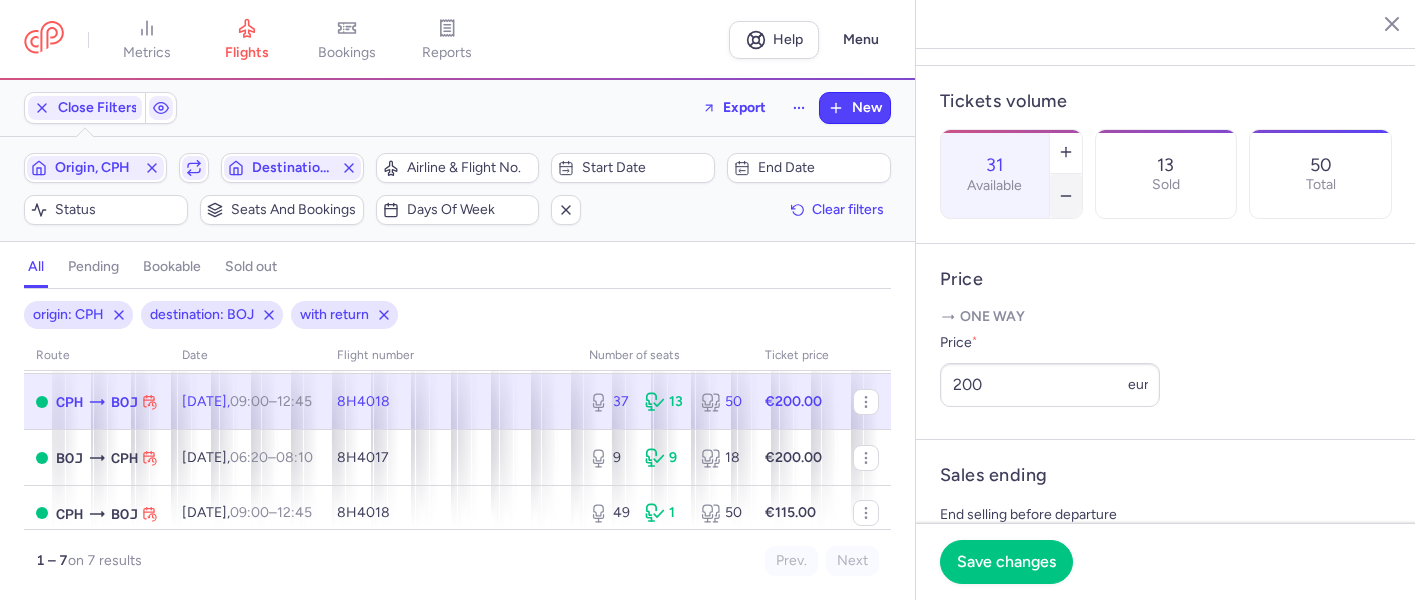 click at bounding box center [1066, 196] 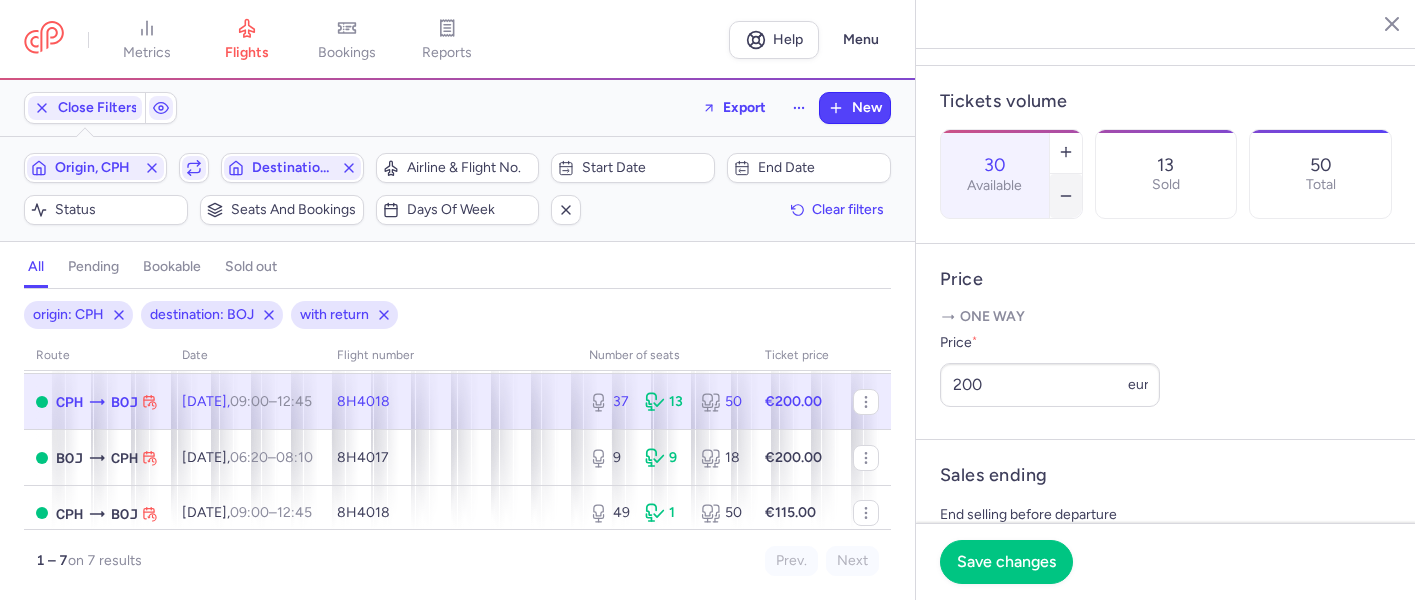 click at bounding box center [1066, 196] 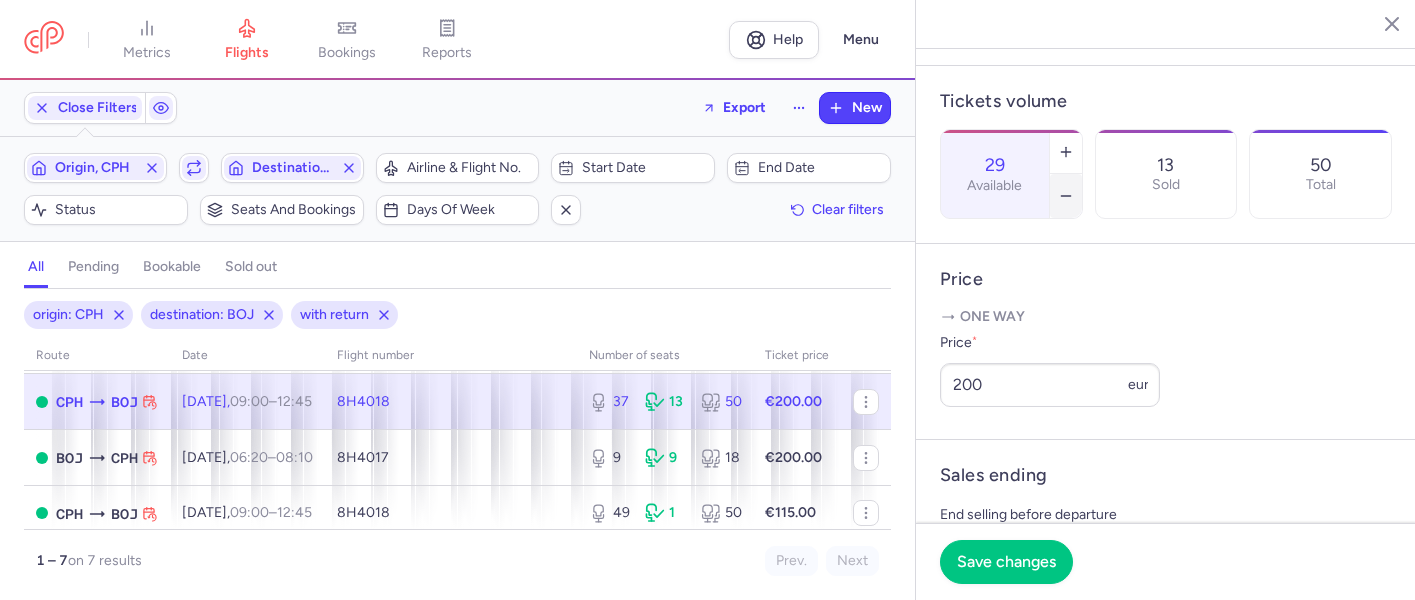 click at bounding box center [1066, 196] 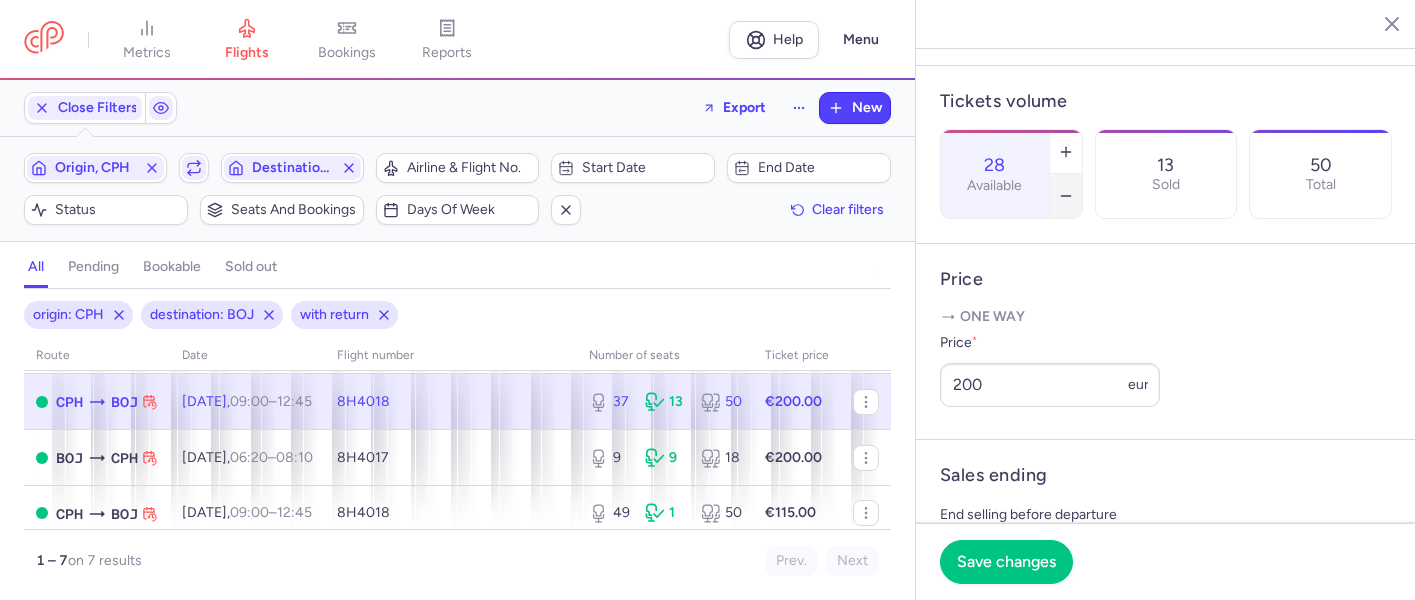 click at bounding box center [1066, 196] 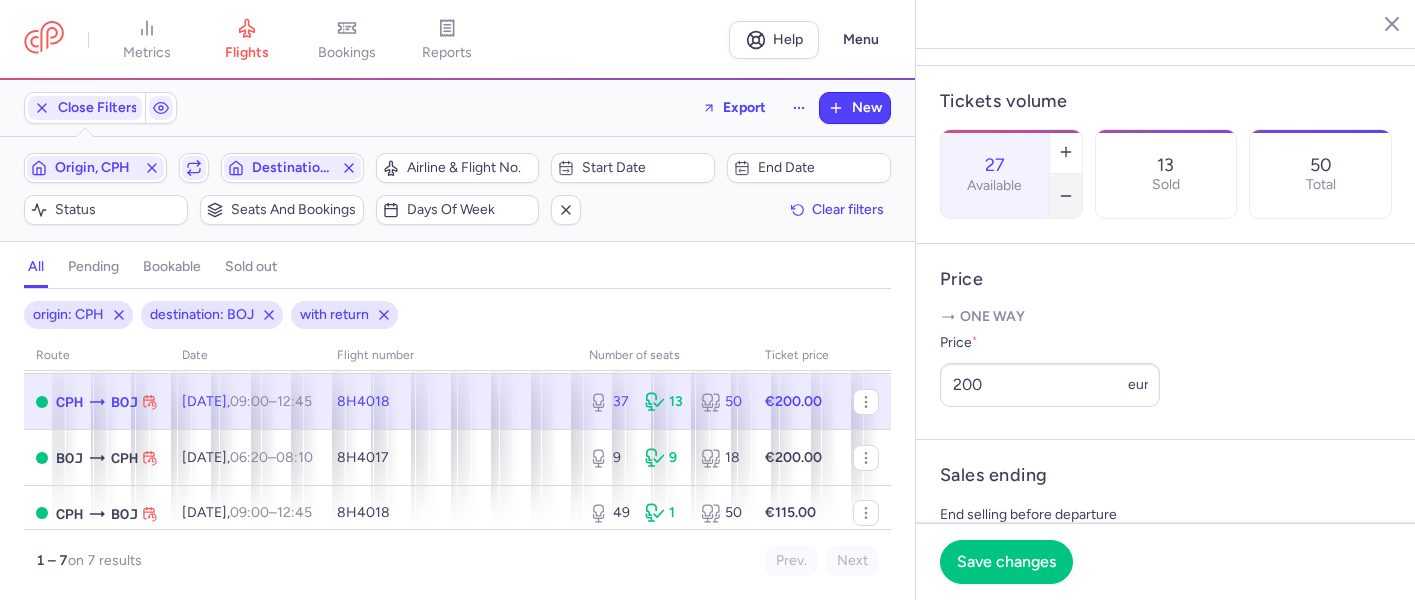 click at bounding box center (1066, 196) 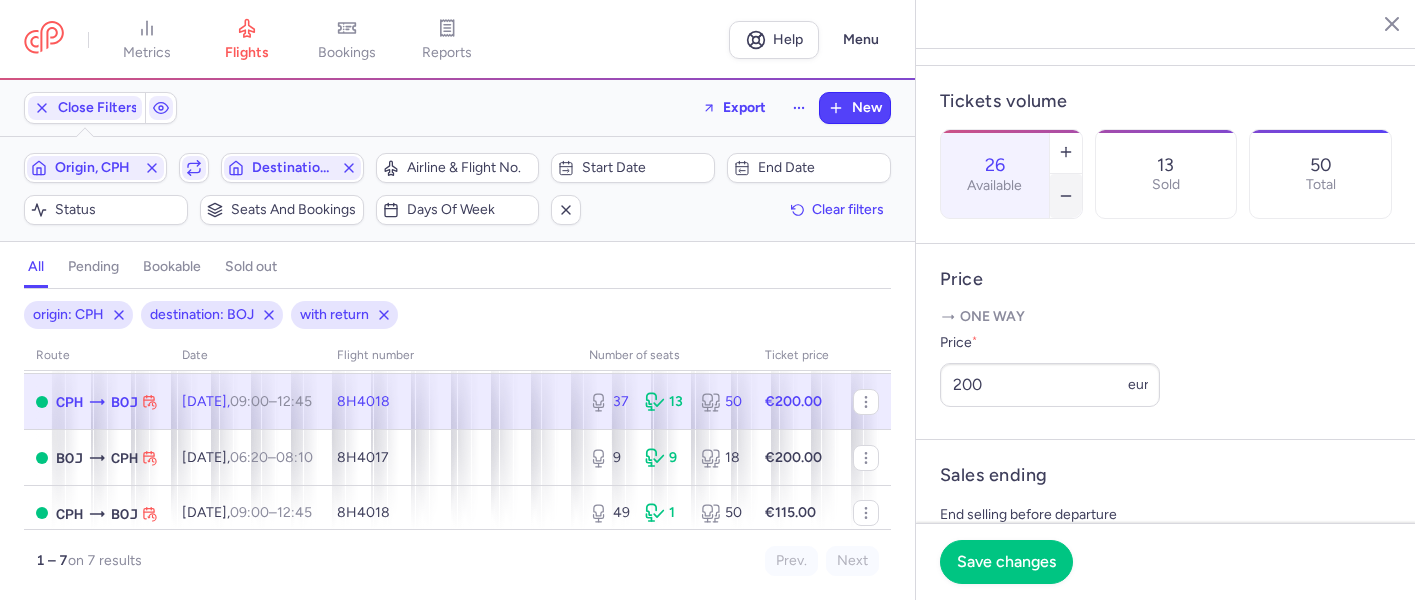 click at bounding box center [1066, 196] 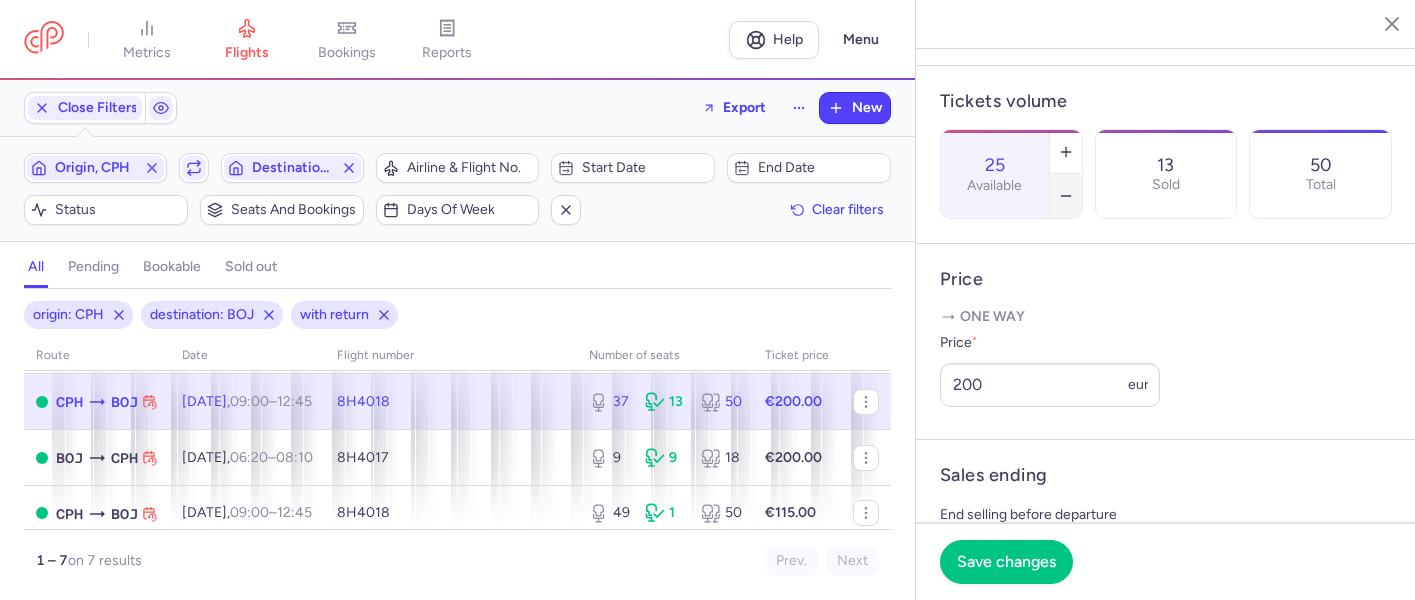 click at bounding box center [1066, 196] 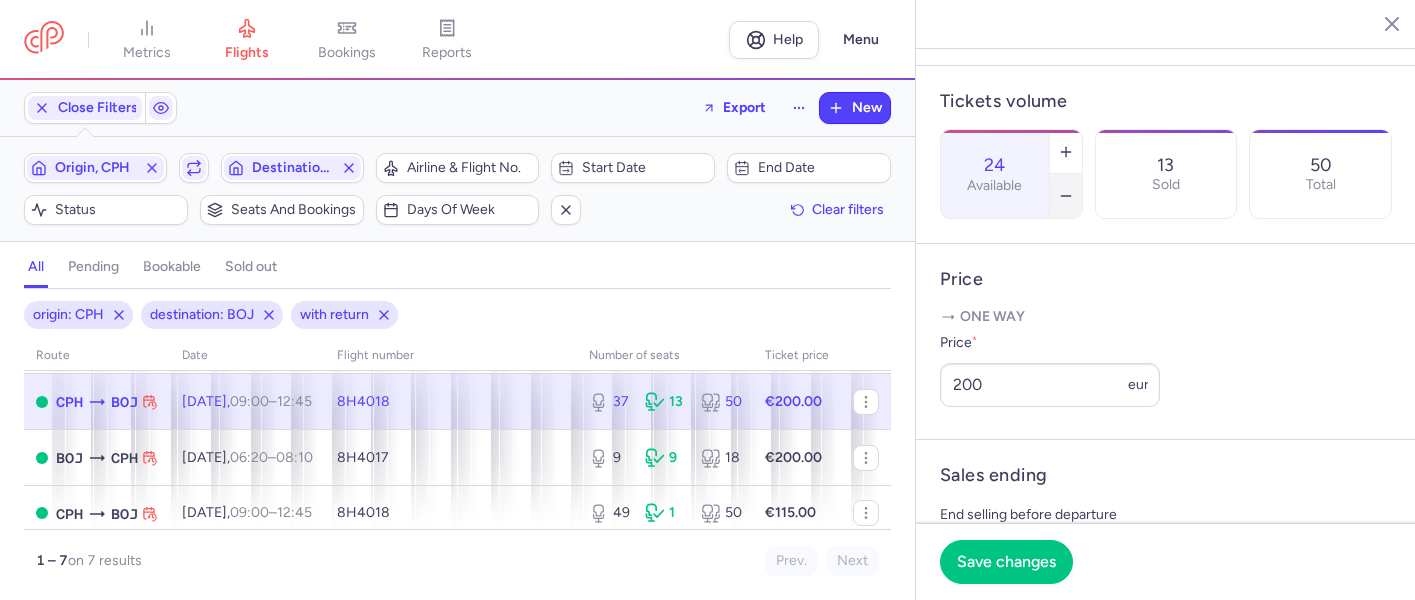 click at bounding box center (1066, 196) 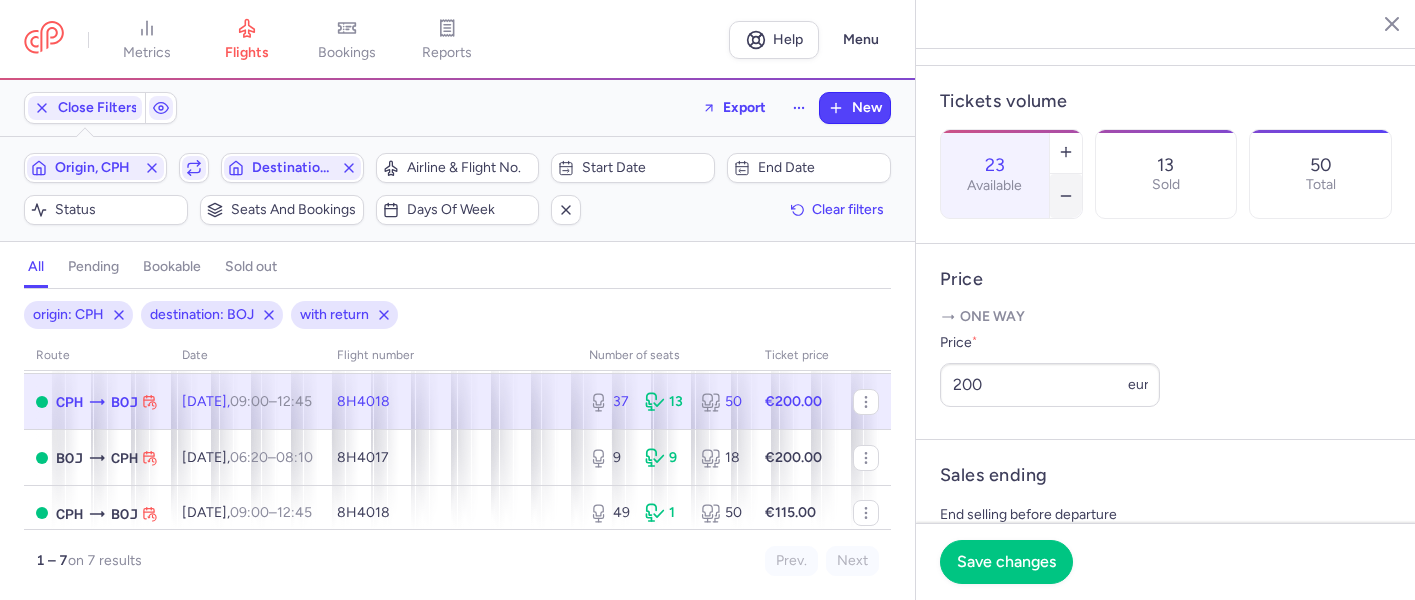 click at bounding box center [1066, 196] 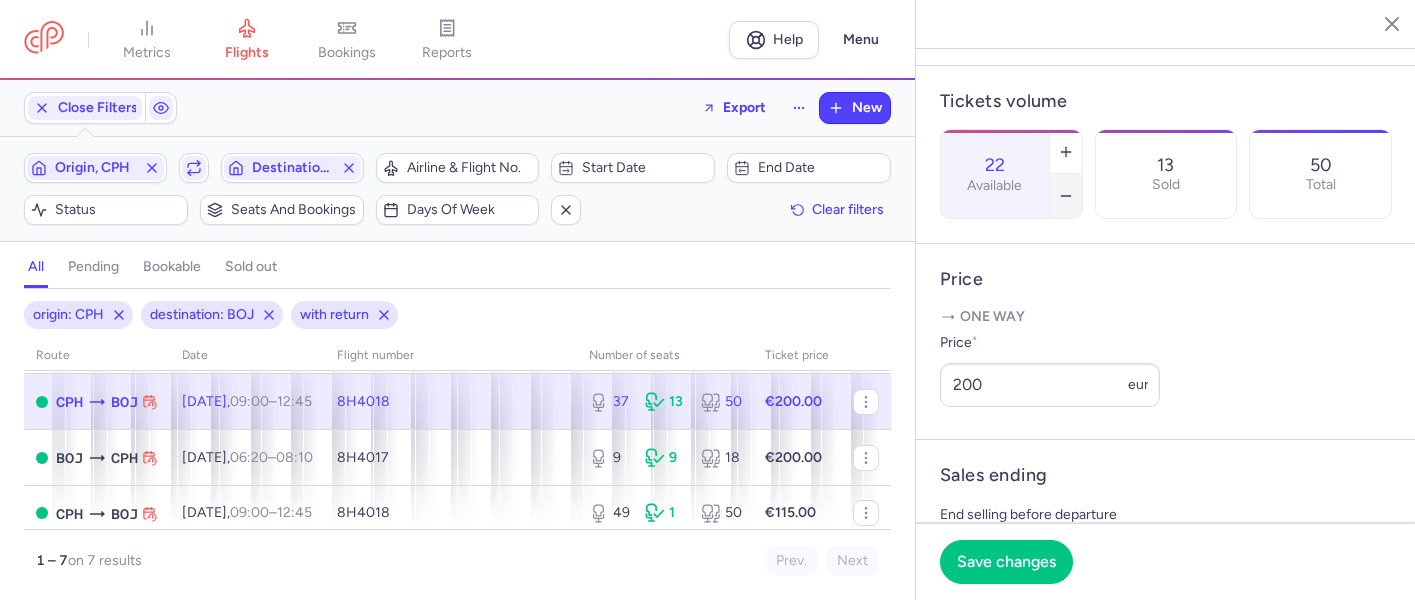click at bounding box center (1066, 196) 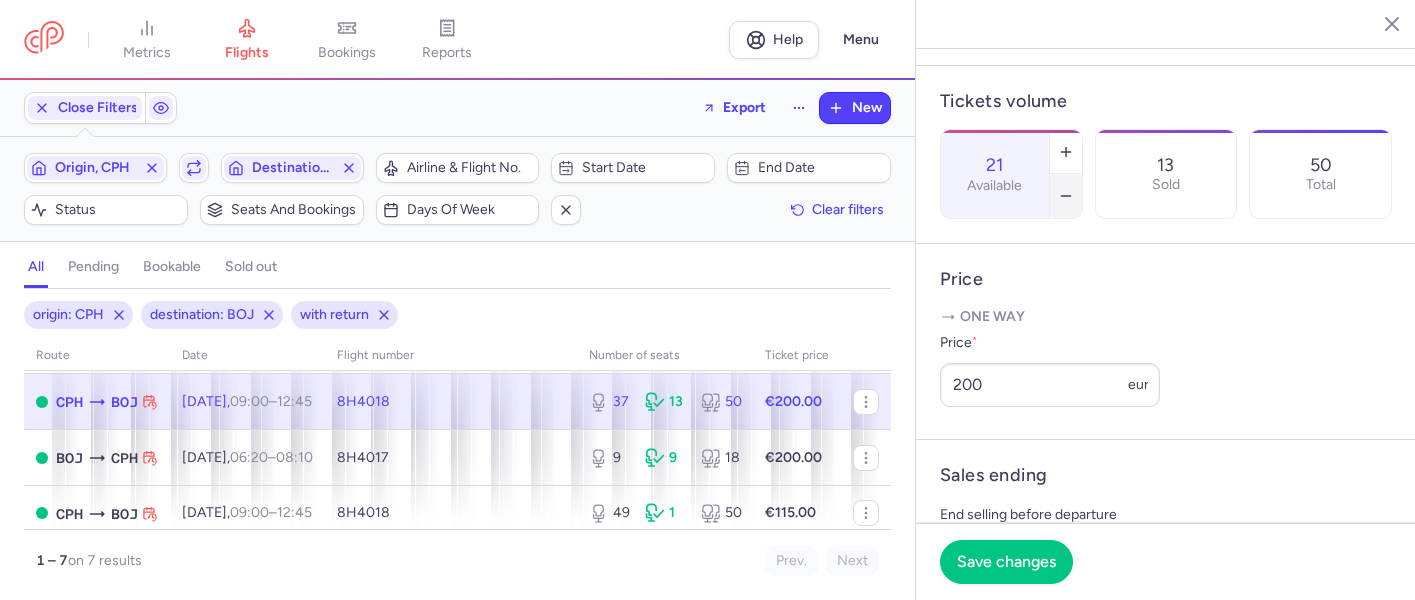 click at bounding box center [1066, 196] 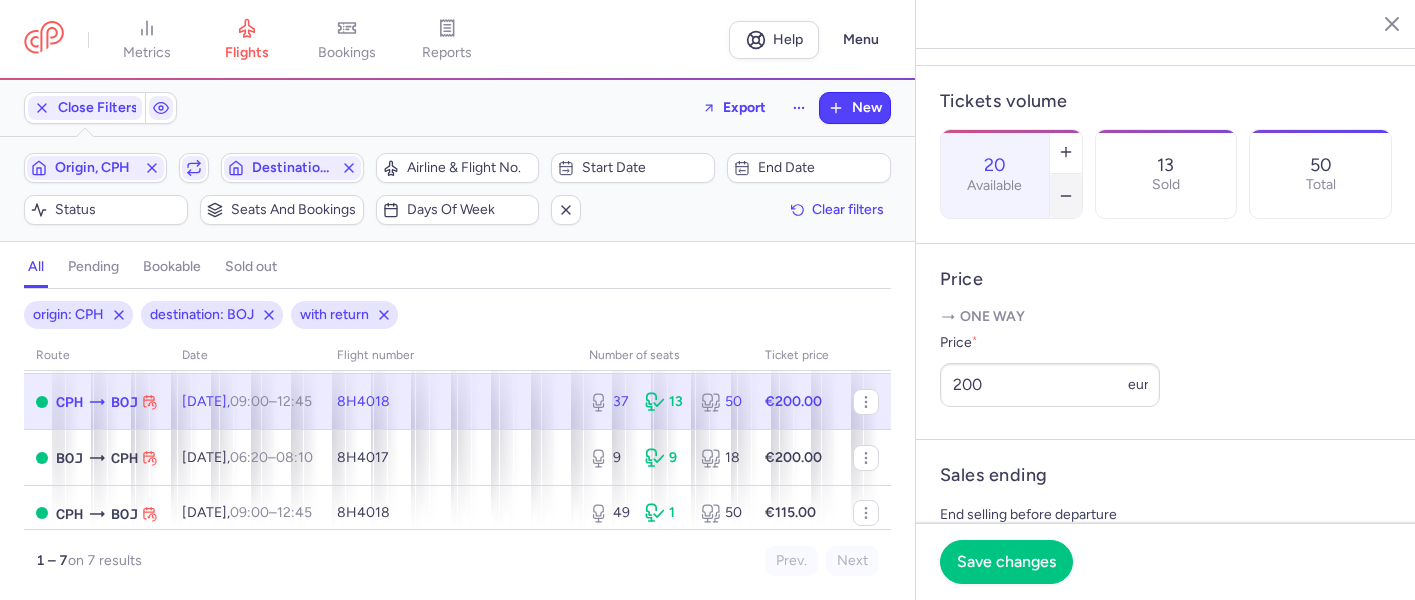 click at bounding box center [1066, 196] 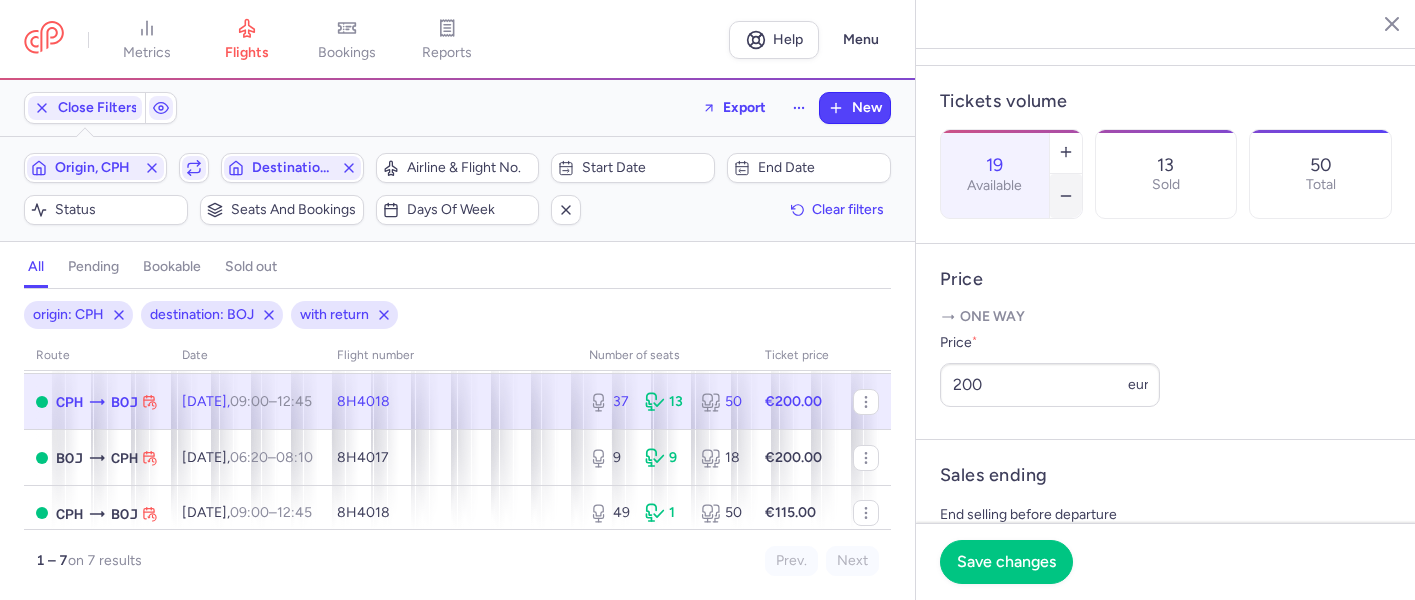 click at bounding box center (1066, 196) 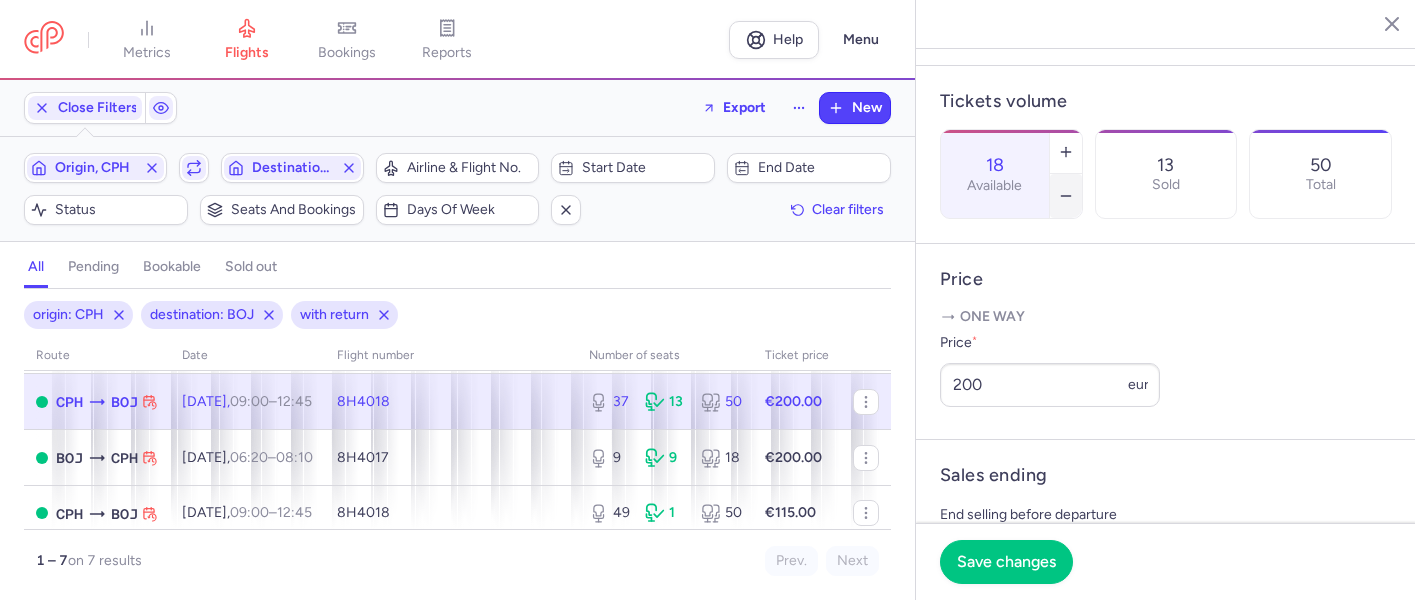 click at bounding box center (1066, 196) 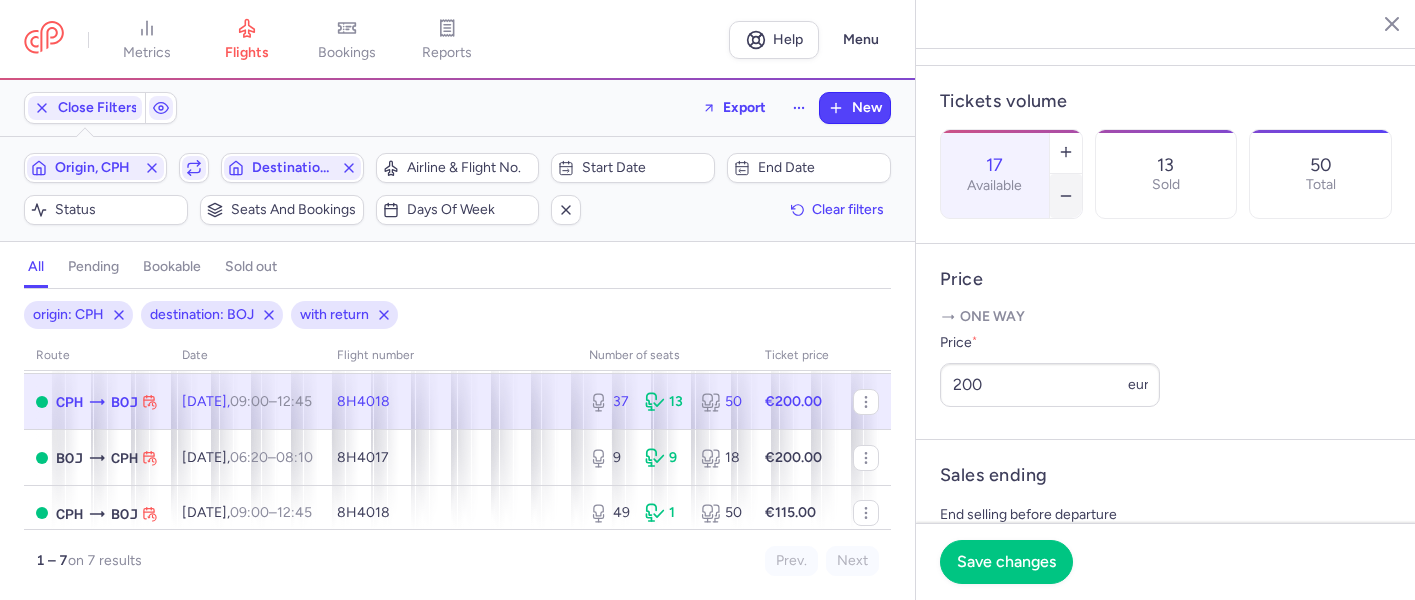click at bounding box center [1066, 196] 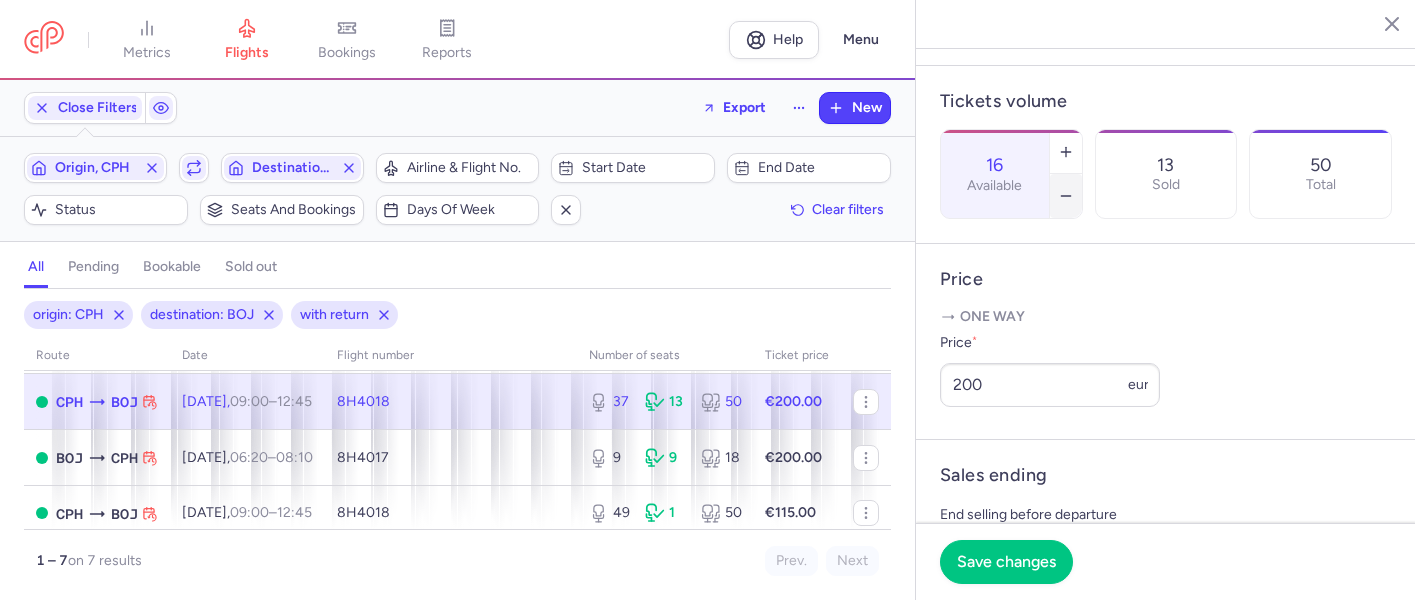 click at bounding box center (1066, 196) 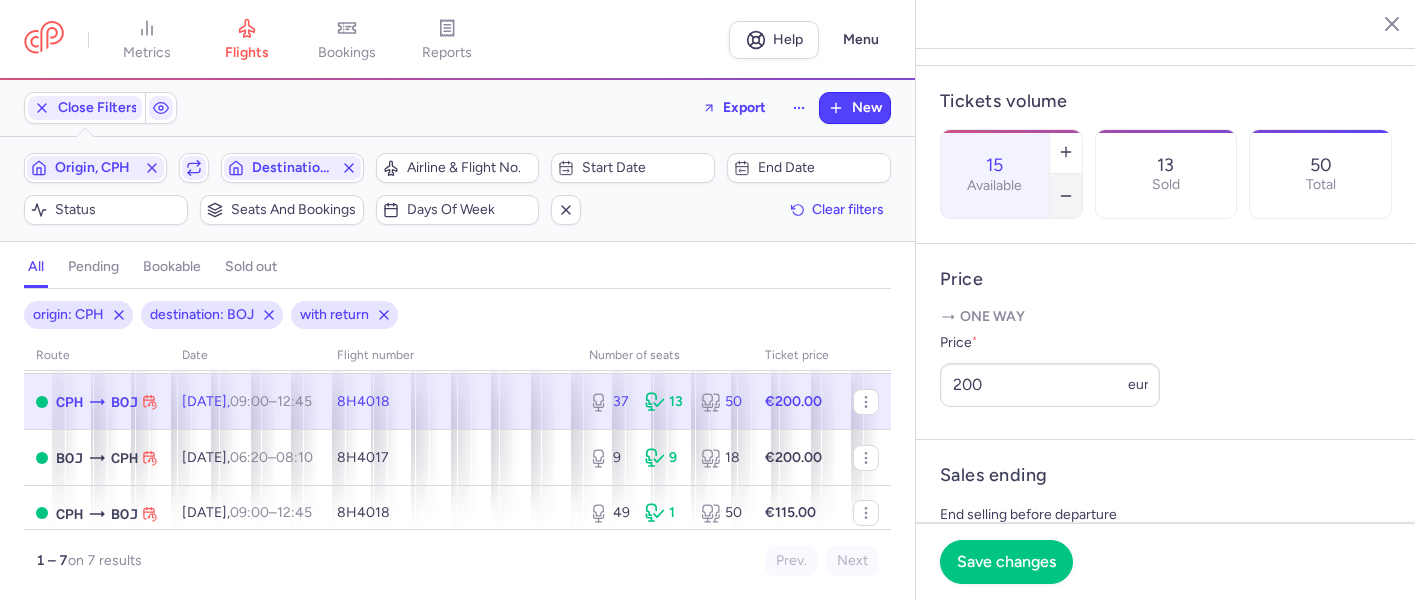 click at bounding box center [1066, 196] 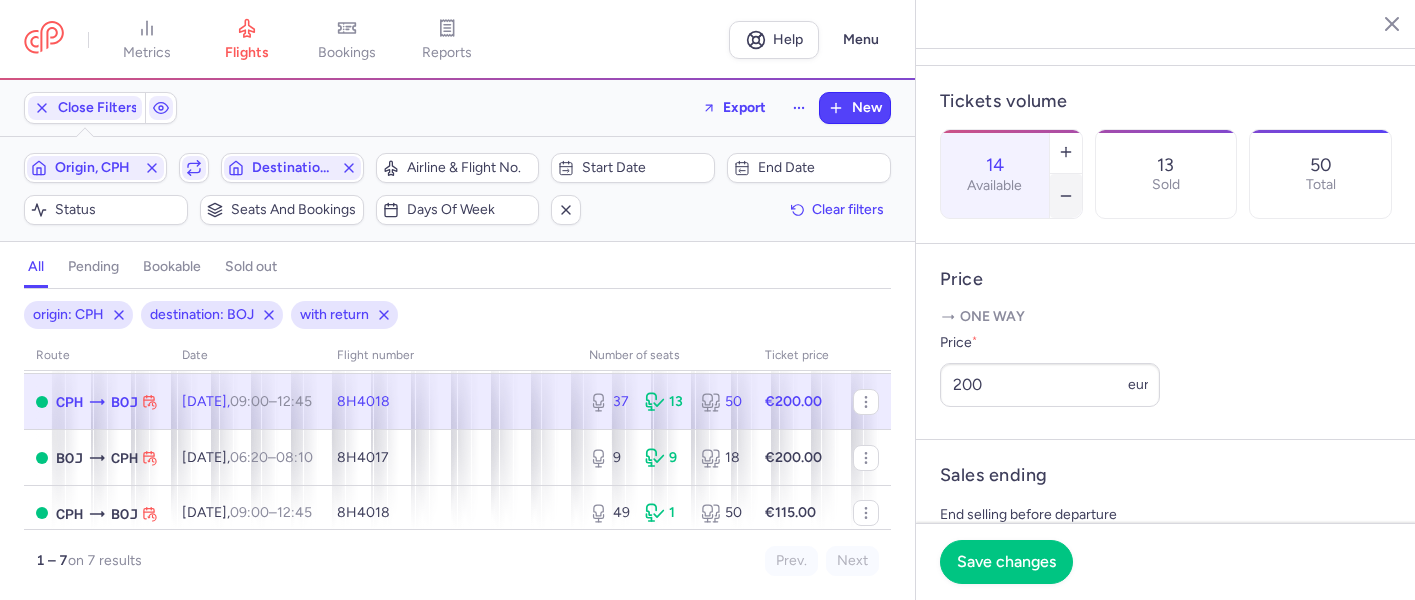 click at bounding box center [1066, 196] 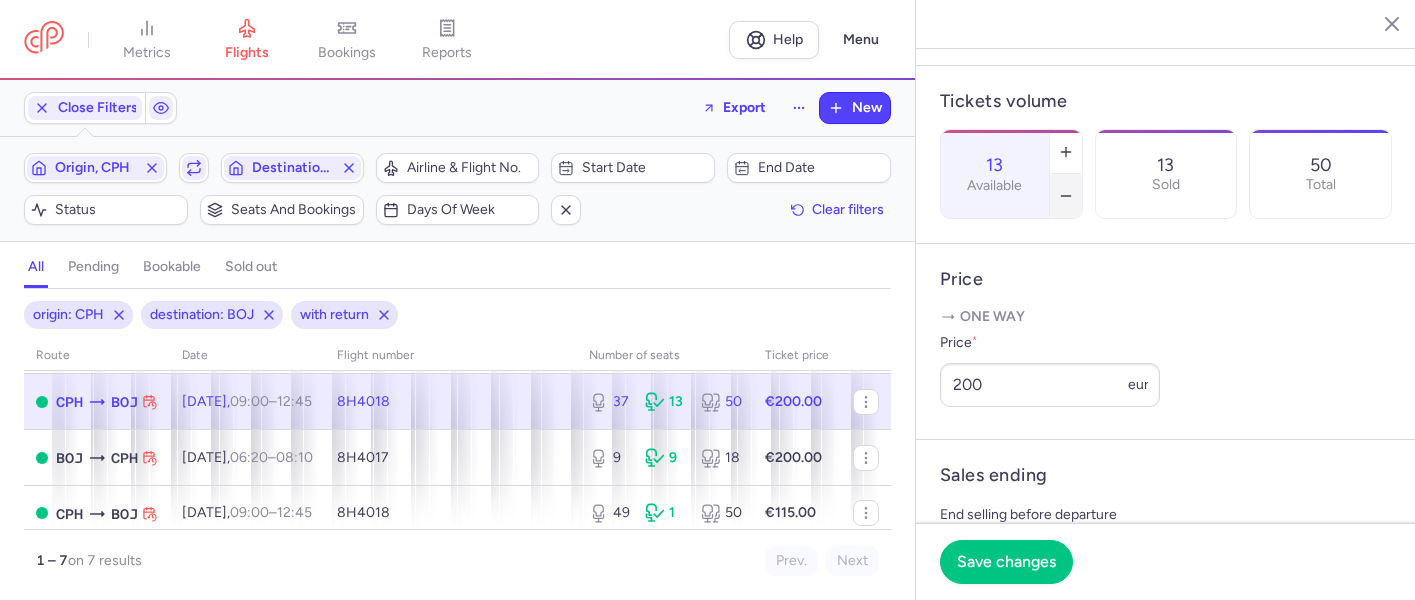 click at bounding box center [1066, 196] 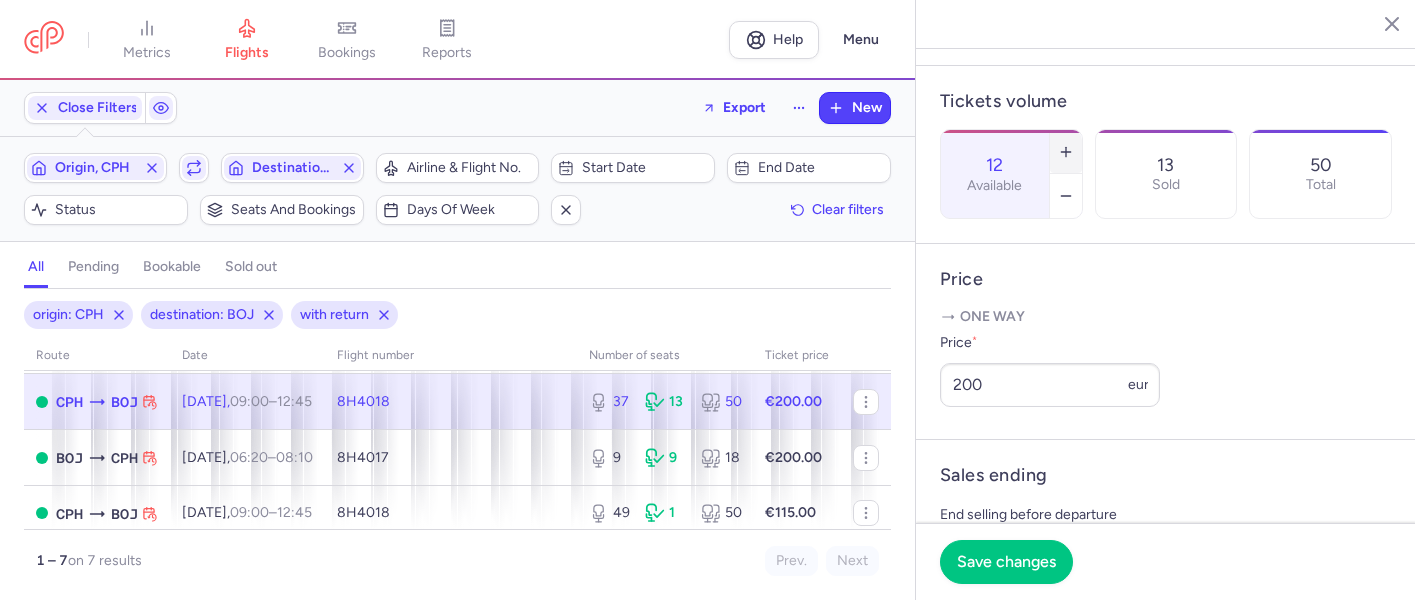 click 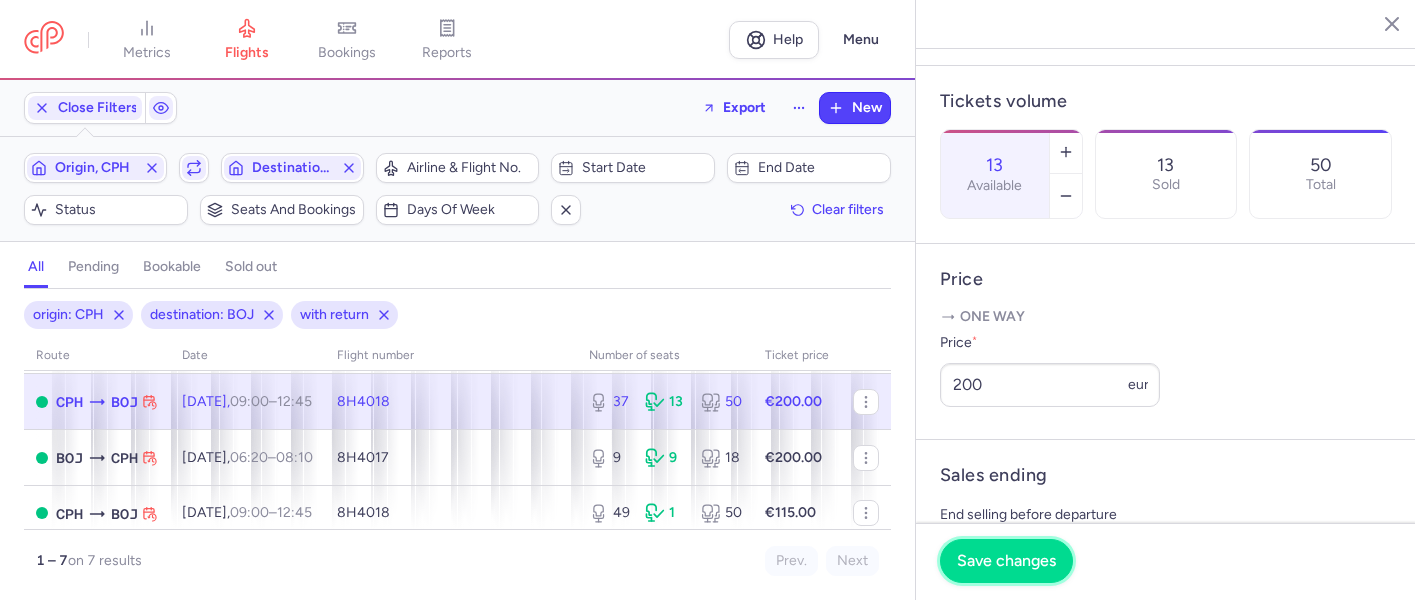 click on "Save changes" at bounding box center [1006, 561] 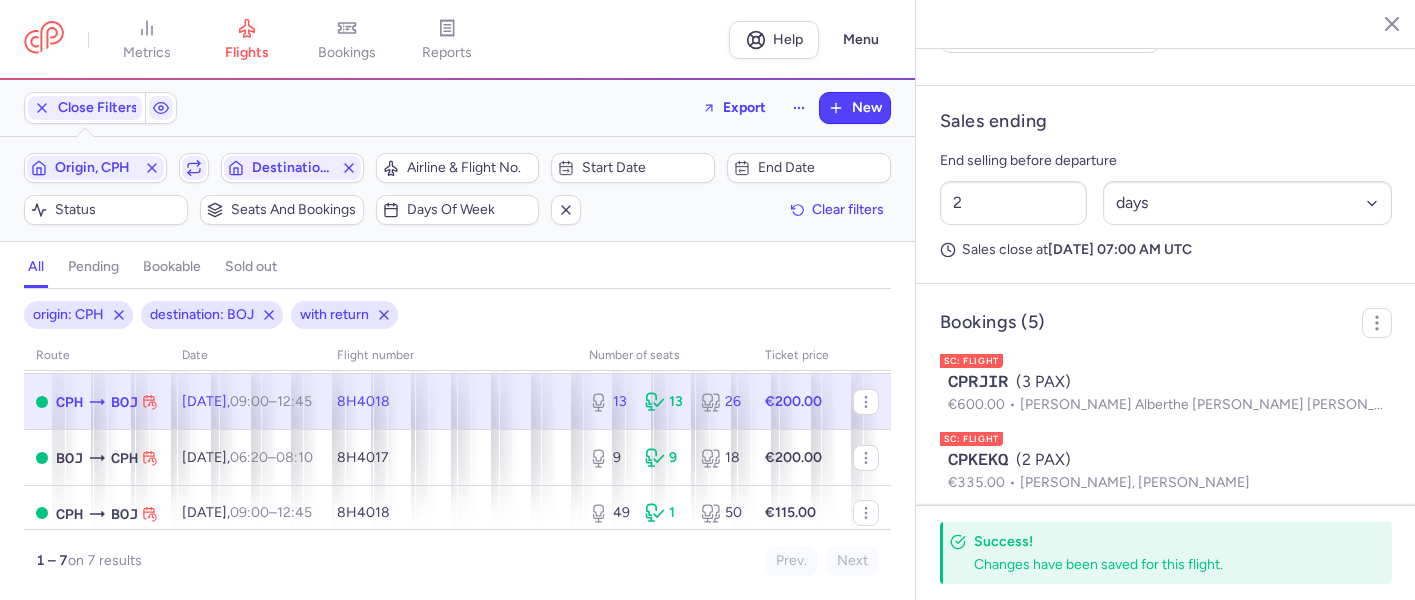 scroll, scrollTop: 1137, scrollLeft: 0, axis: vertical 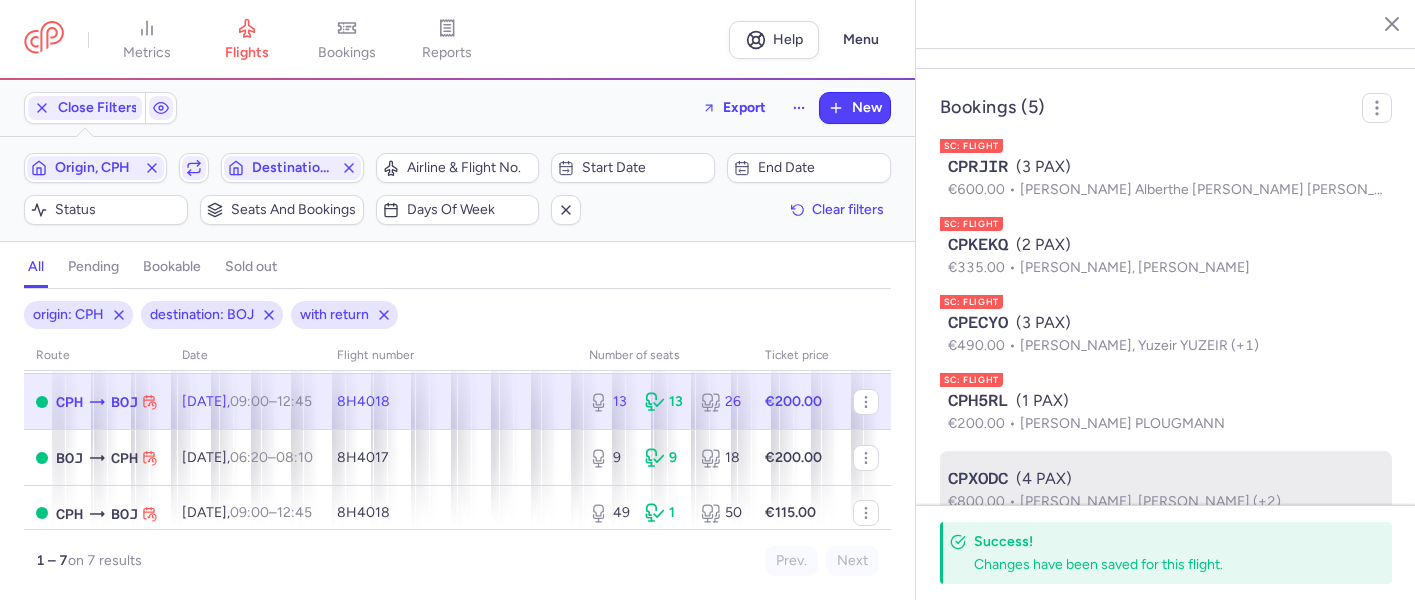 click on "CPXODC  (4 PAX)" at bounding box center [1166, 479] 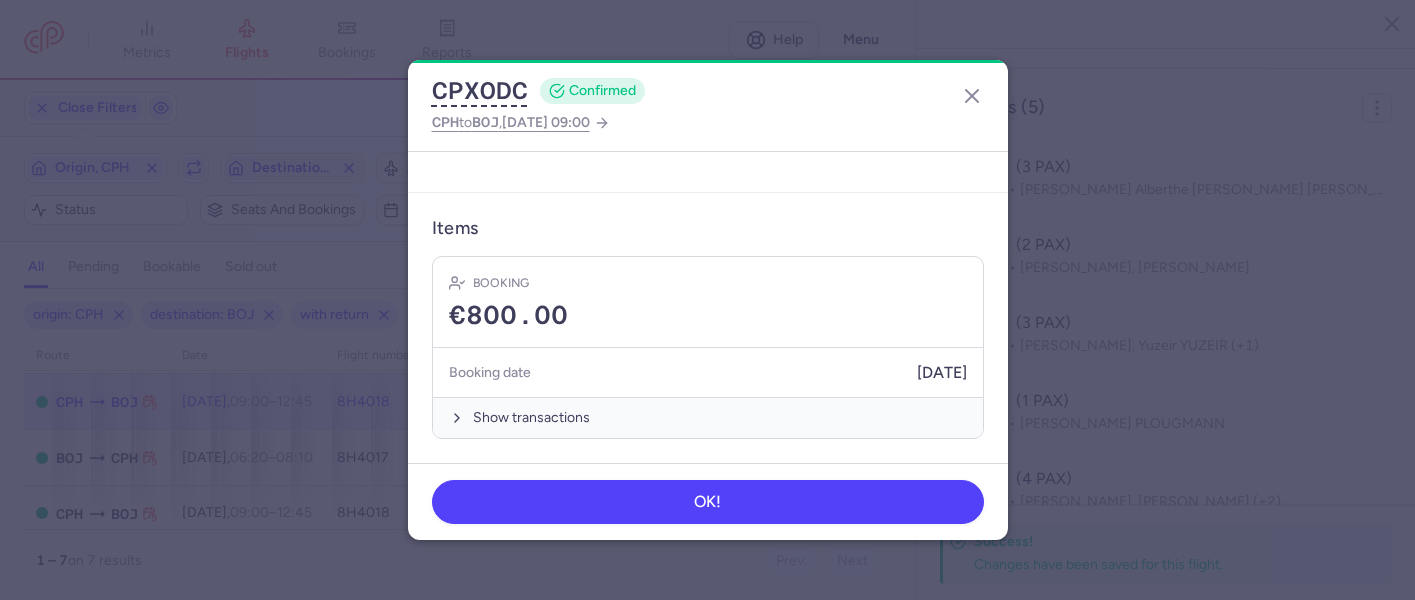 scroll, scrollTop: 639, scrollLeft: 0, axis: vertical 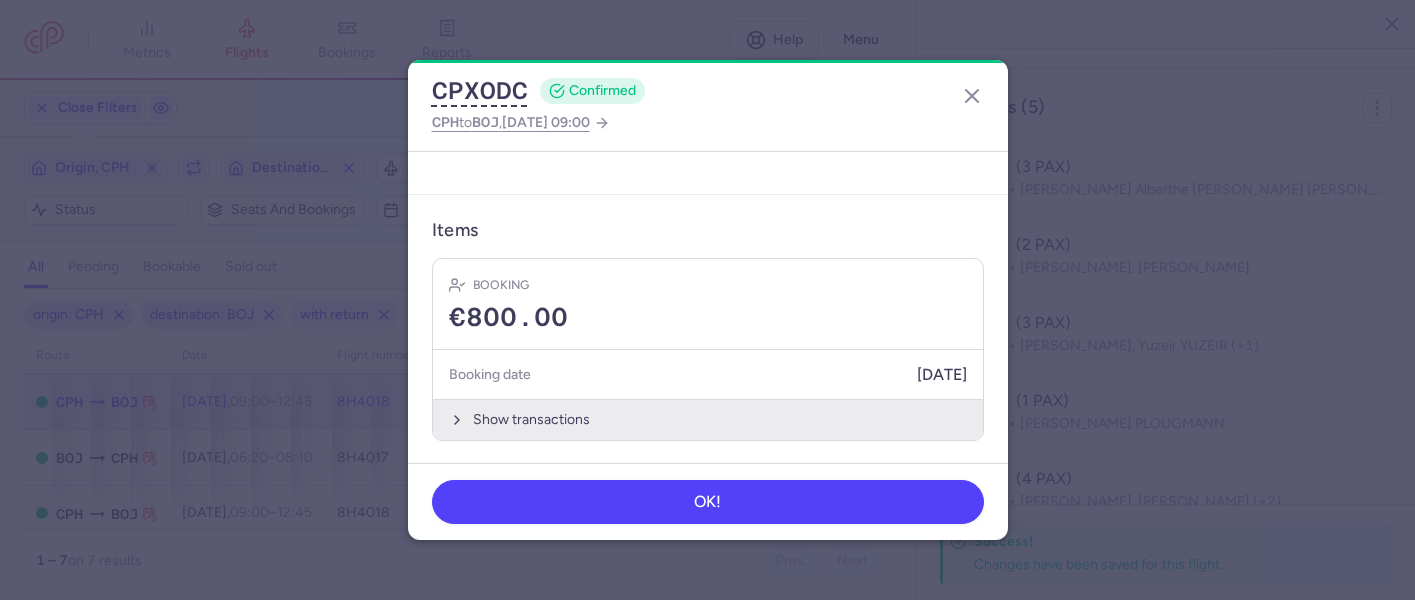 click on "Show transactions" at bounding box center [708, 419] 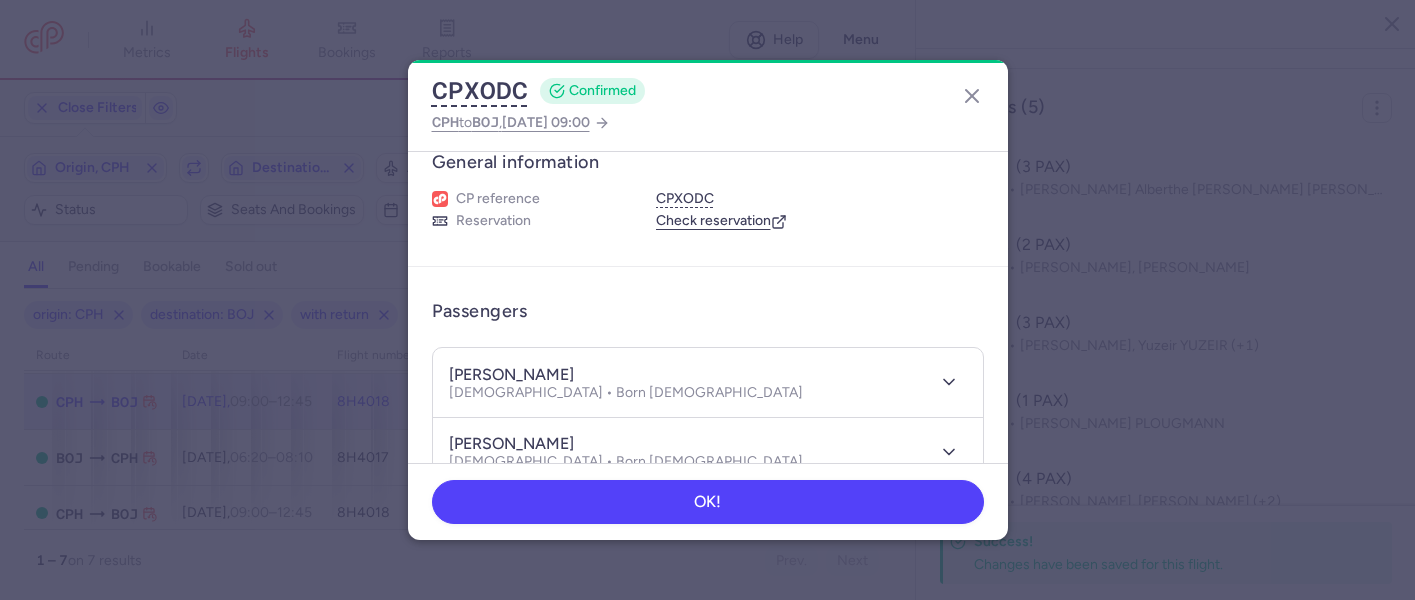 scroll, scrollTop: 0, scrollLeft: 0, axis: both 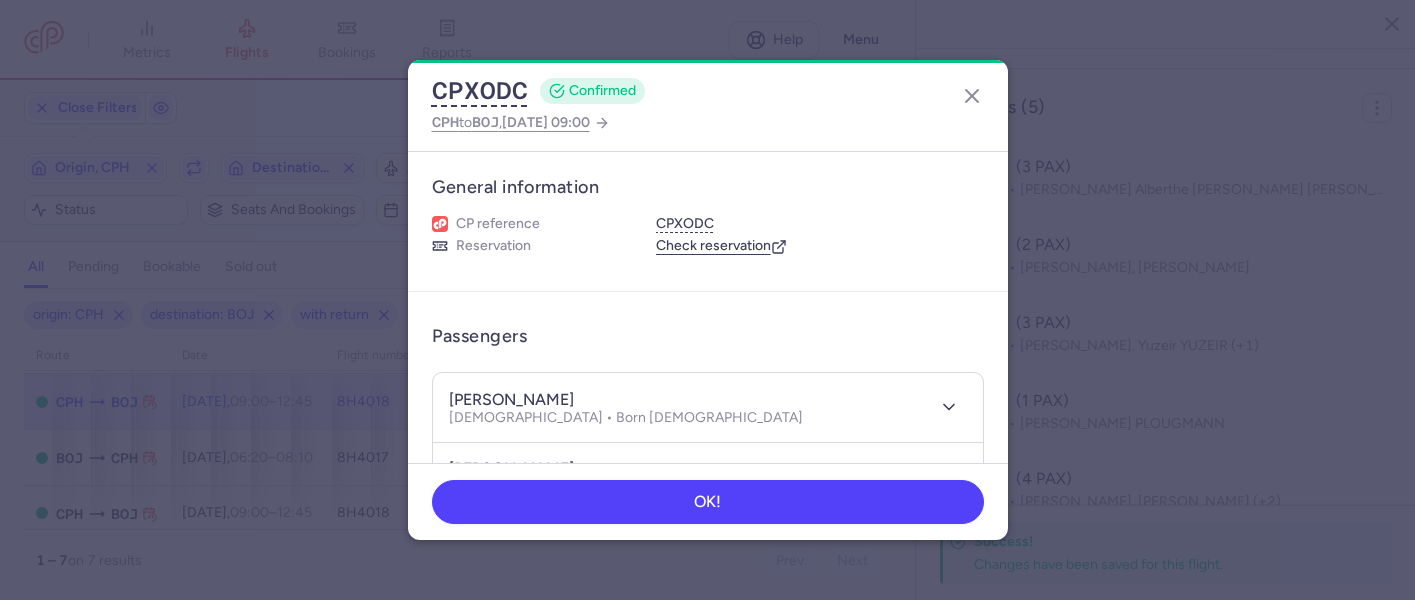 click on "Check reservation" at bounding box center [721, 246] 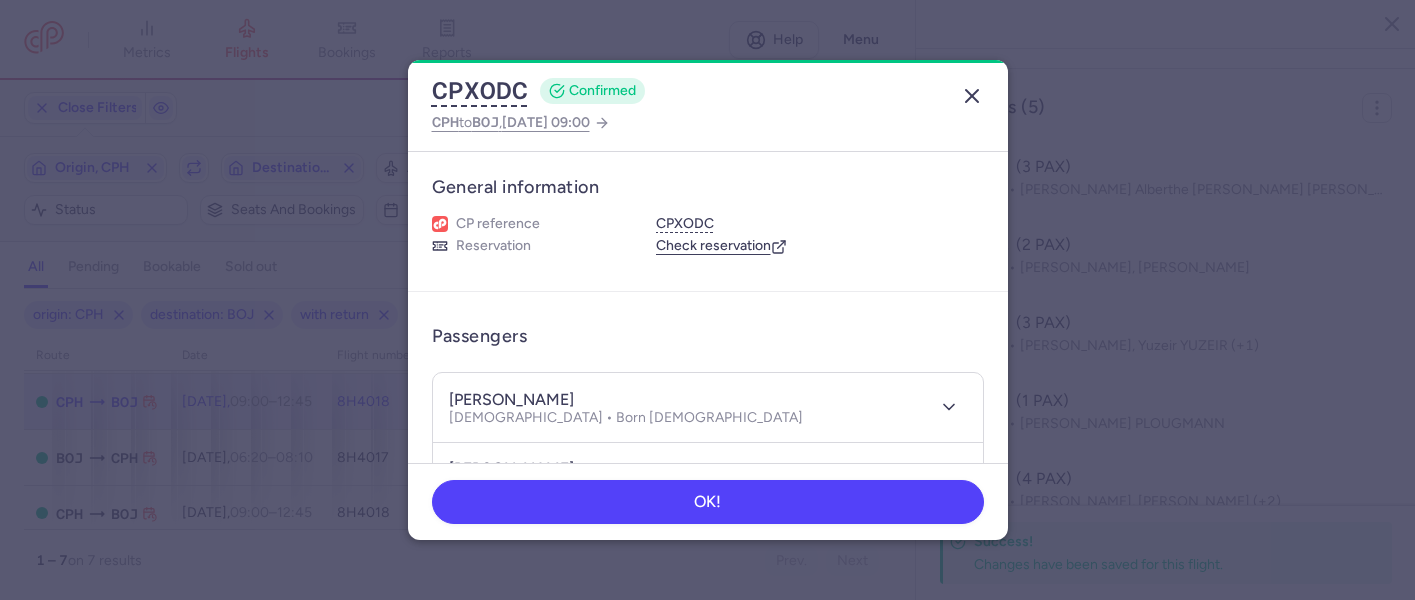 click 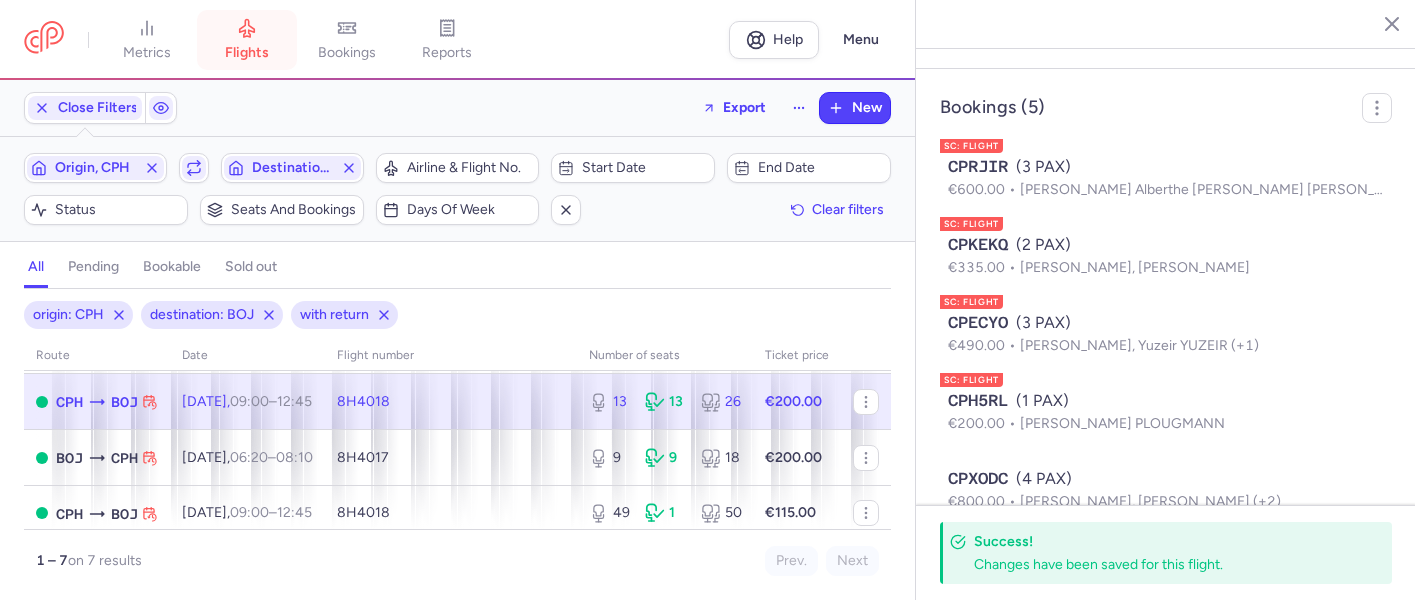 click on "flights" at bounding box center (247, 53) 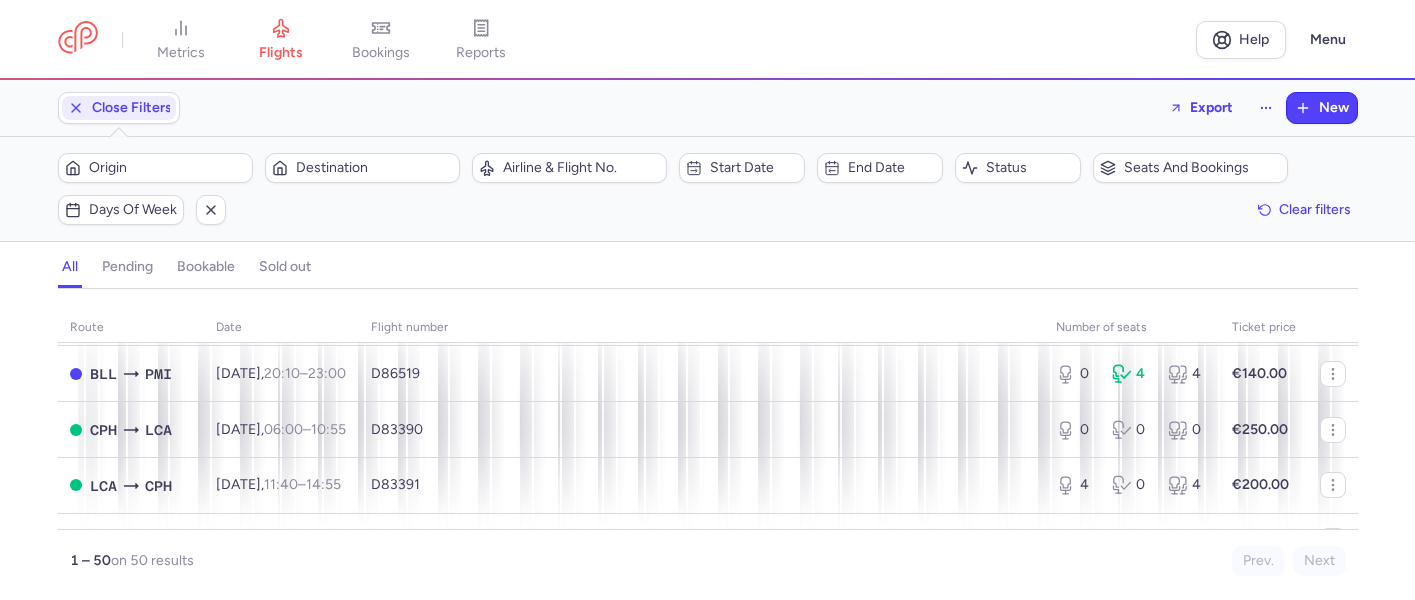 click on "Origin  Destination" at bounding box center (259, 168) 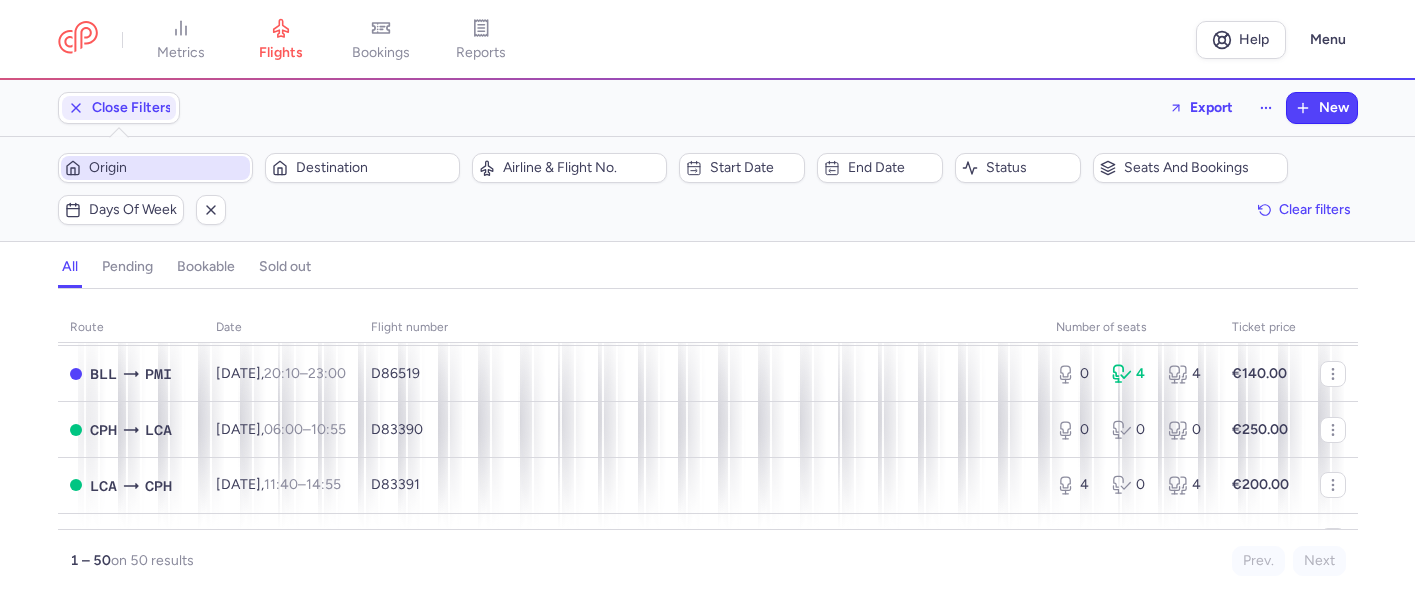 click on "Origin" at bounding box center [167, 168] 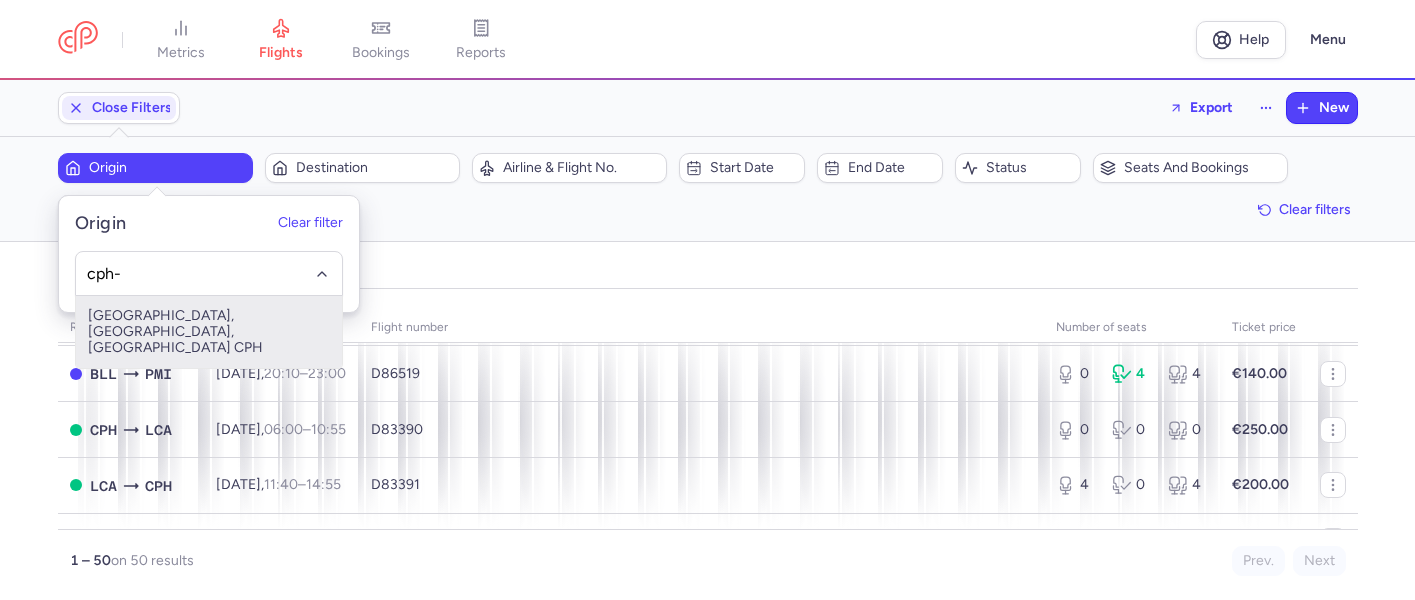 type on "cph-" 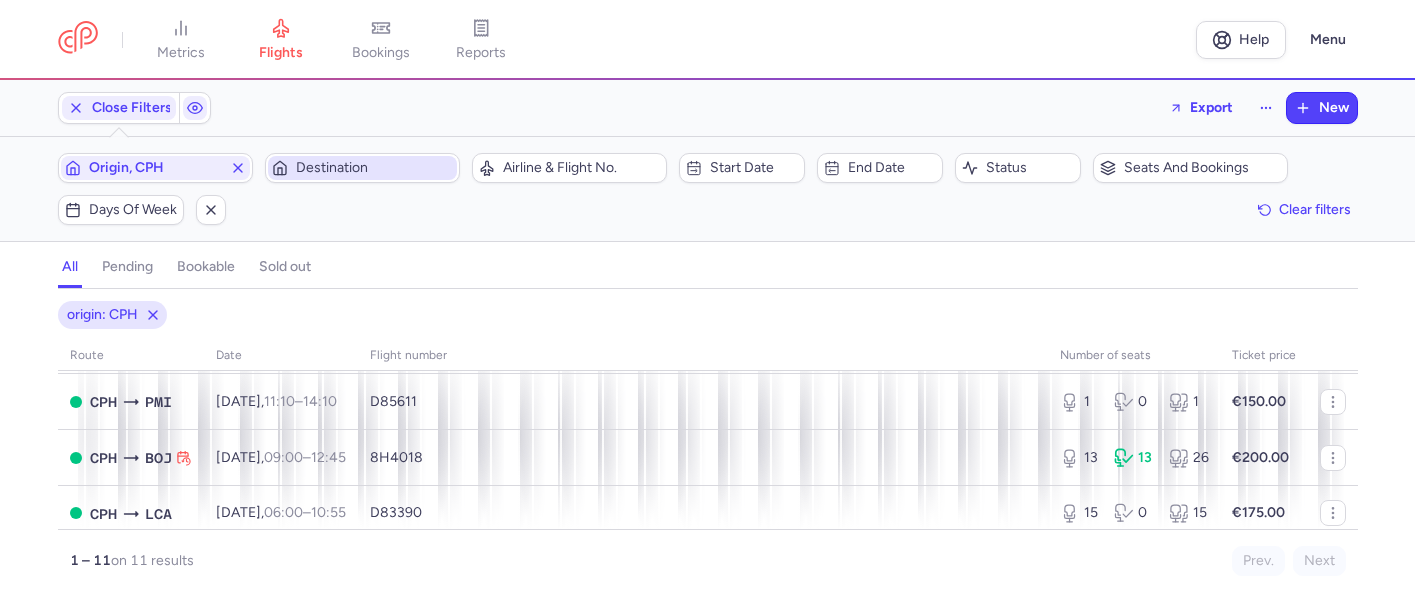 click on "Destination" at bounding box center (374, 168) 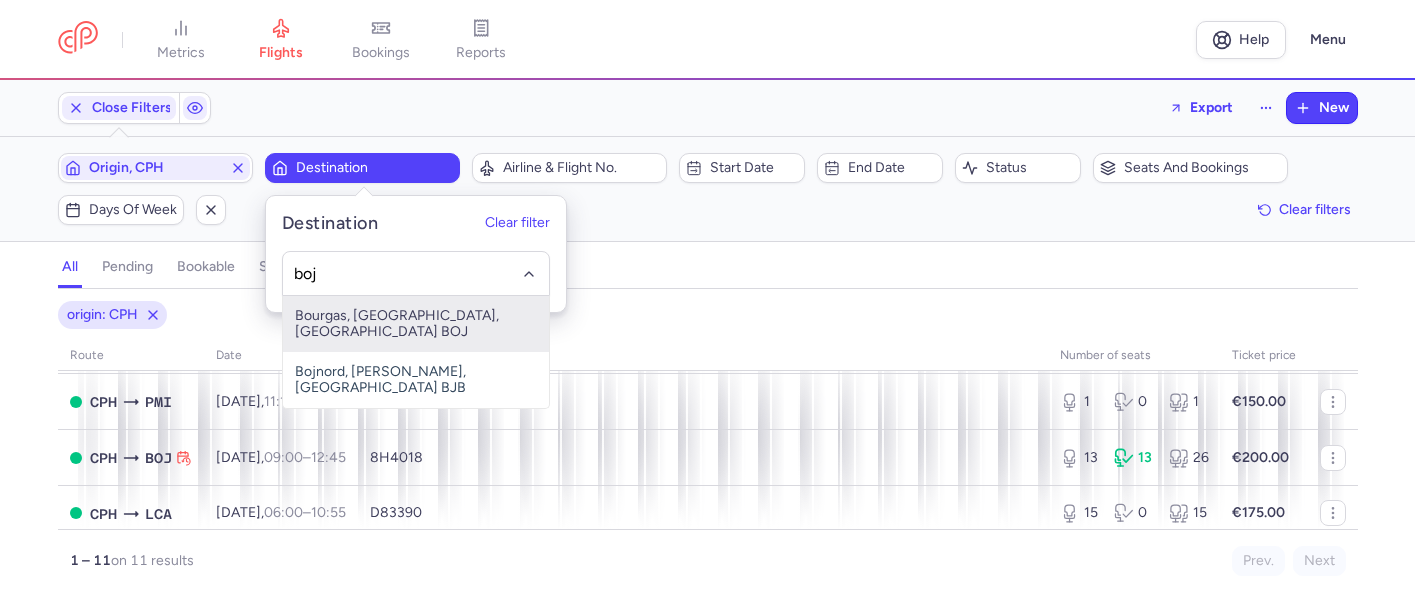 click on "Bourgas, [GEOGRAPHIC_DATA], [GEOGRAPHIC_DATA] BOJ" at bounding box center [416, 324] 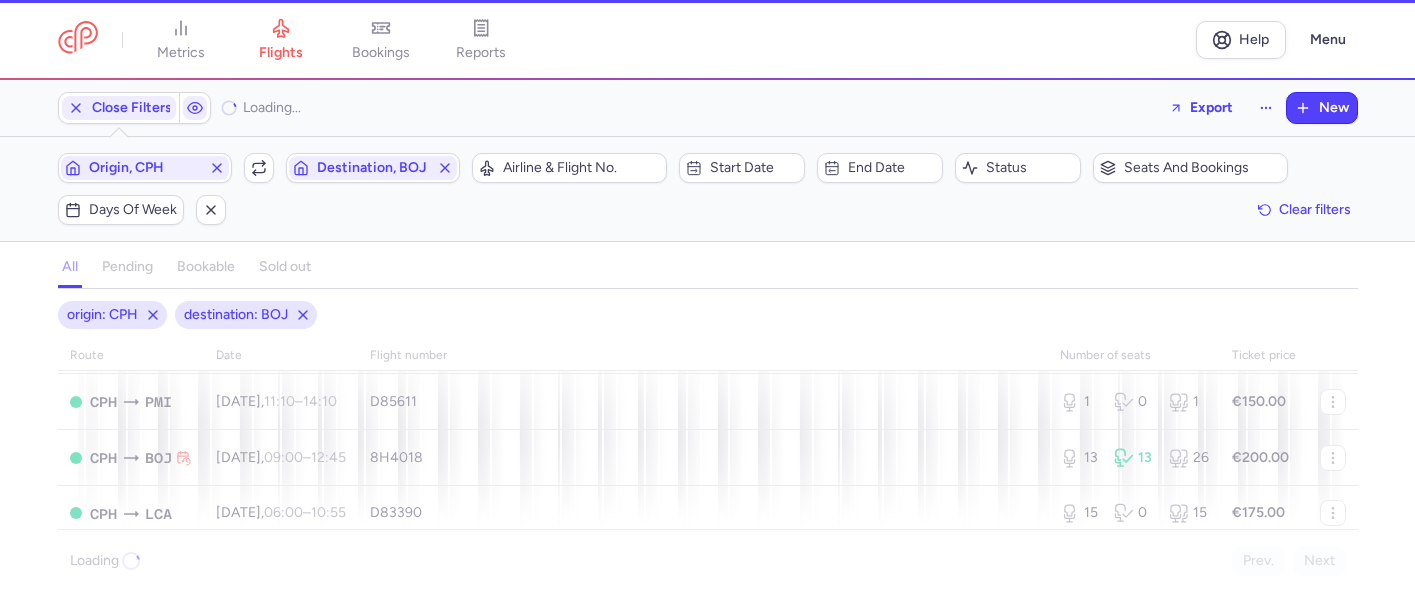 scroll, scrollTop: 45, scrollLeft: 0, axis: vertical 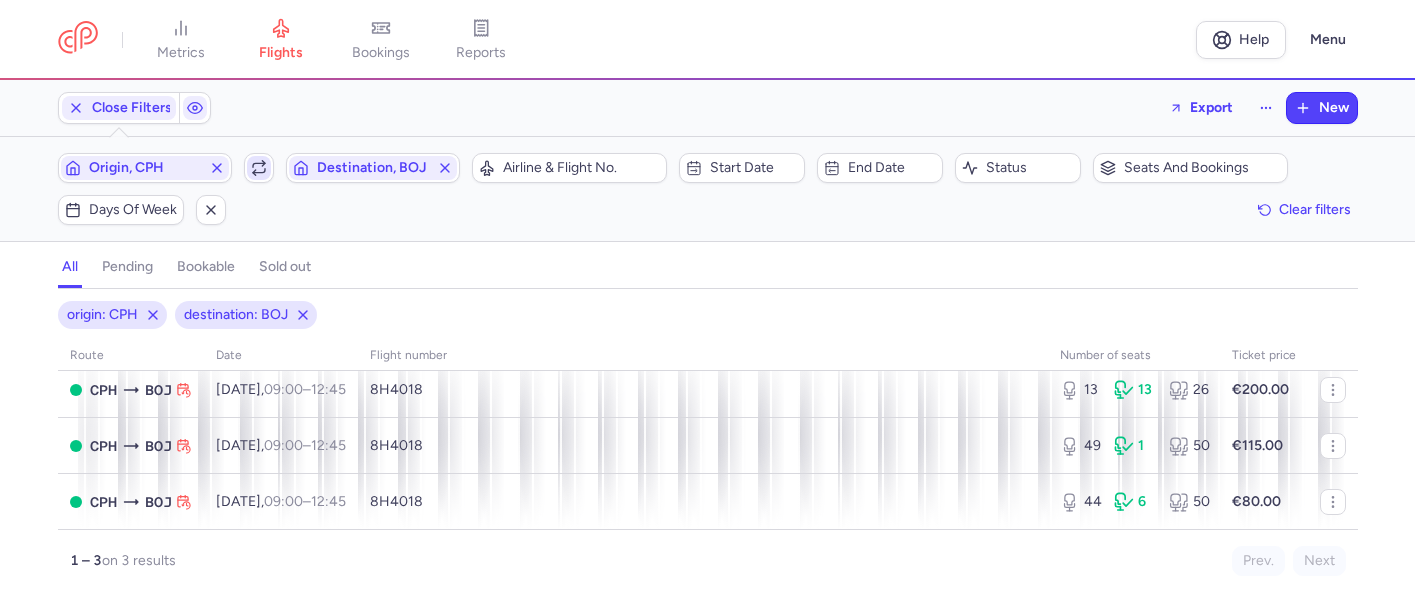 click at bounding box center [259, 168] 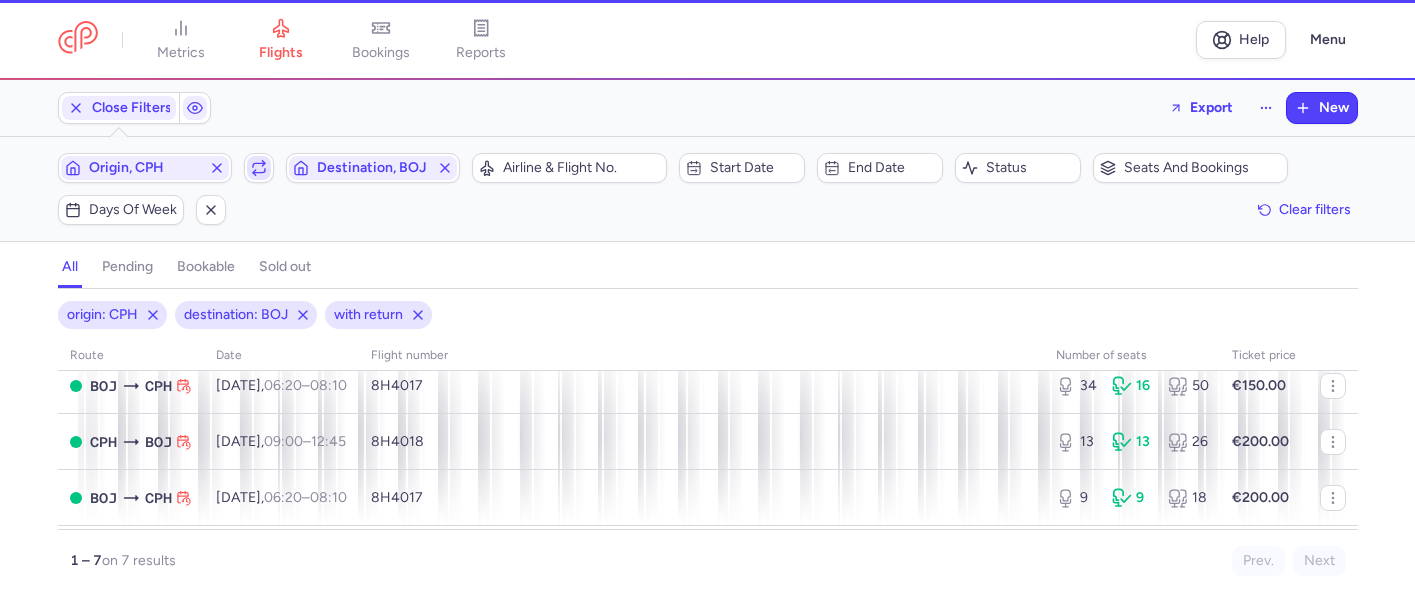 scroll, scrollTop: 85, scrollLeft: 0, axis: vertical 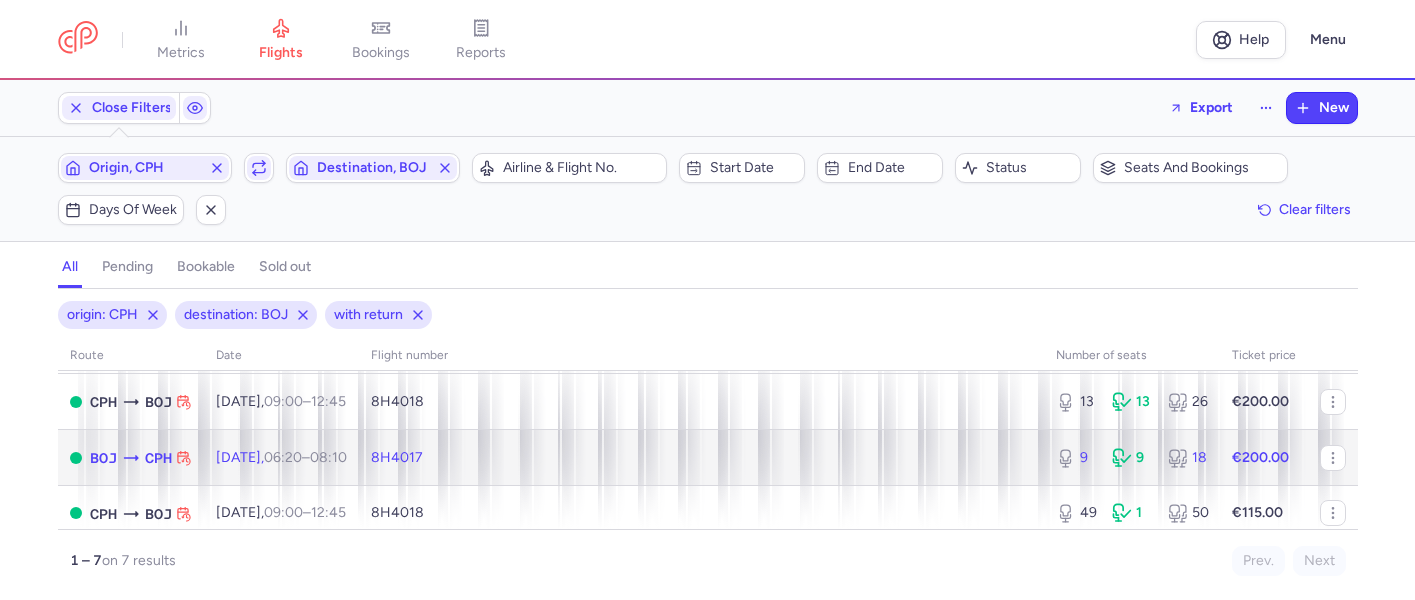 click on "8H4017" 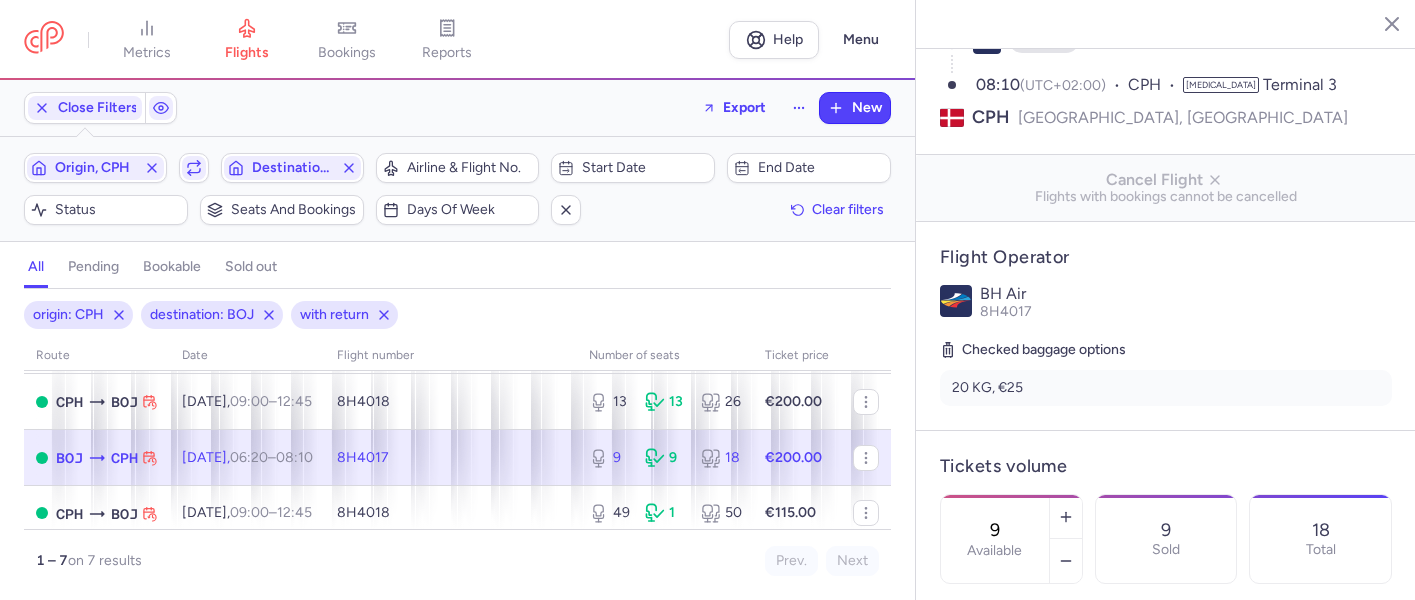scroll, scrollTop: 205, scrollLeft: 0, axis: vertical 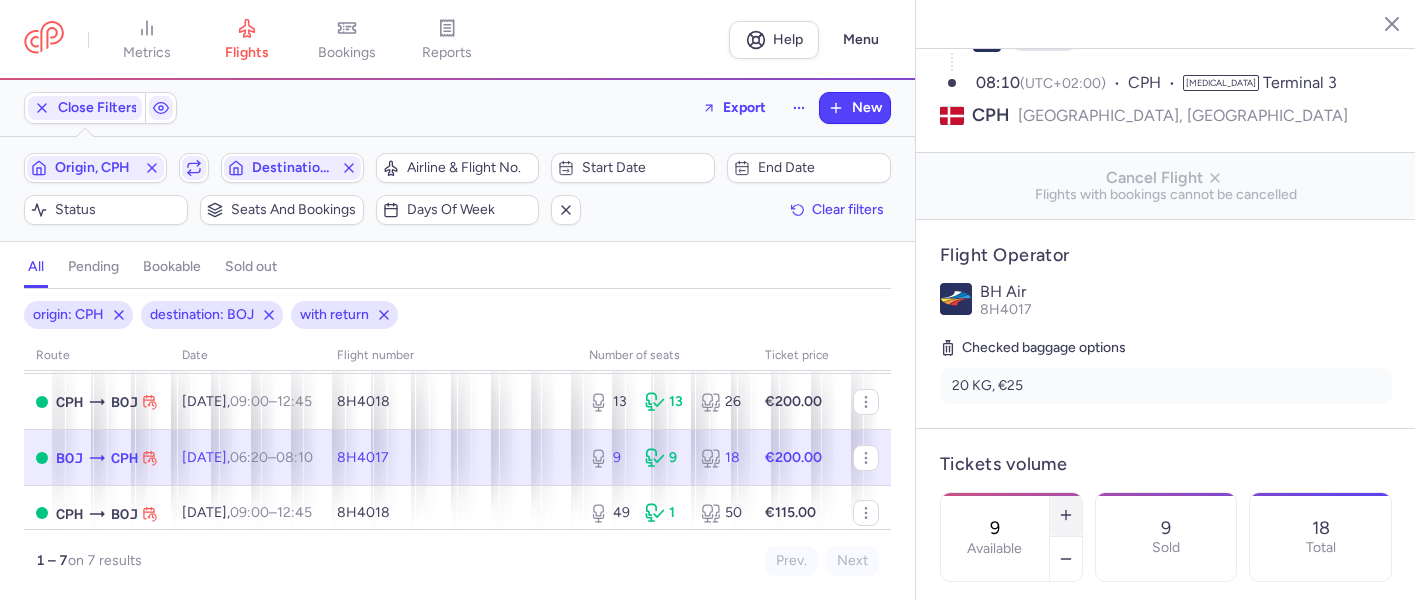 click 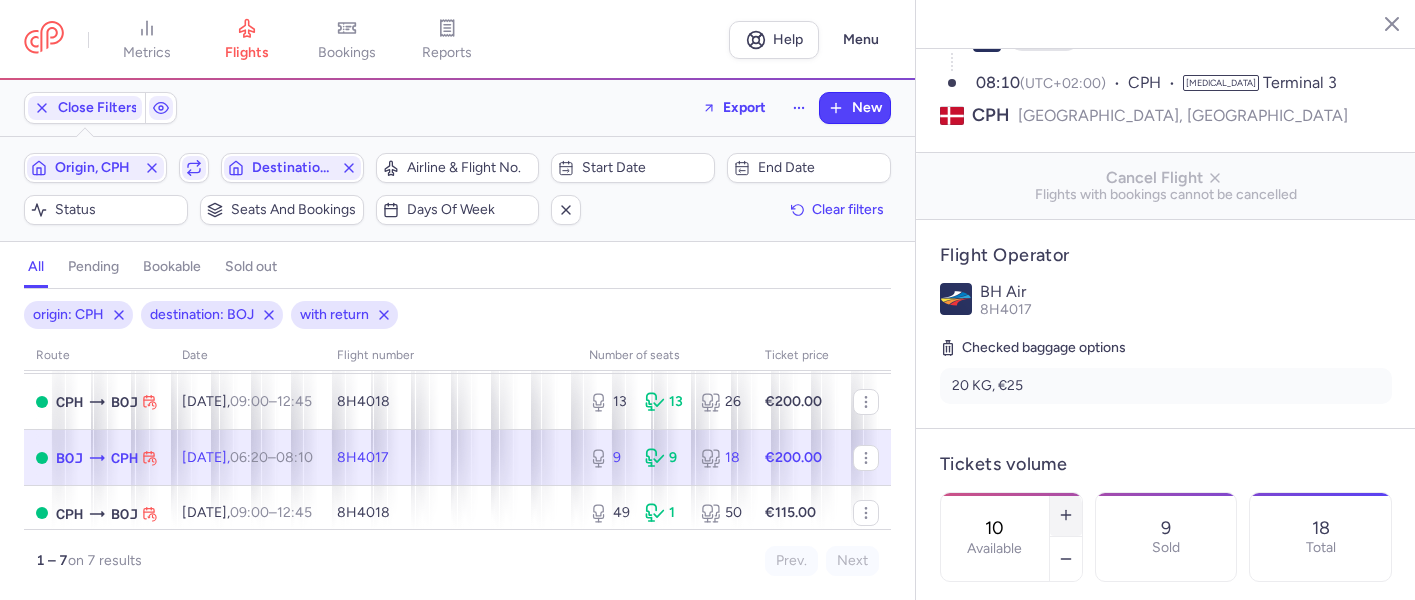 click 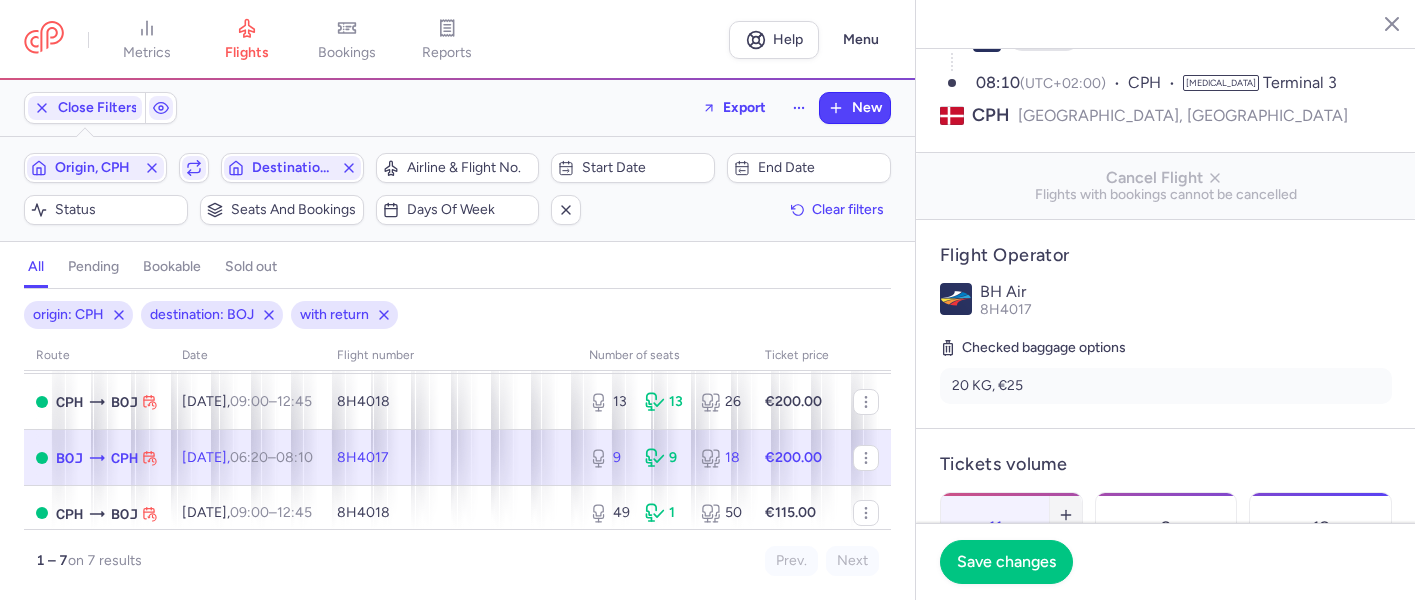 click 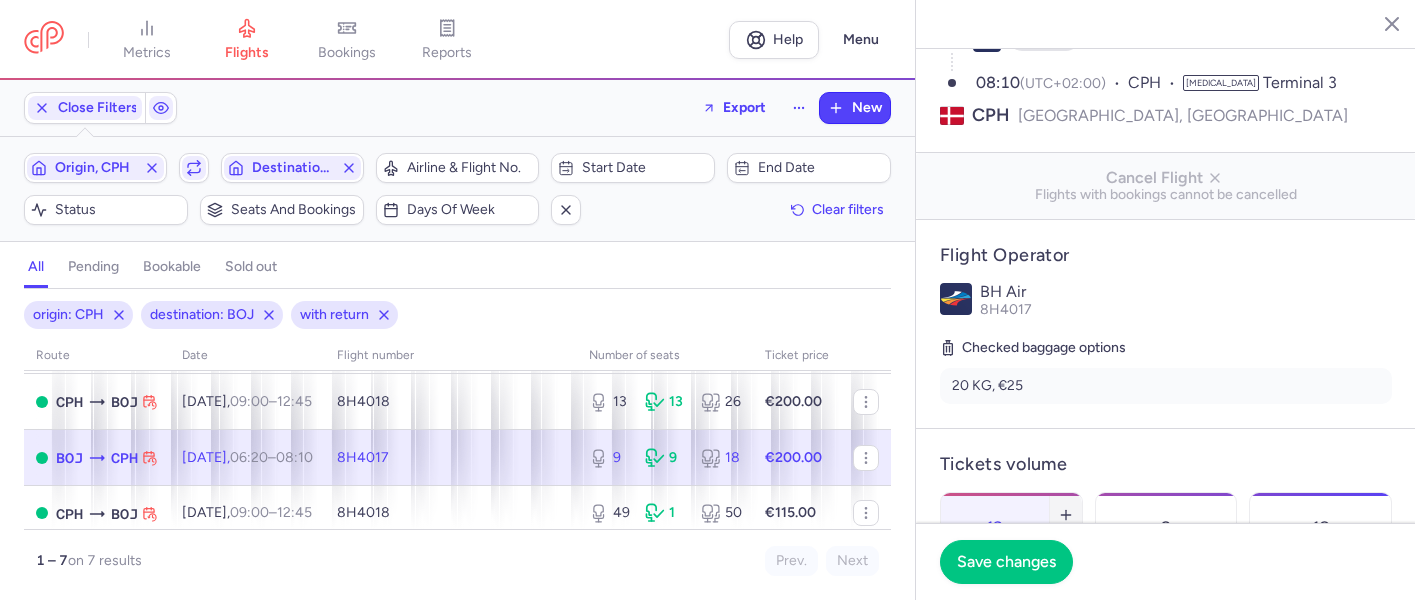 click 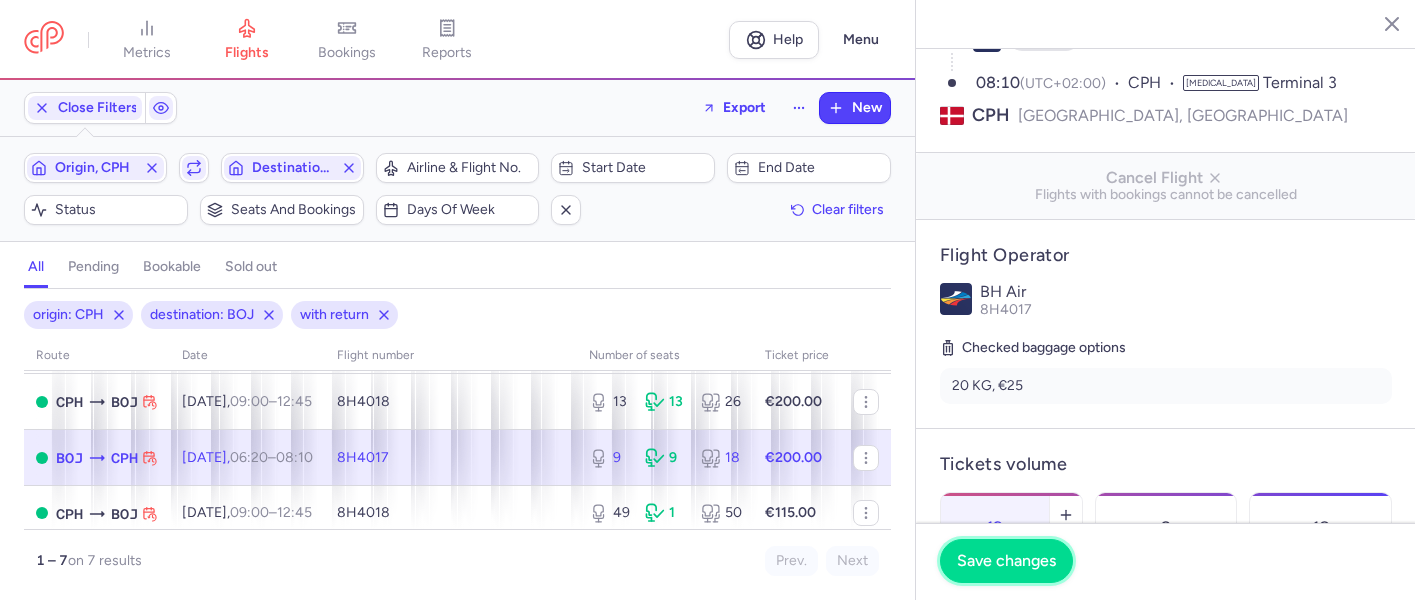 click on "Save changes" at bounding box center [1006, 561] 